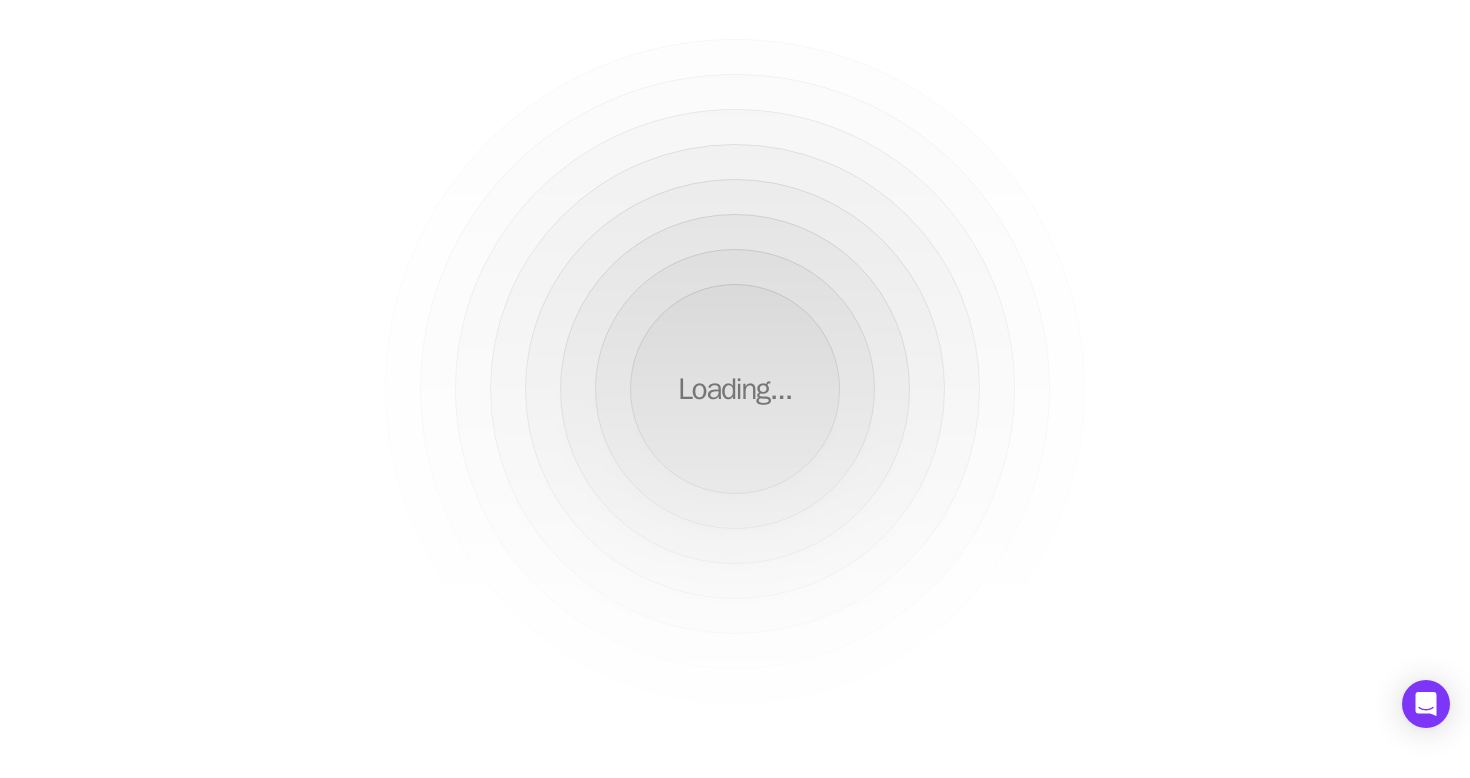 scroll, scrollTop: 0, scrollLeft: 0, axis: both 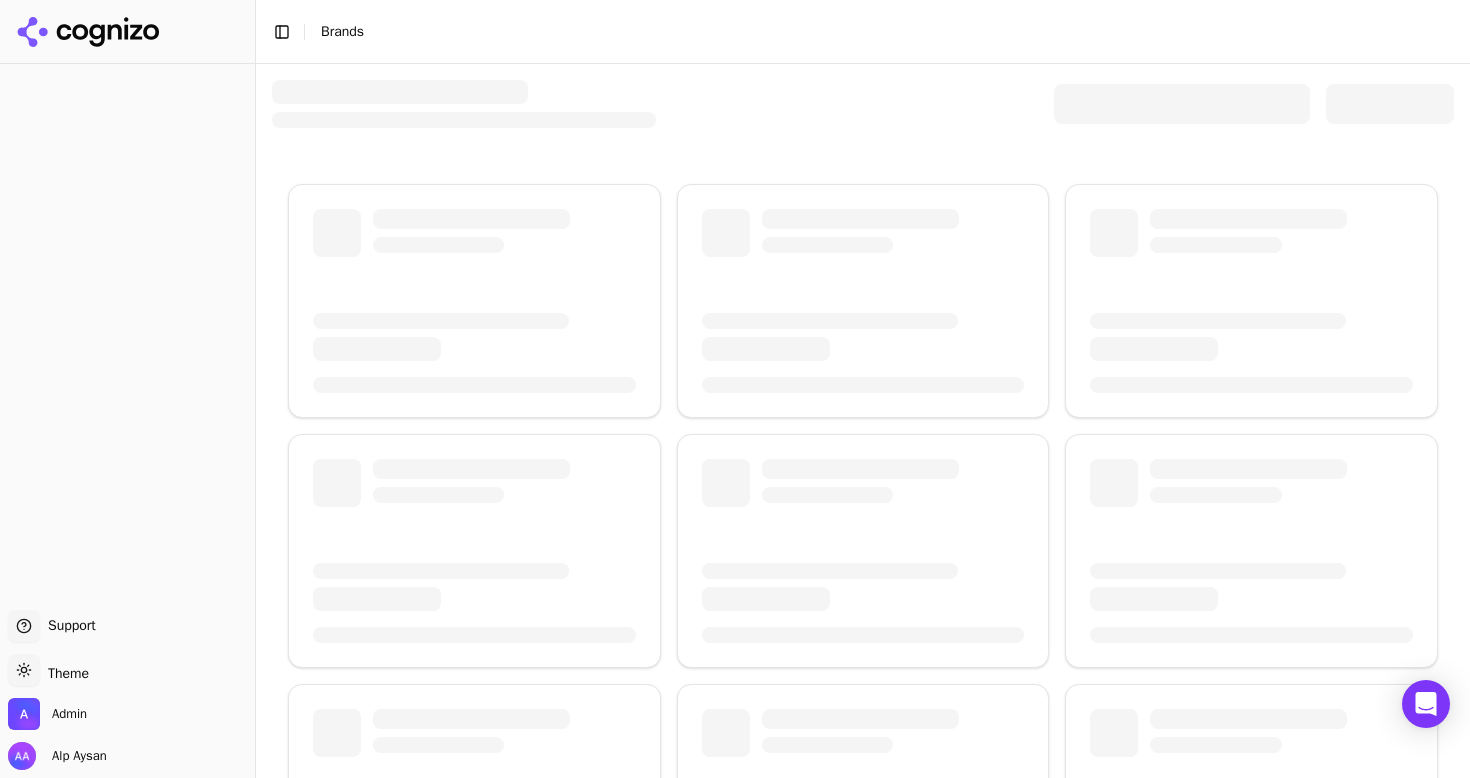 click at bounding box center [1182, 104] 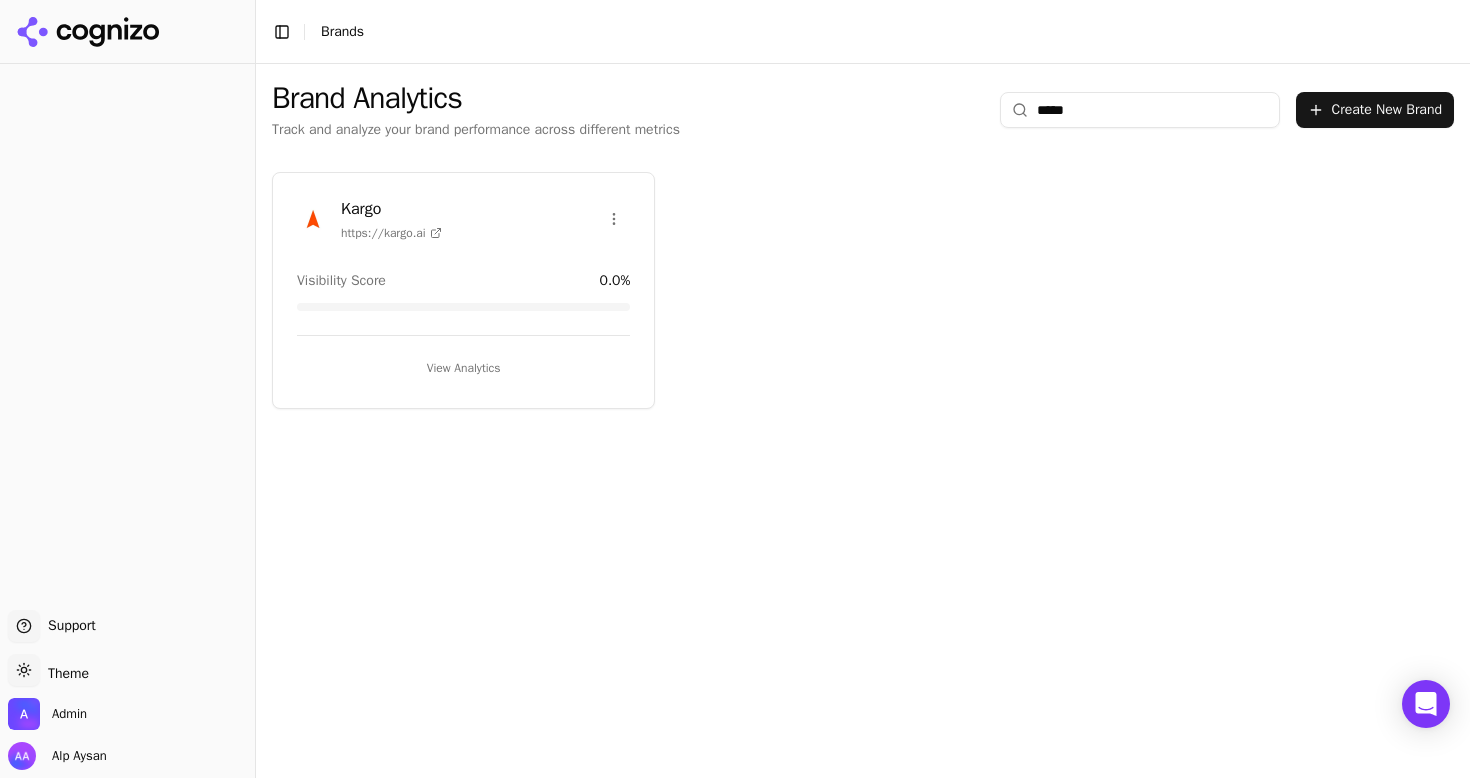 type on "*****" 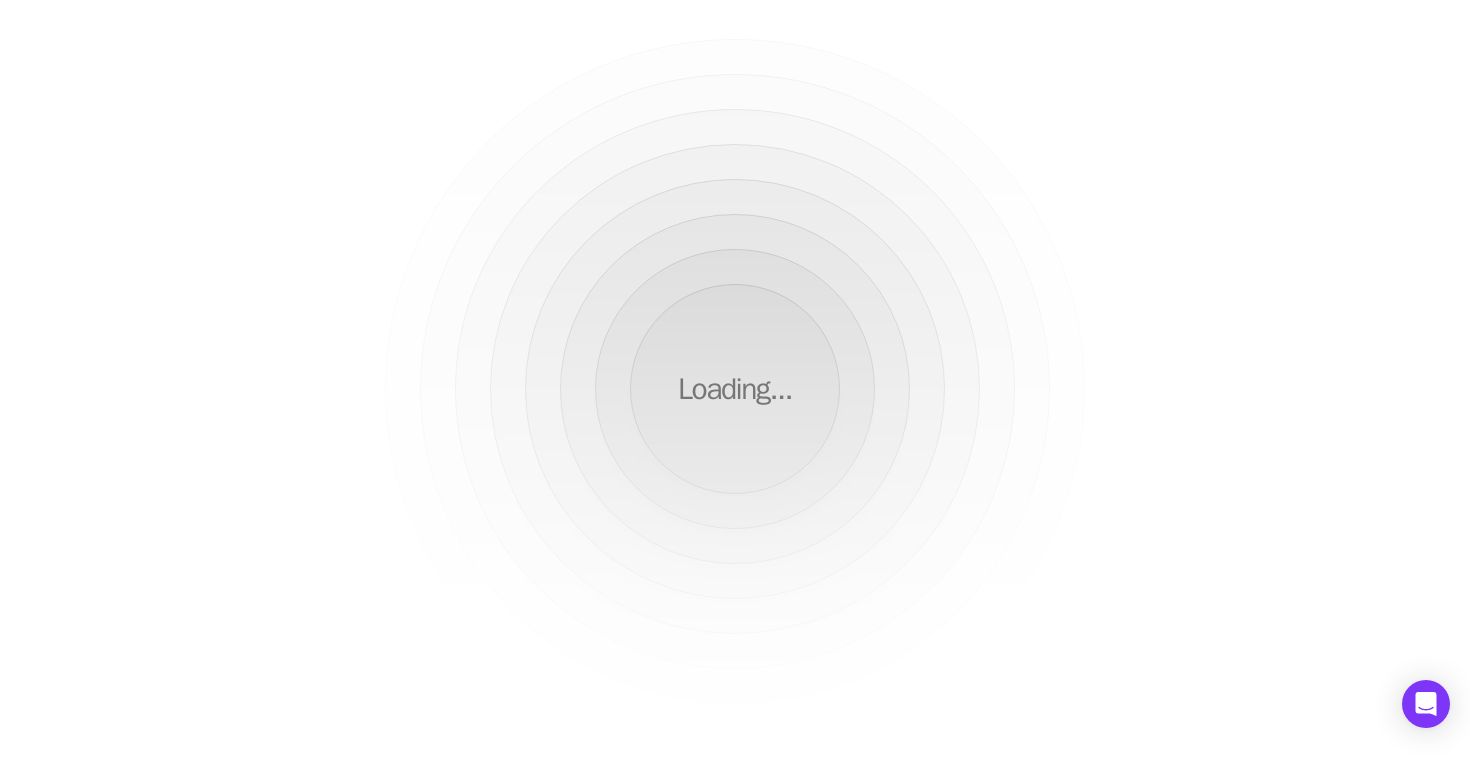 scroll, scrollTop: 0, scrollLeft: 0, axis: both 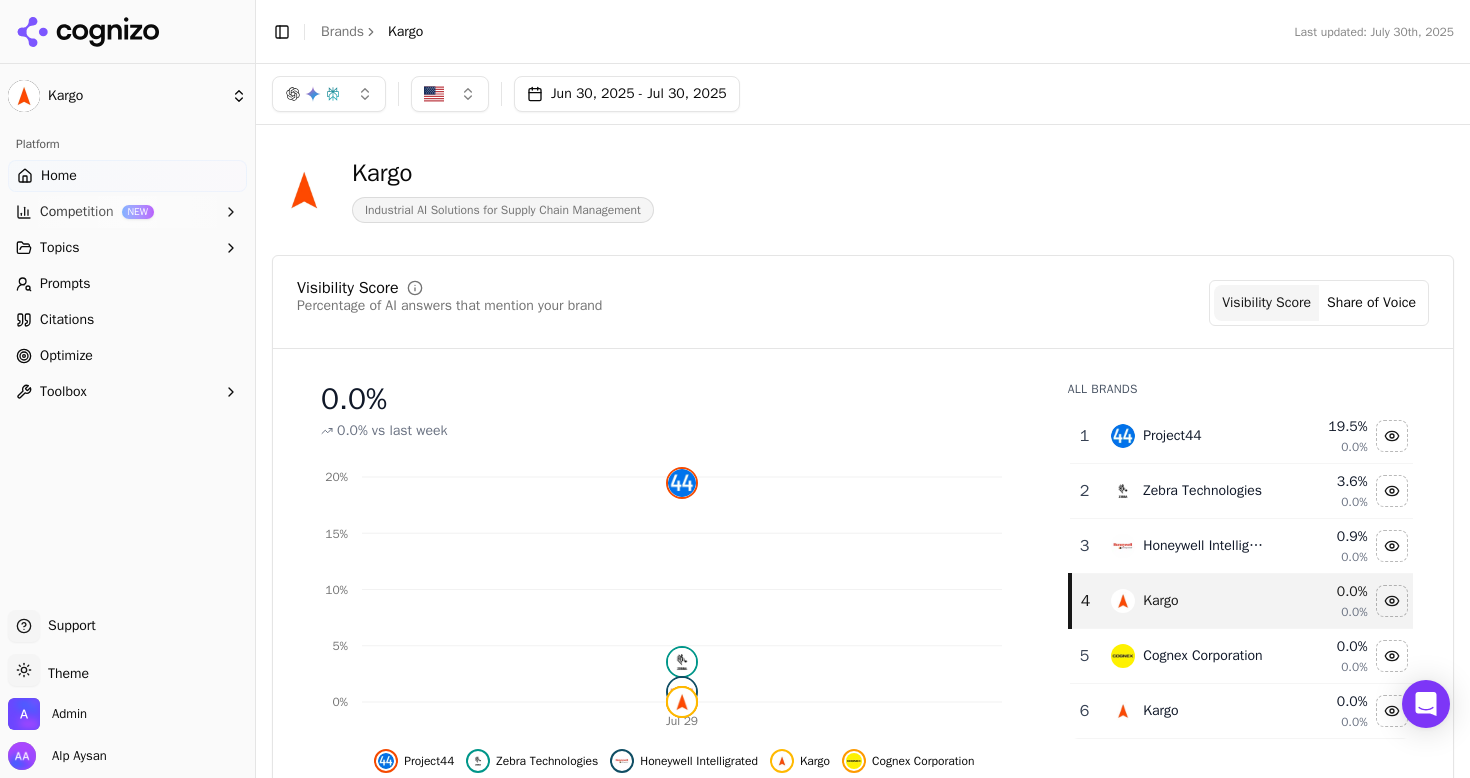 click on "Kargo" at bounding box center (1188, 711) 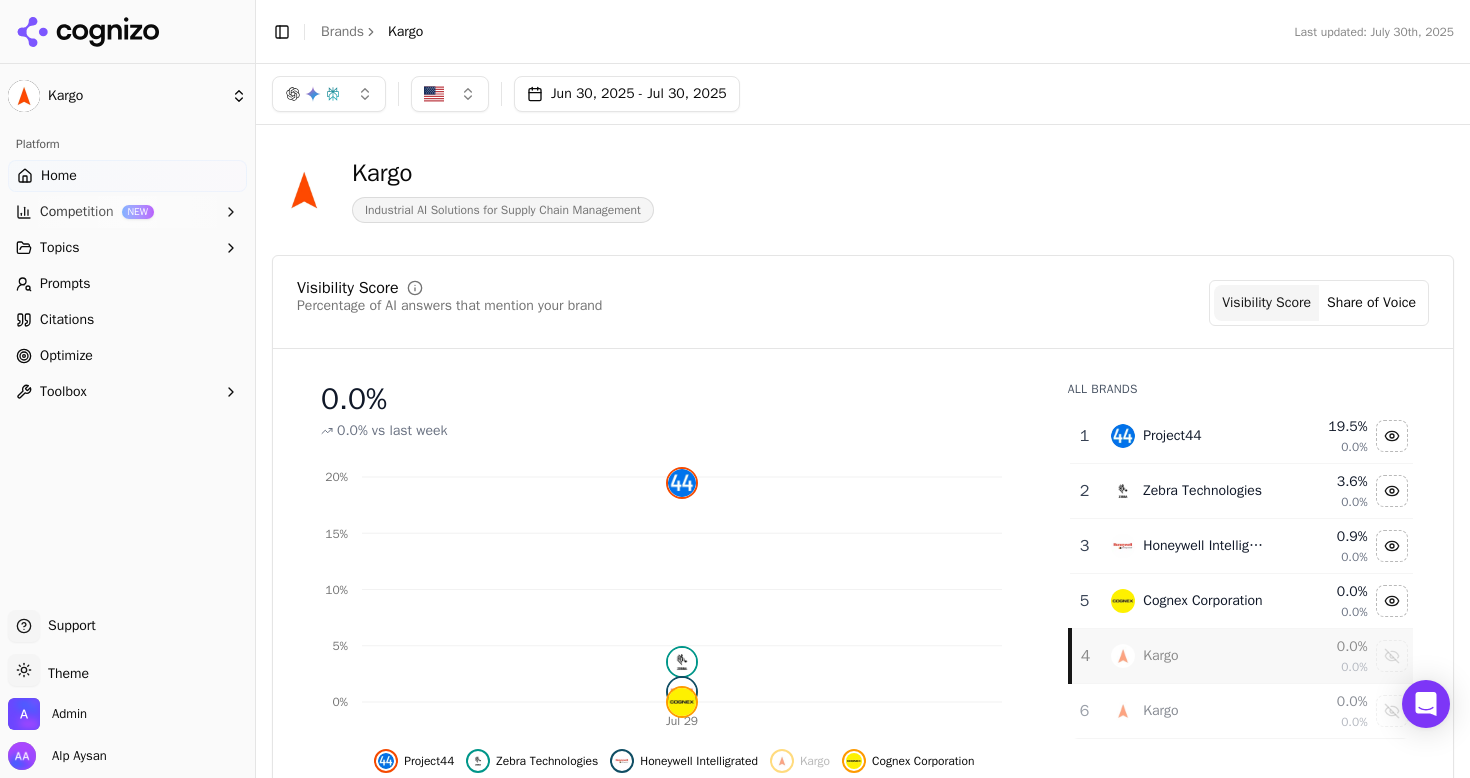 click on "Kargo" at bounding box center (1188, 711) 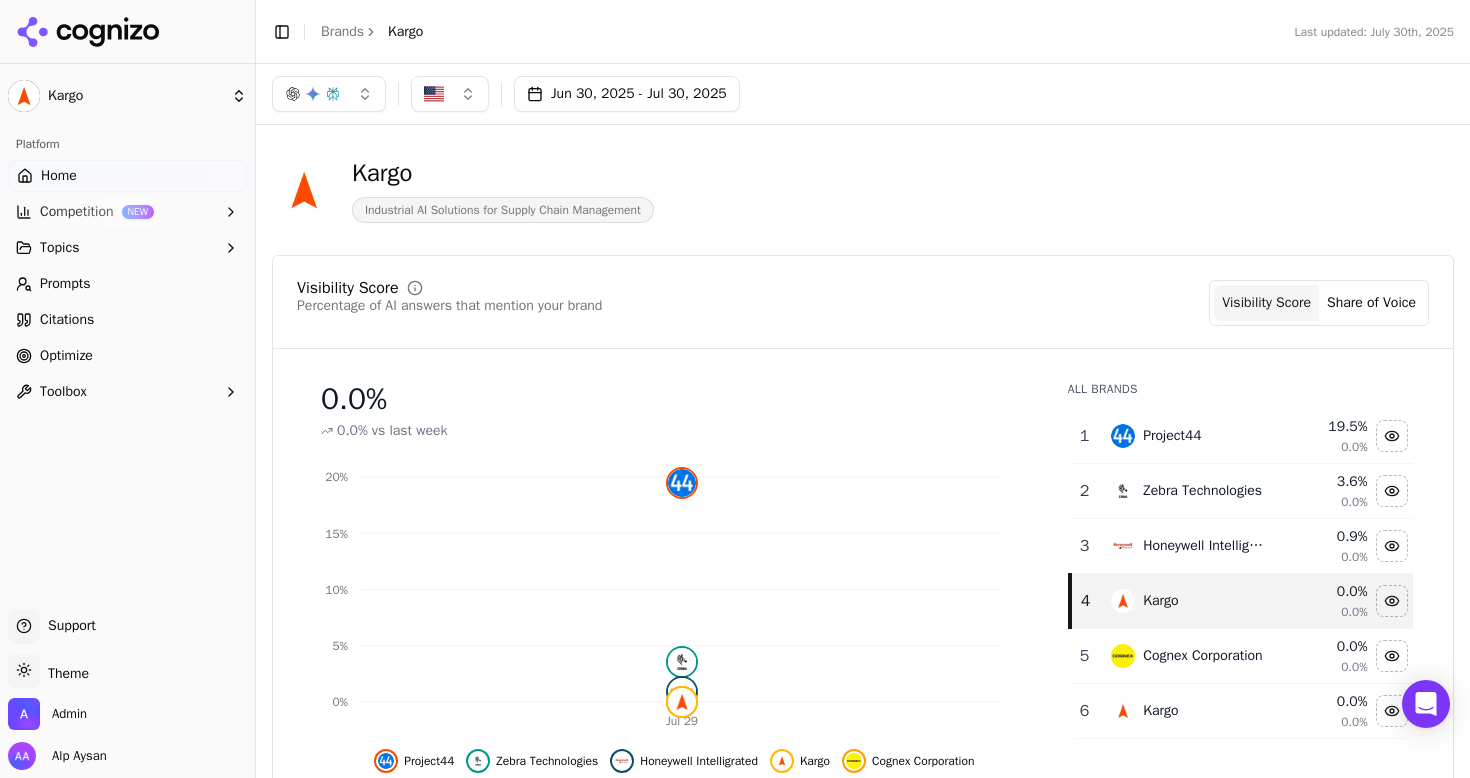 click on "Competition NEW" at bounding box center [127, 212] 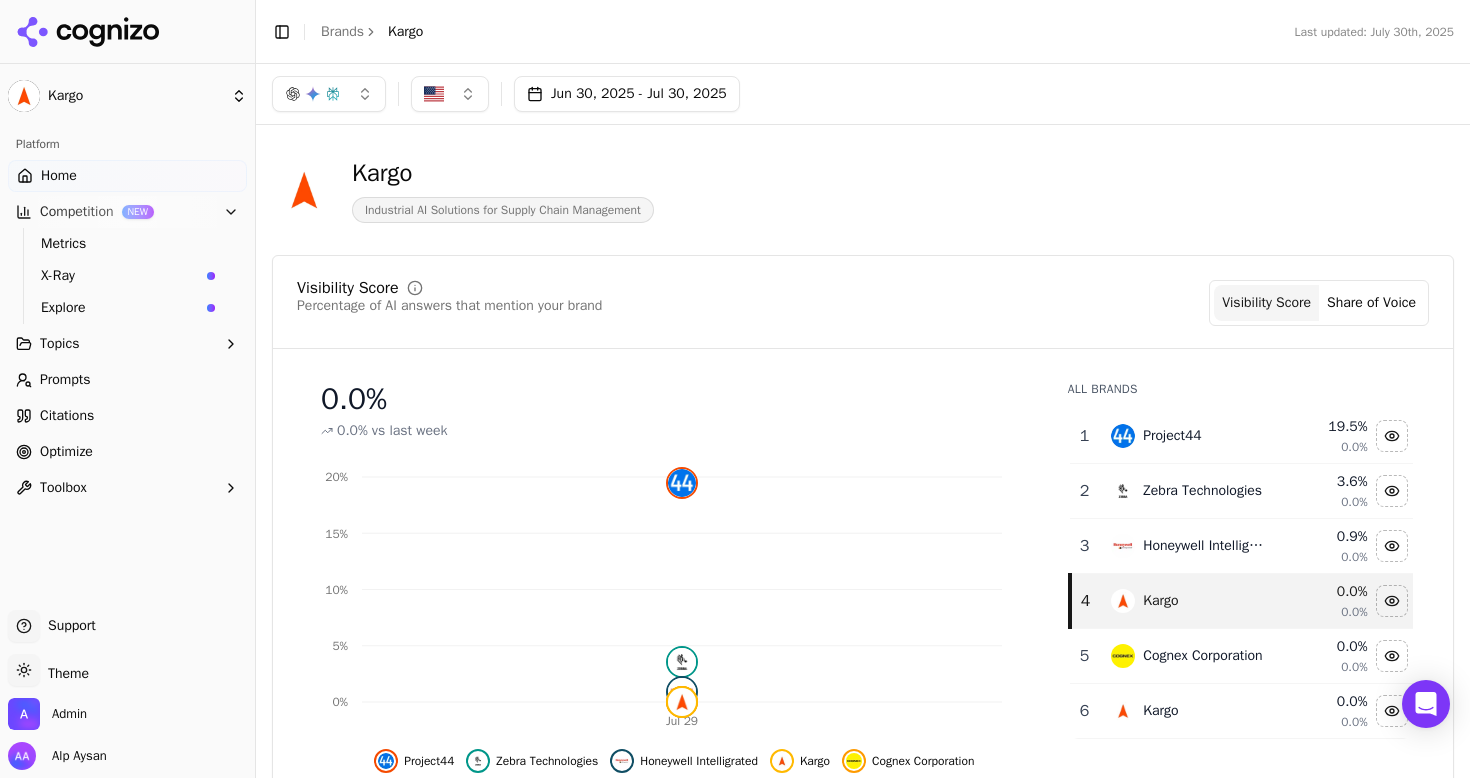 click on "Explore" at bounding box center [120, 308] 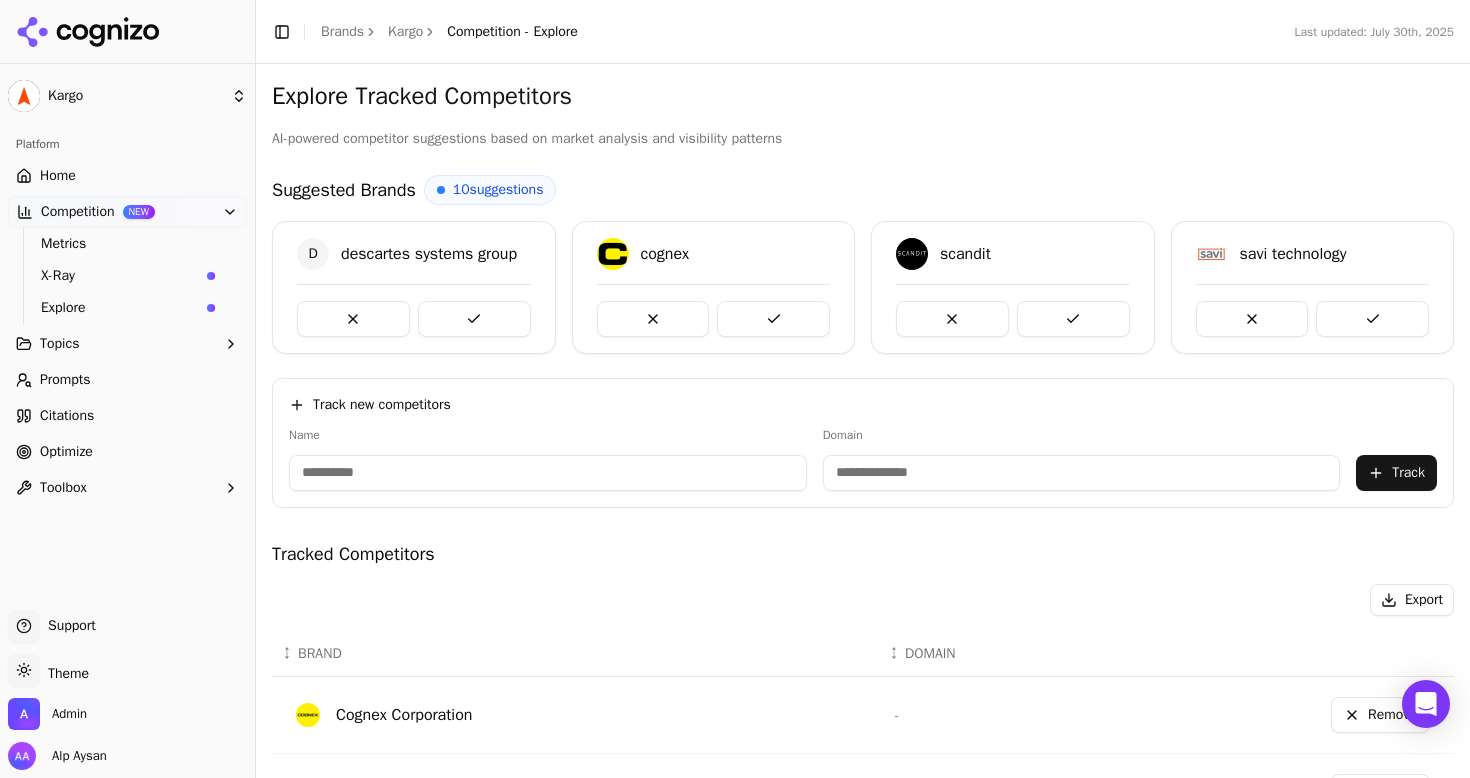 scroll, scrollTop: 239, scrollLeft: 0, axis: vertical 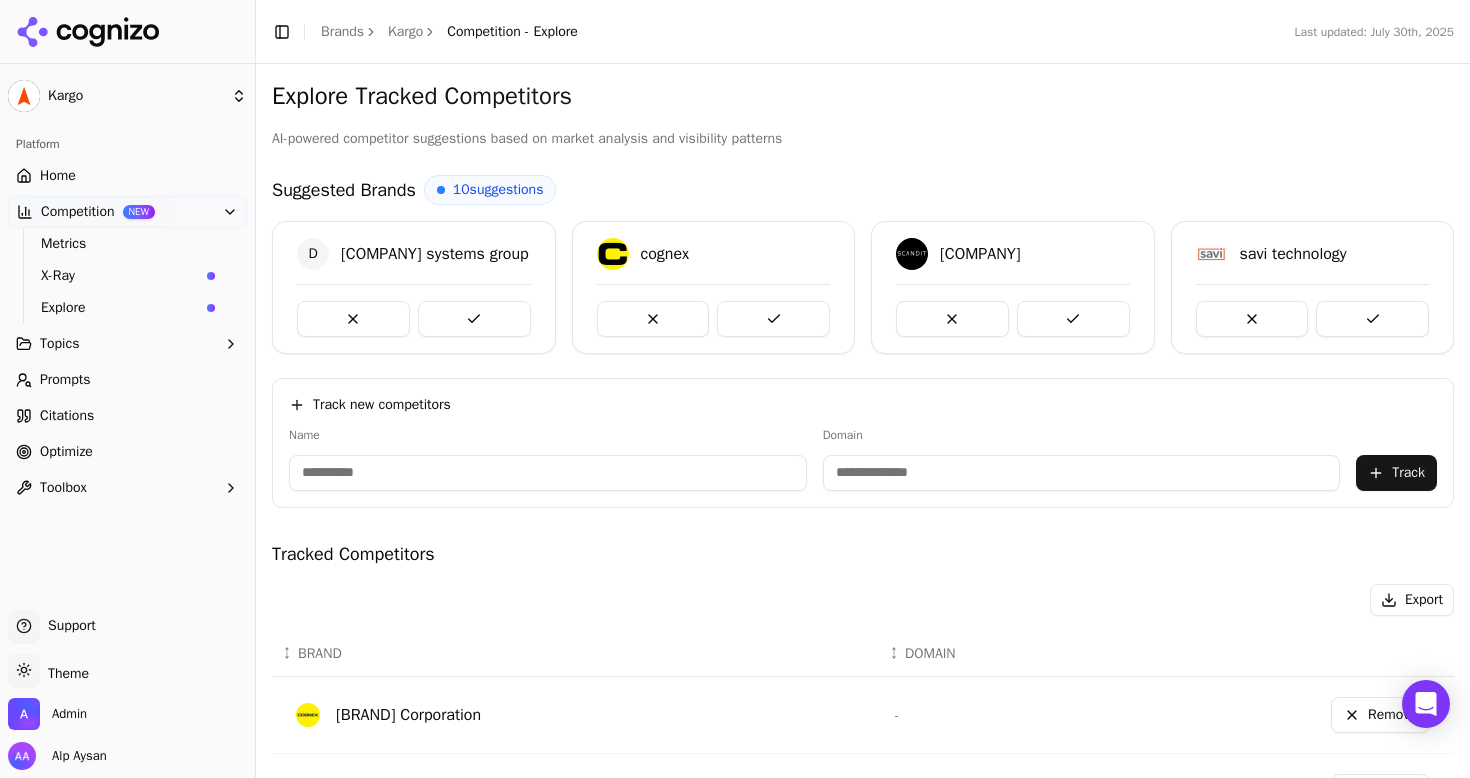 click on "Home" at bounding box center [127, 176] 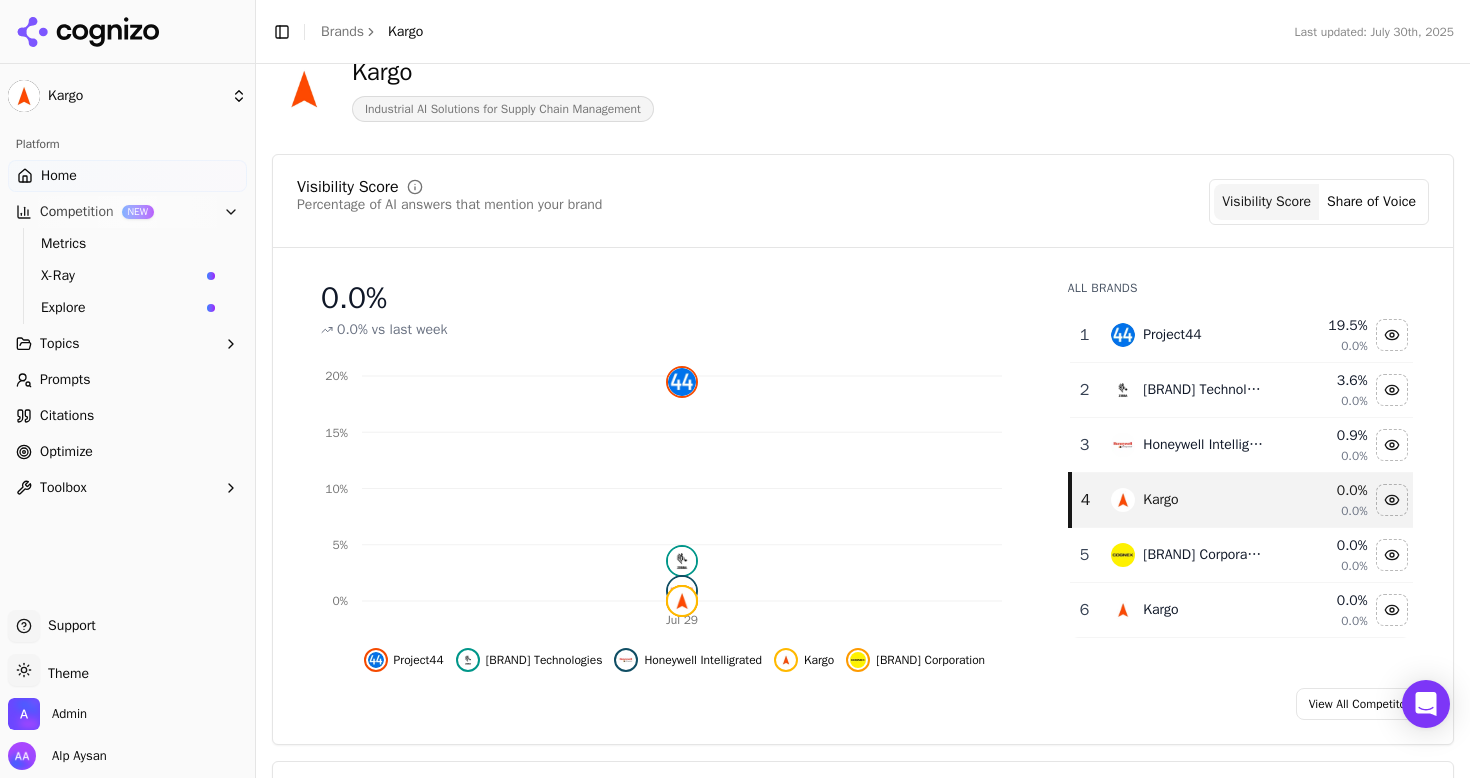scroll, scrollTop: 128, scrollLeft: 0, axis: vertical 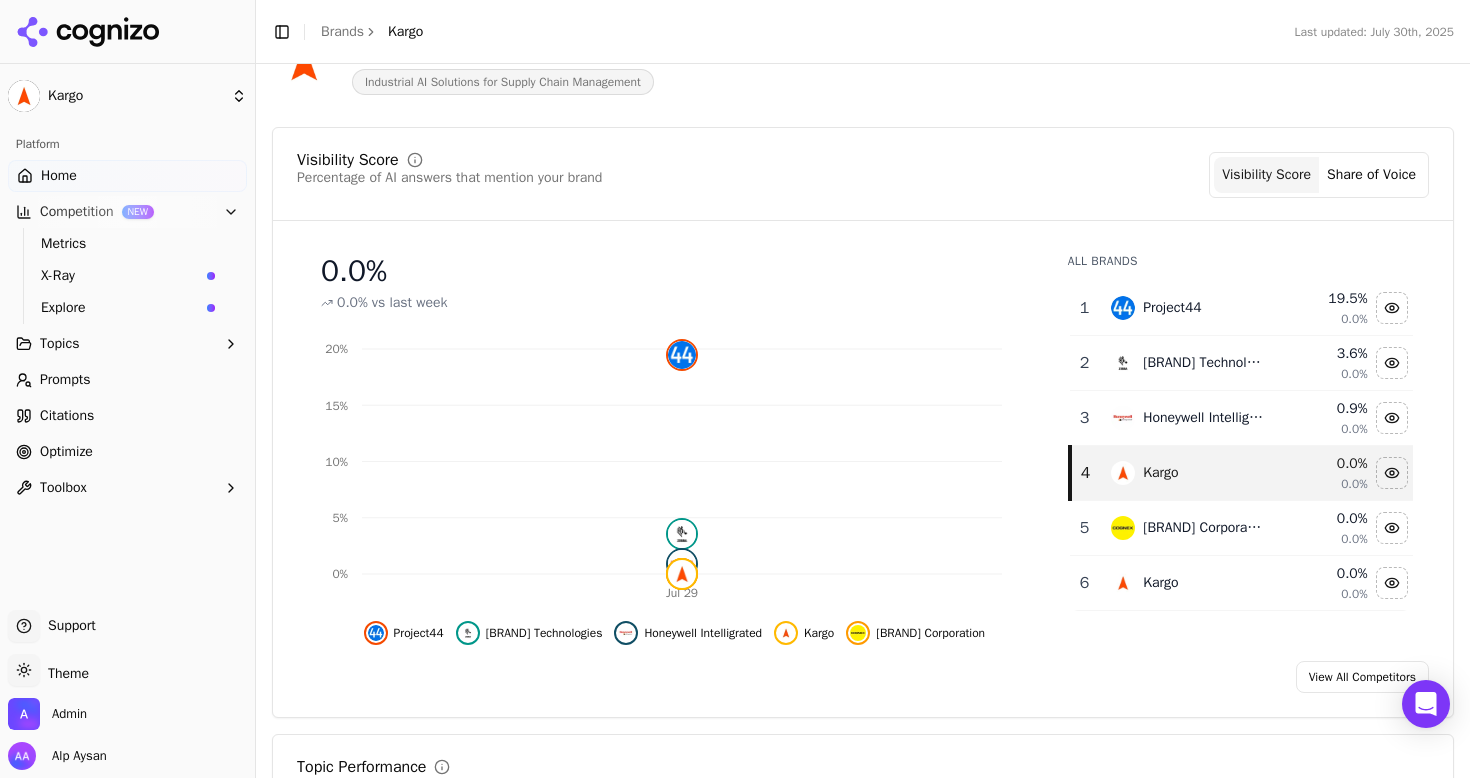 click on "Explore" at bounding box center [120, 308] 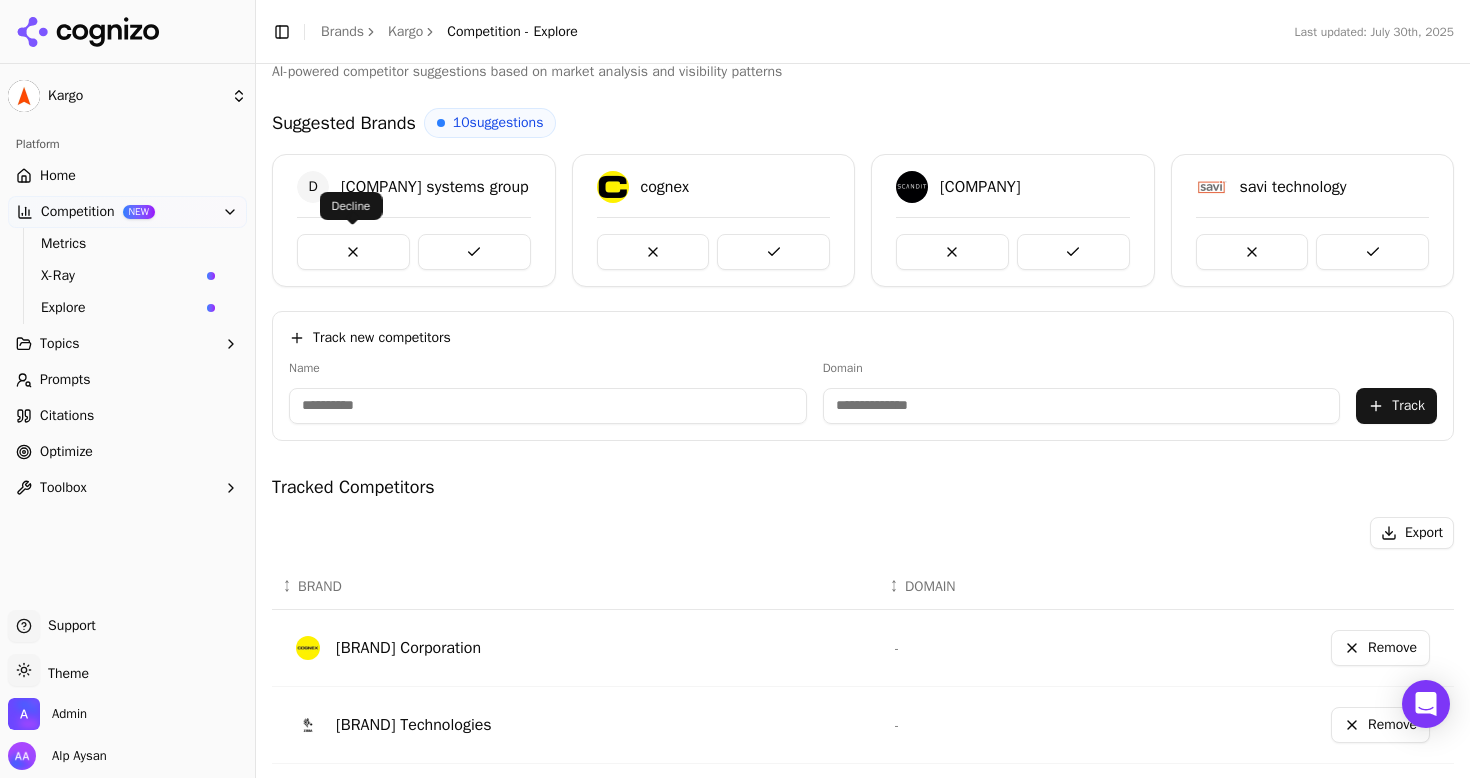 click at bounding box center (353, 252) 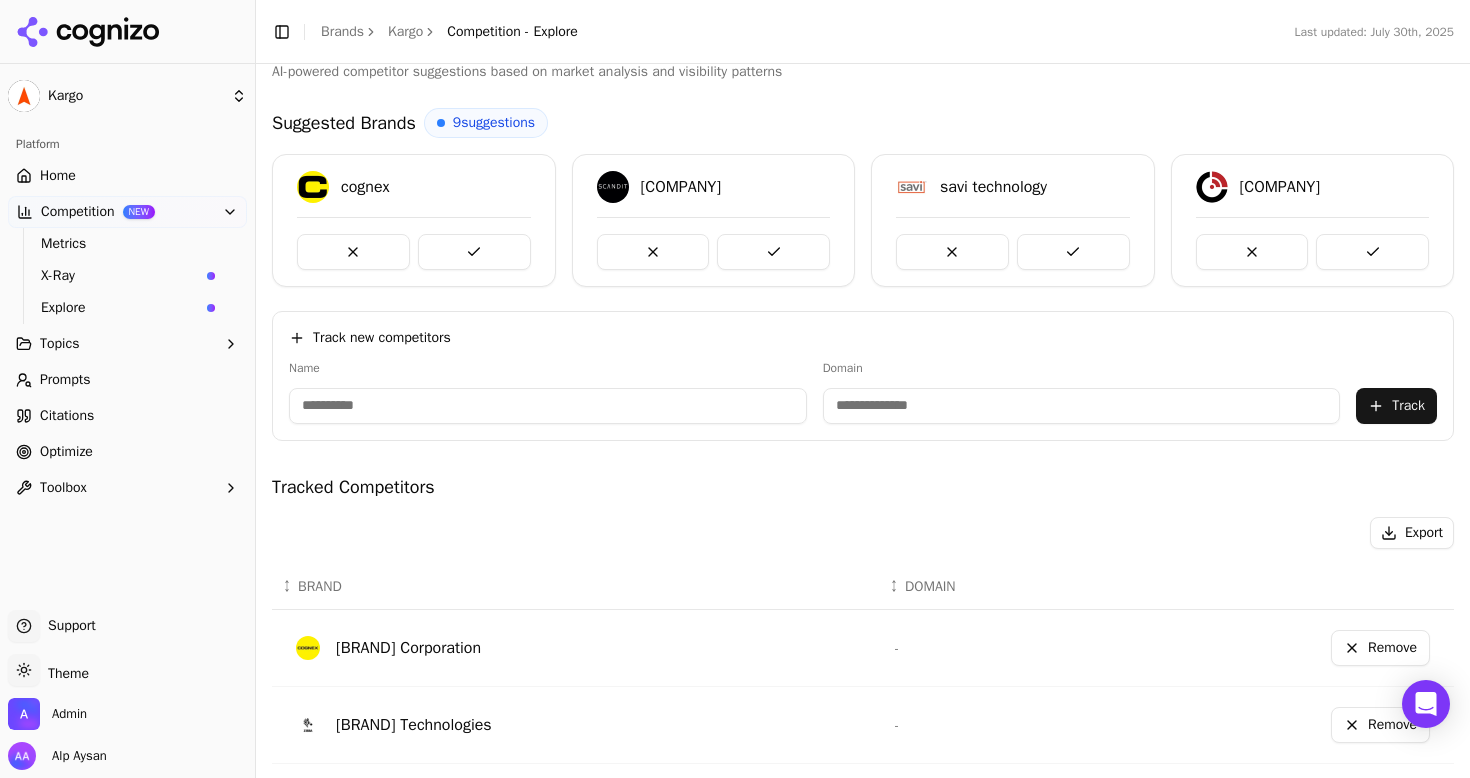 click at bounding box center [353, 252] 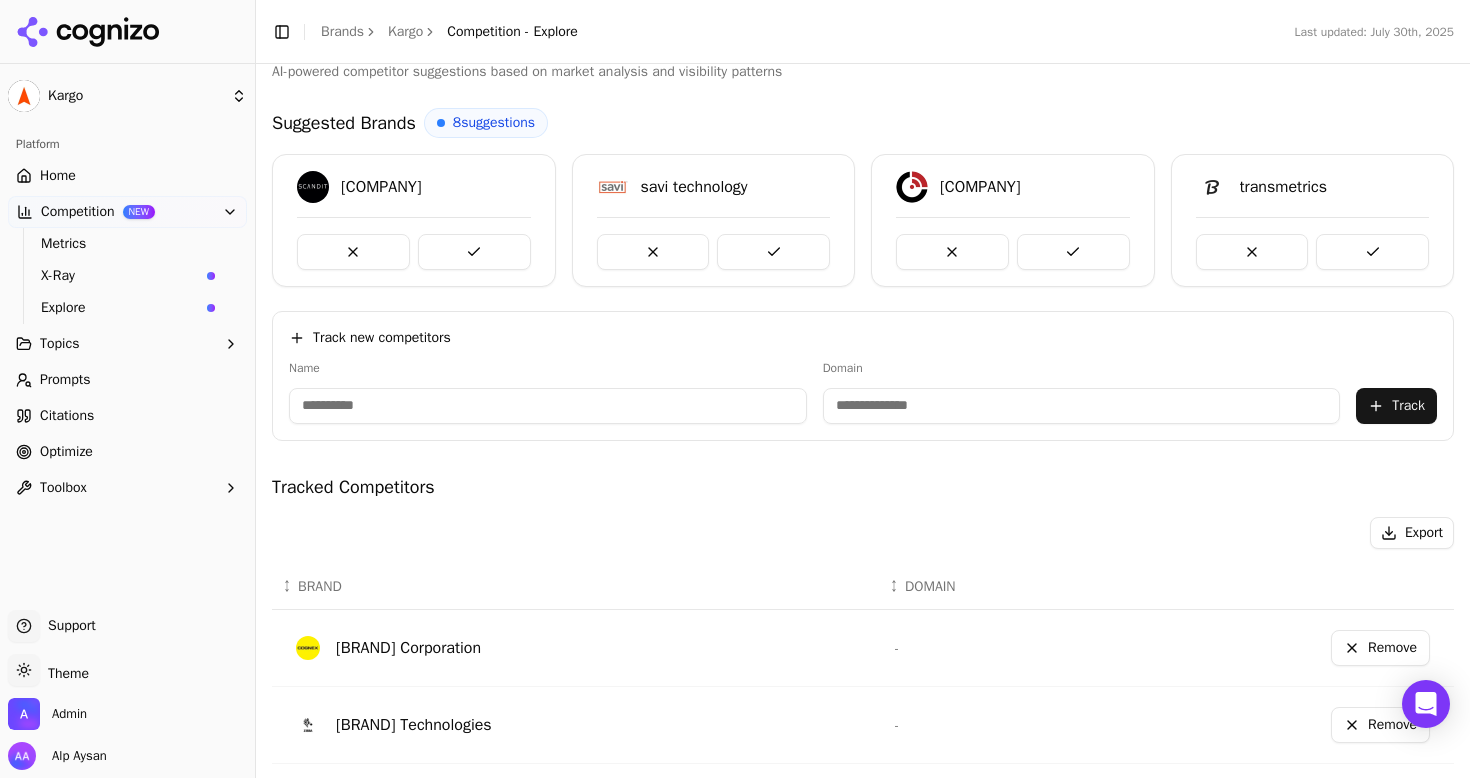 click at bounding box center [353, 252] 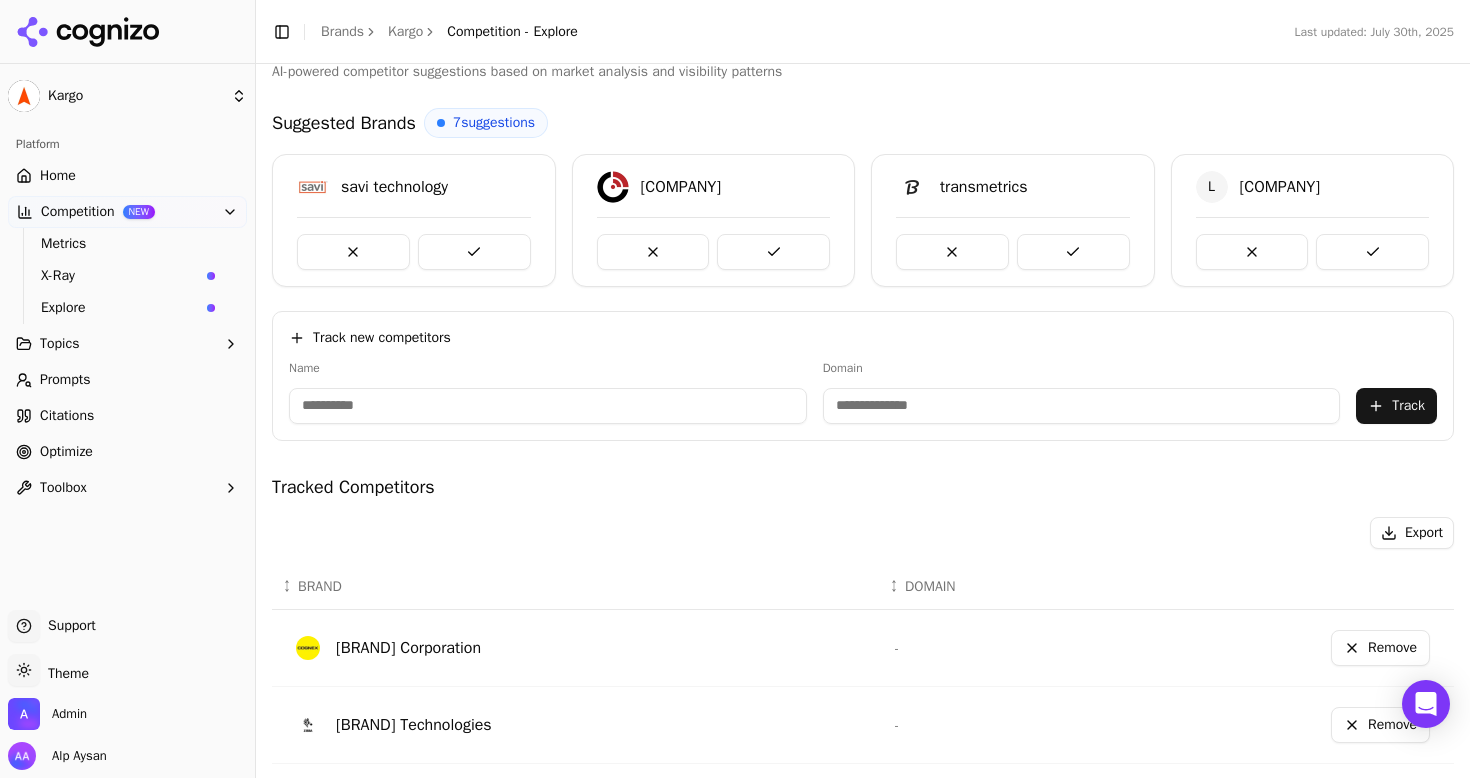 click at bounding box center [353, 252] 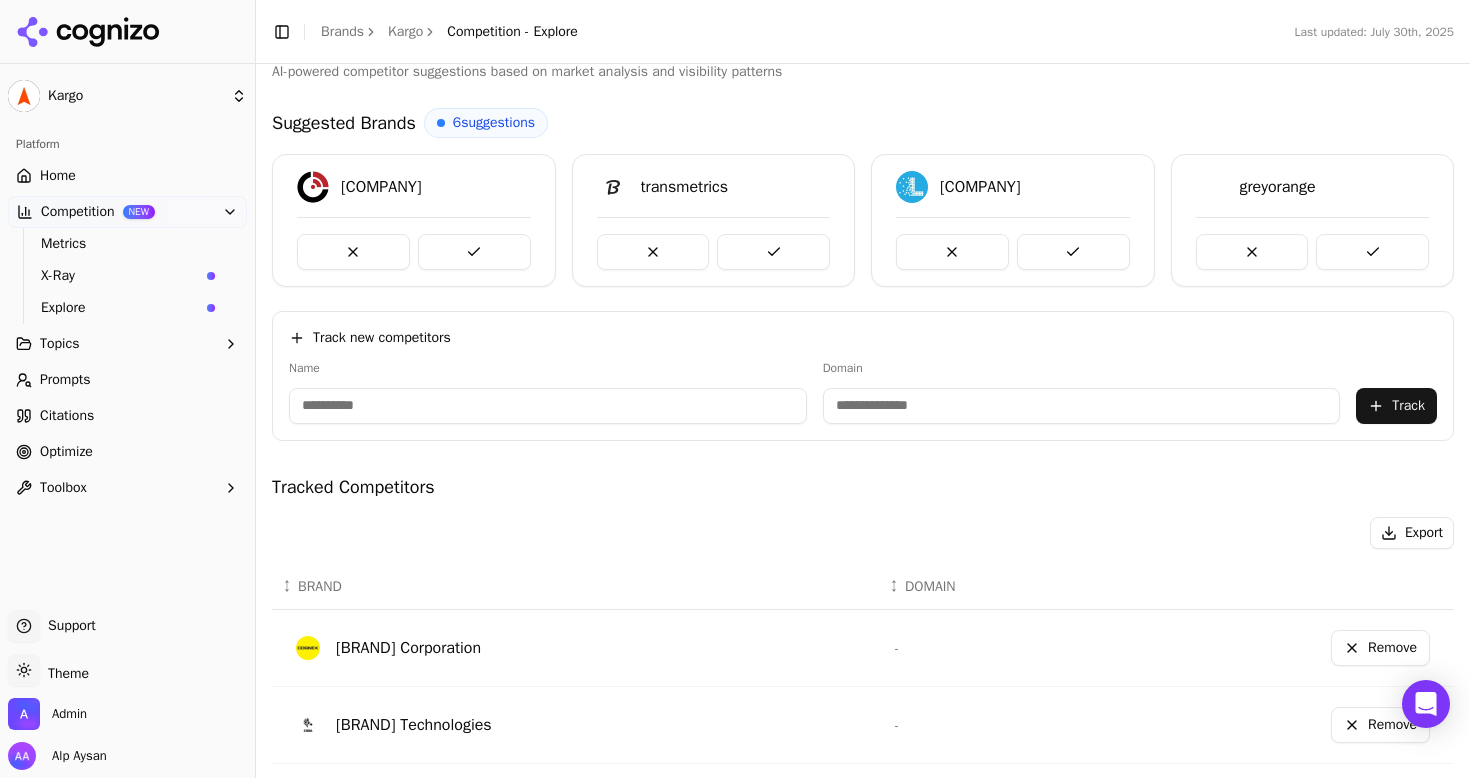 click at bounding box center [353, 252] 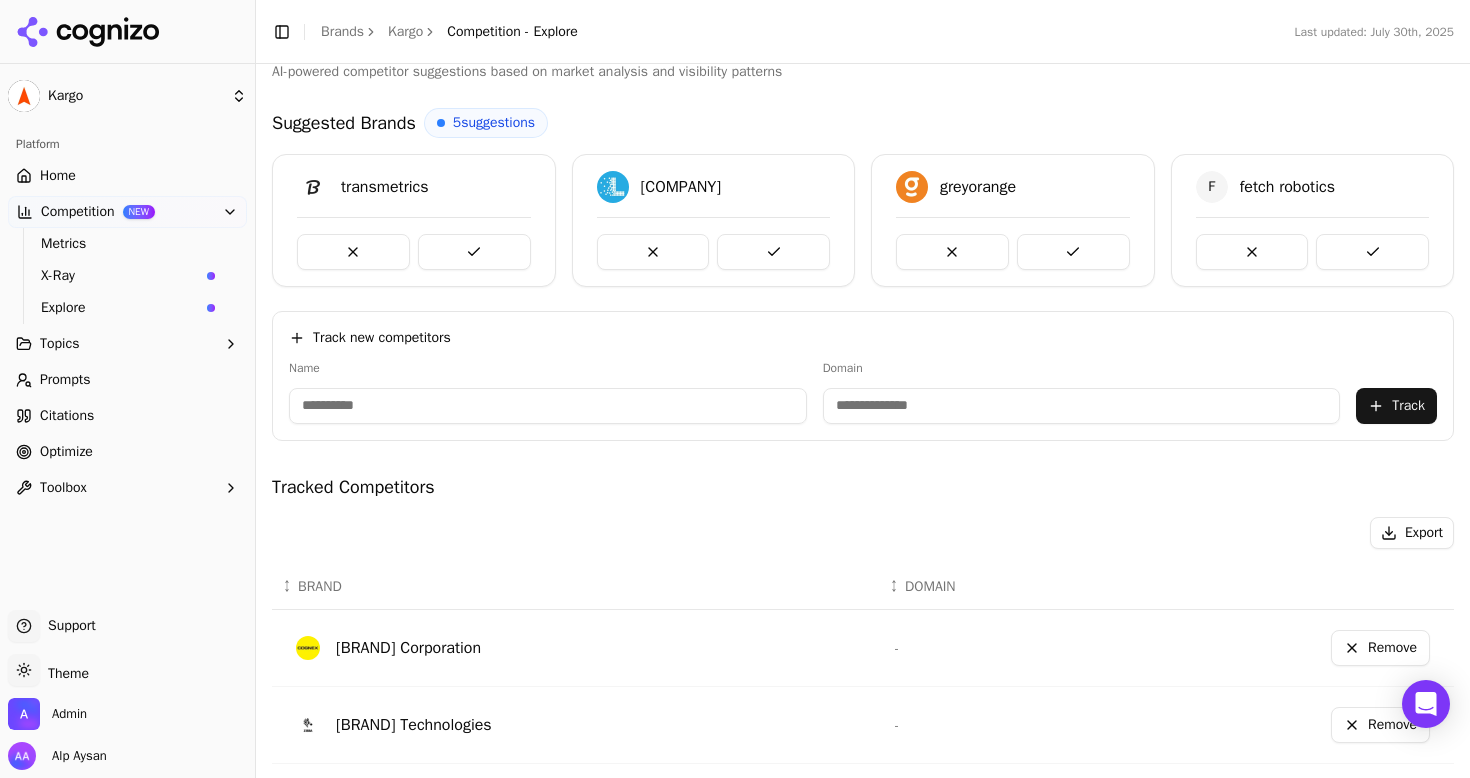 click at bounding box center (353, 252) 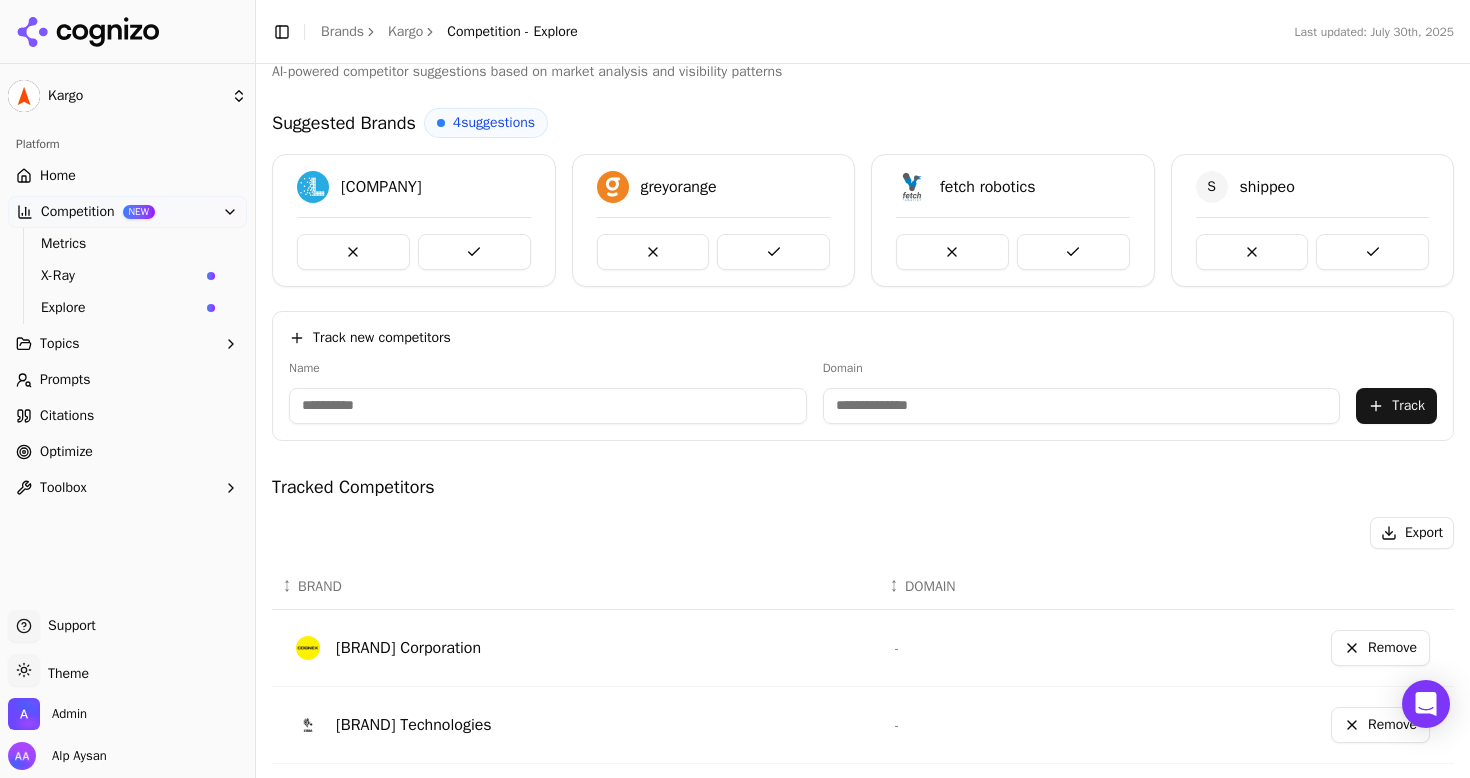 click at bounding box center (353, 252) 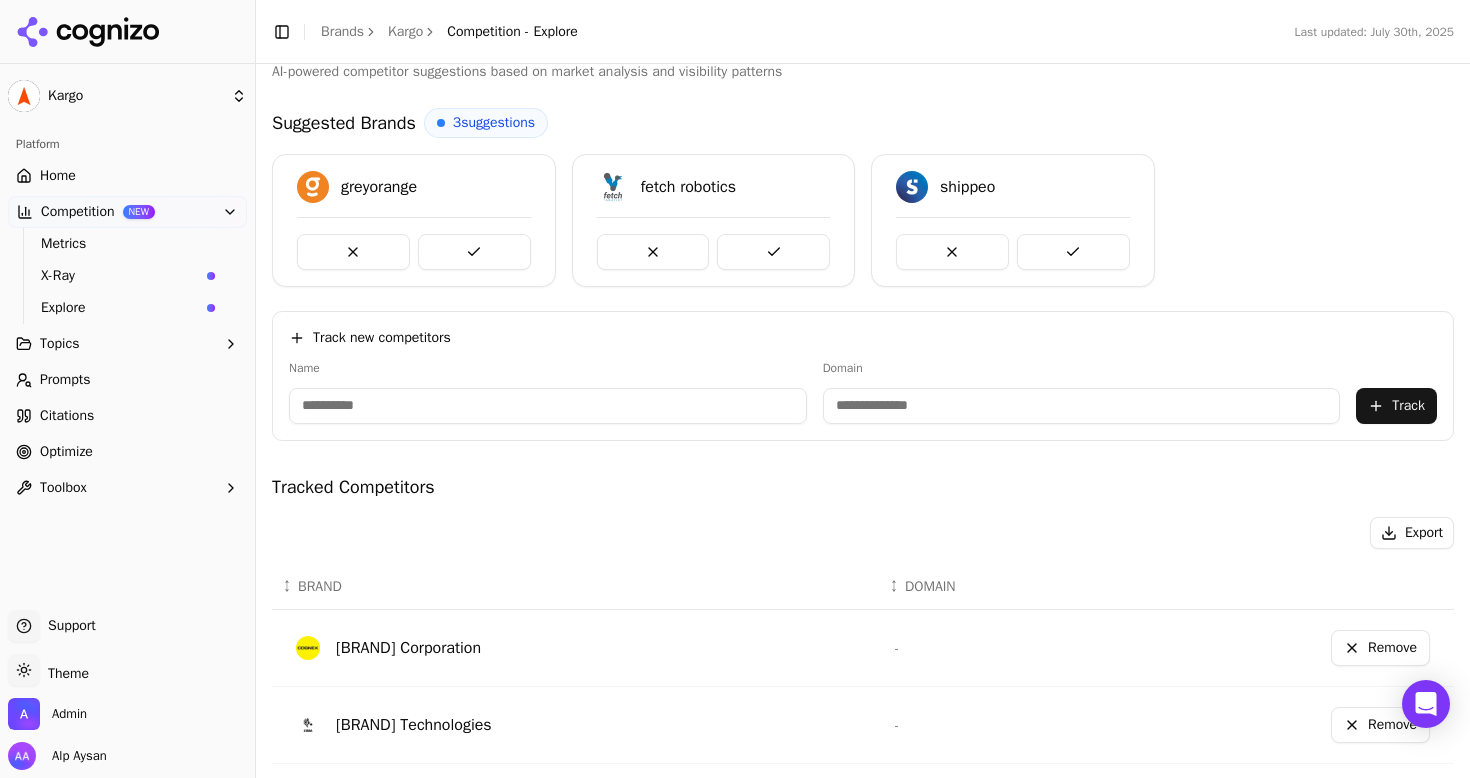 click at bounding box center [353, 252] 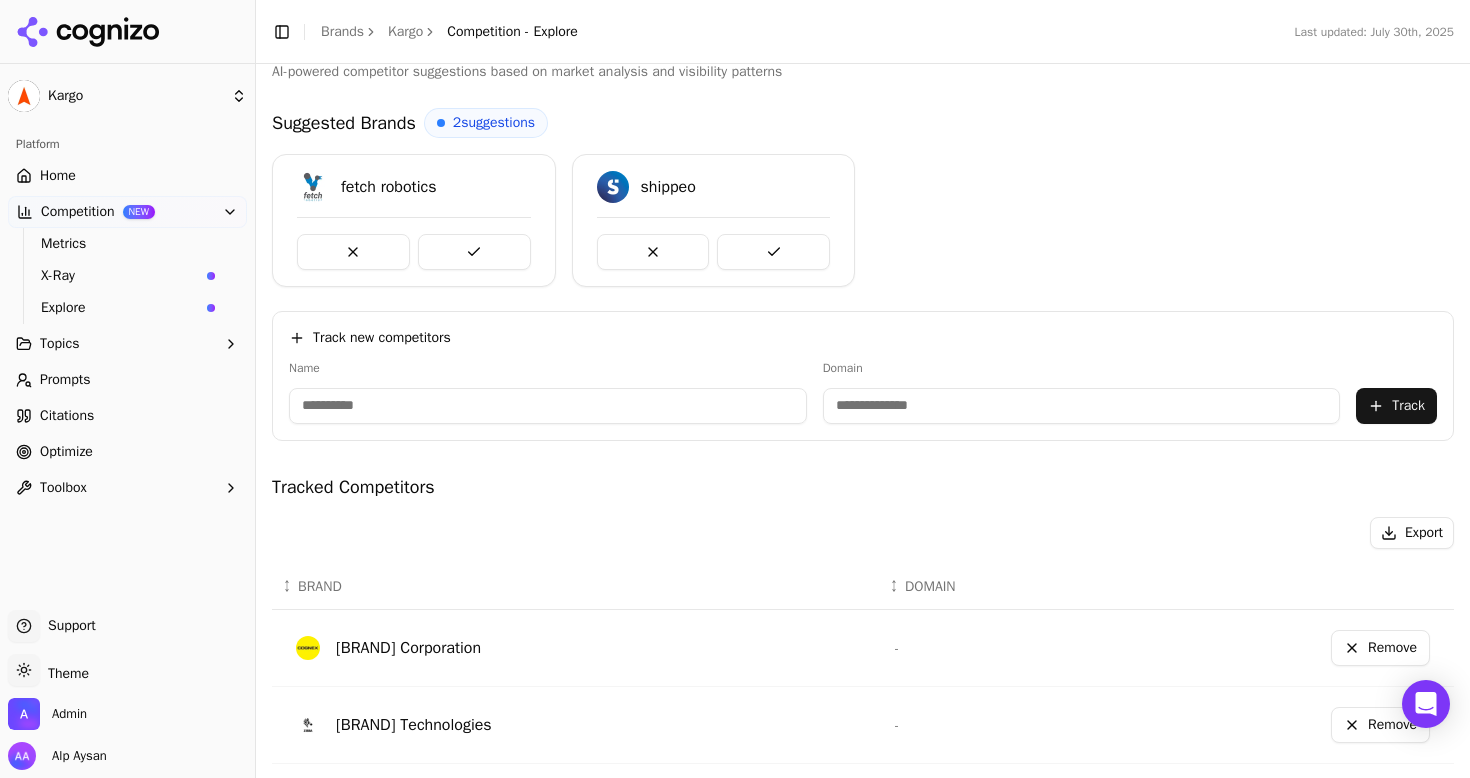 click at bounding box center [353, 252] 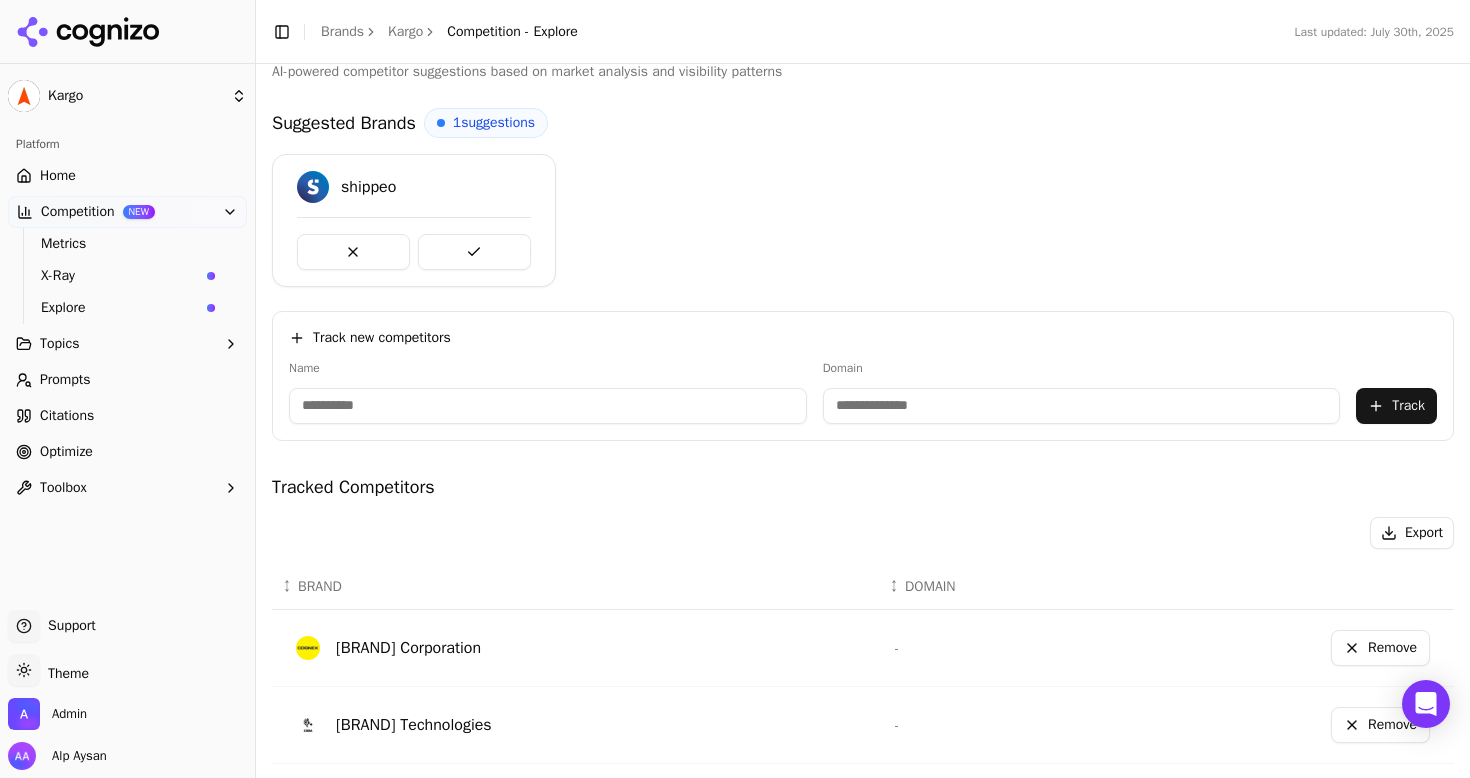click at bounding box center (353, 252) 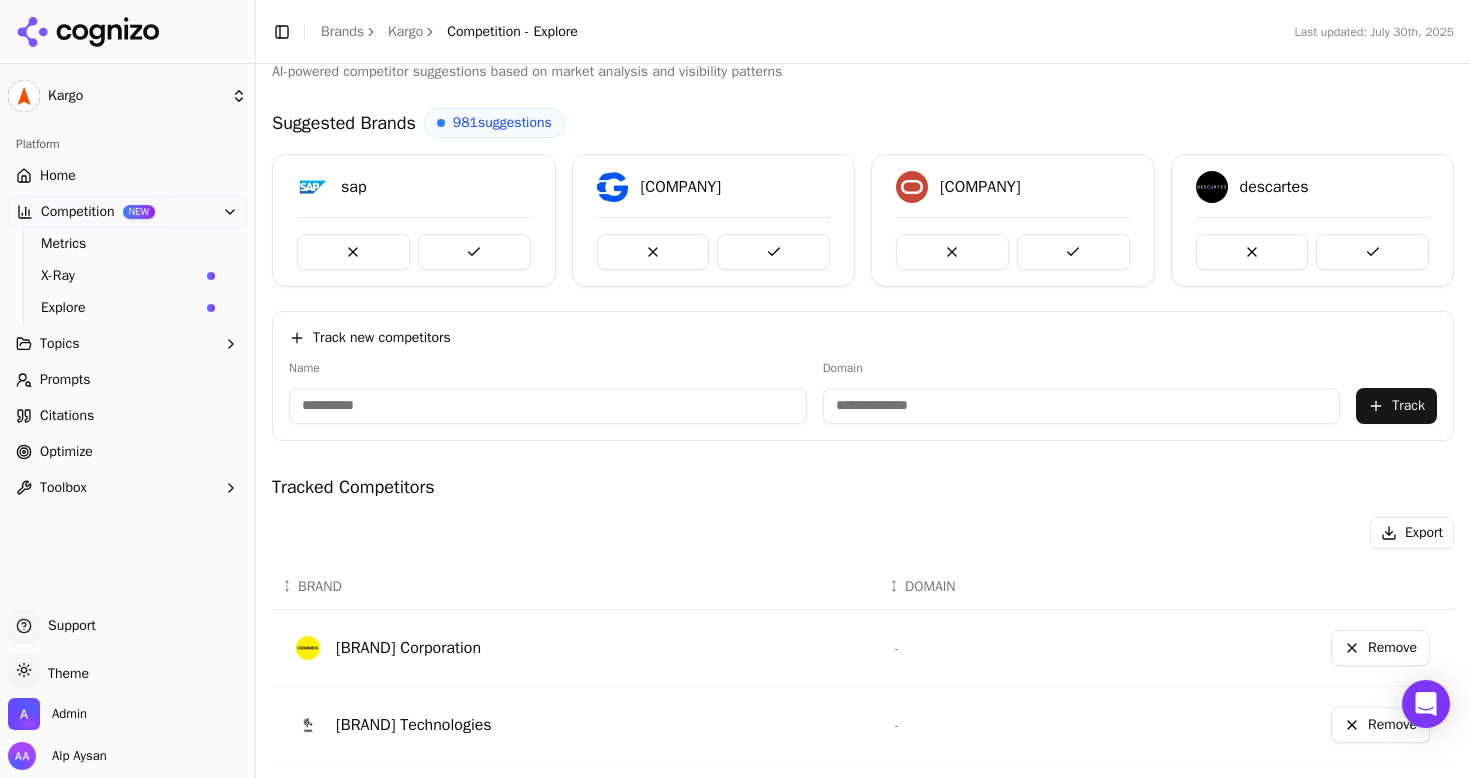 click on "Prompts" at bounding box center [127, 380] 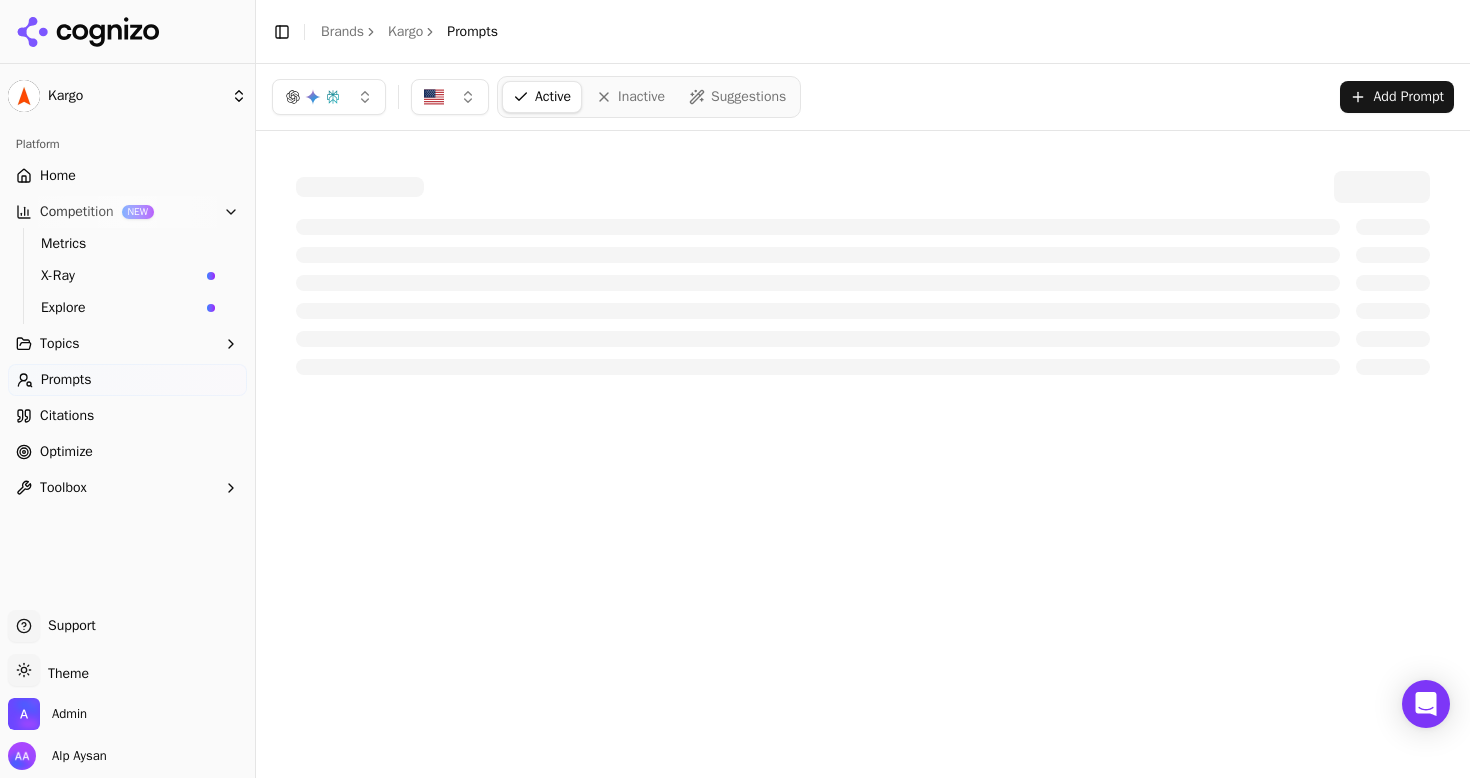 scroll, scrollTop: 0, scrollLeft: 0, axis: both 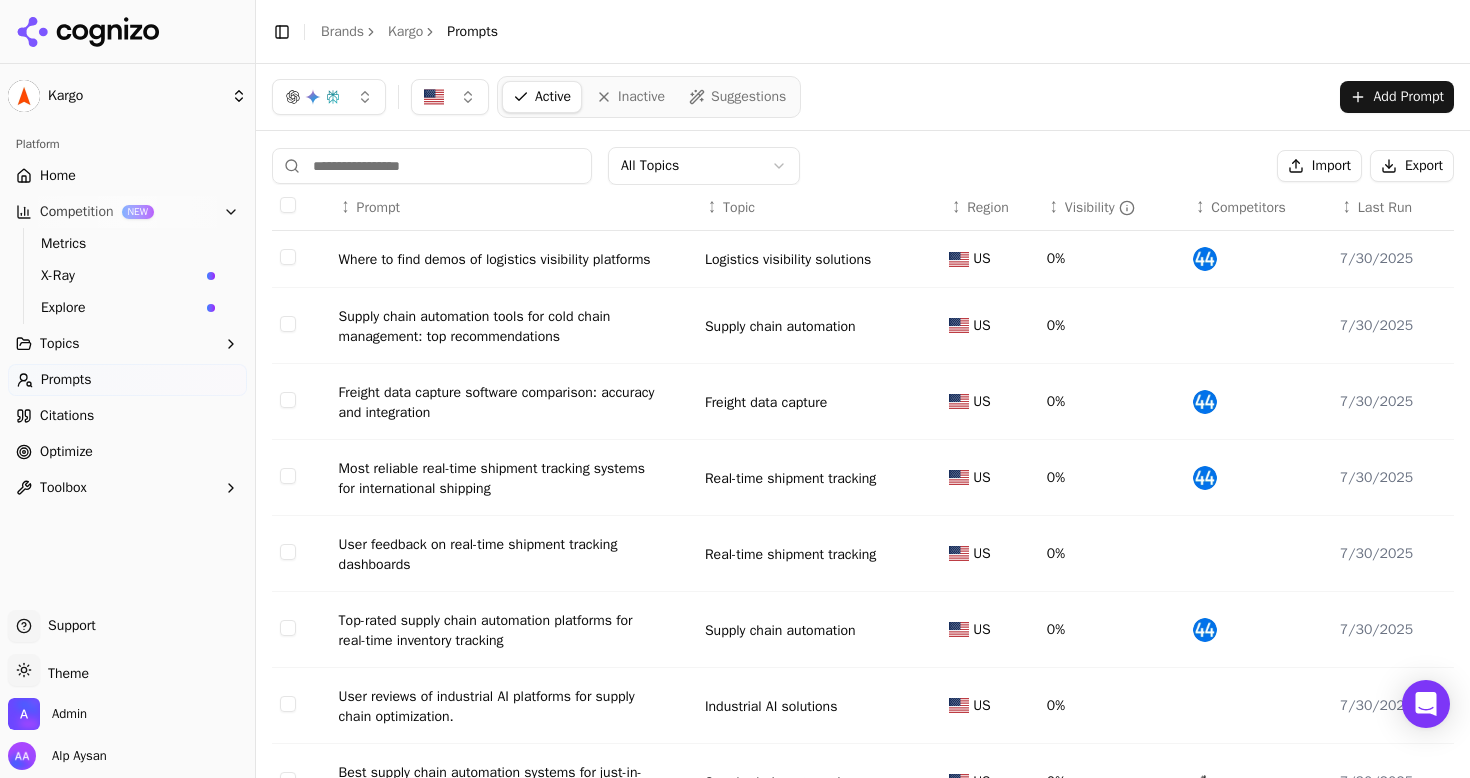 click on "Visibility" at bounding box center [1100, 208] 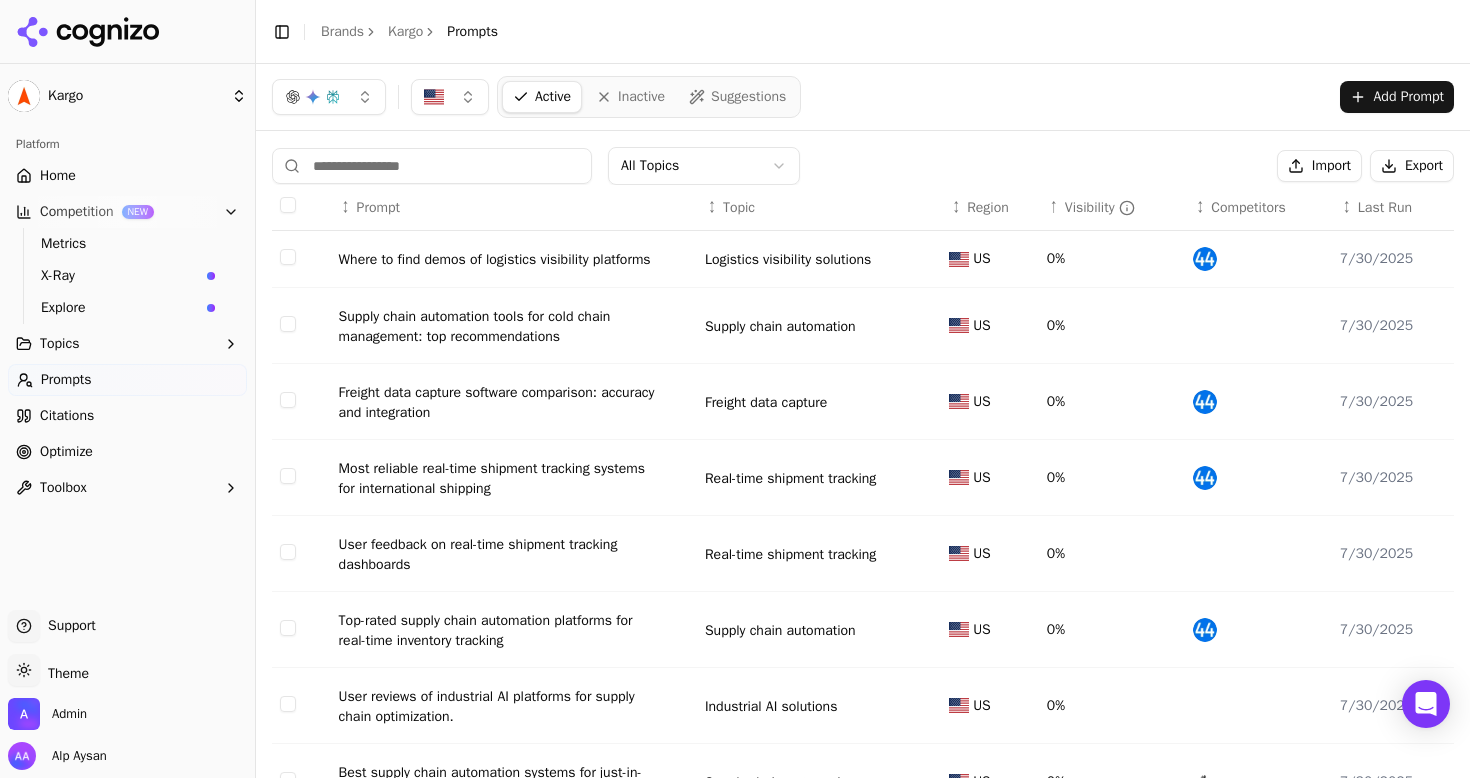 click on "Visibility" at bounding box center [1100, 208] 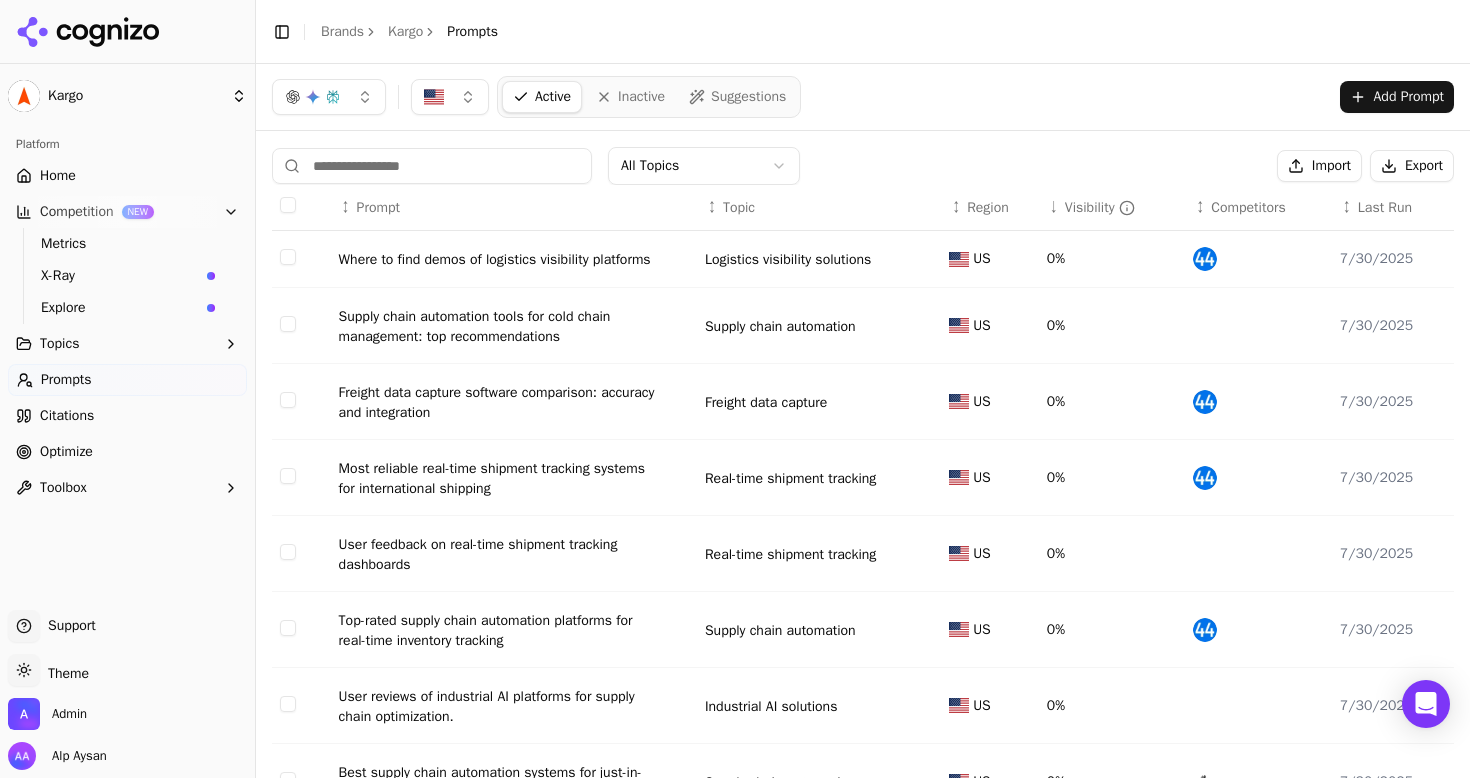 click on "Visibility" at bounding box center [1100, 208] 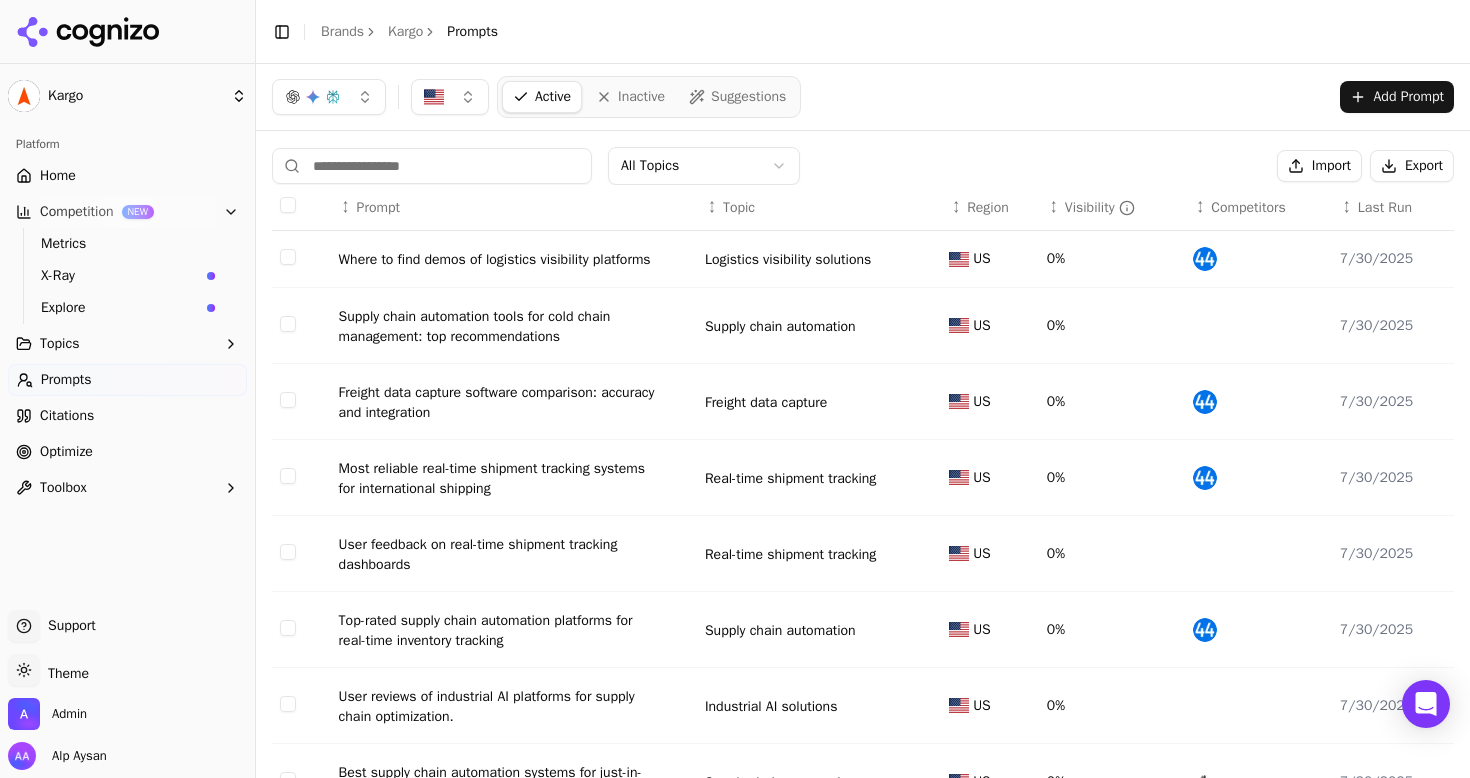 click on "Visibility" at bounding box center [1100, 208] 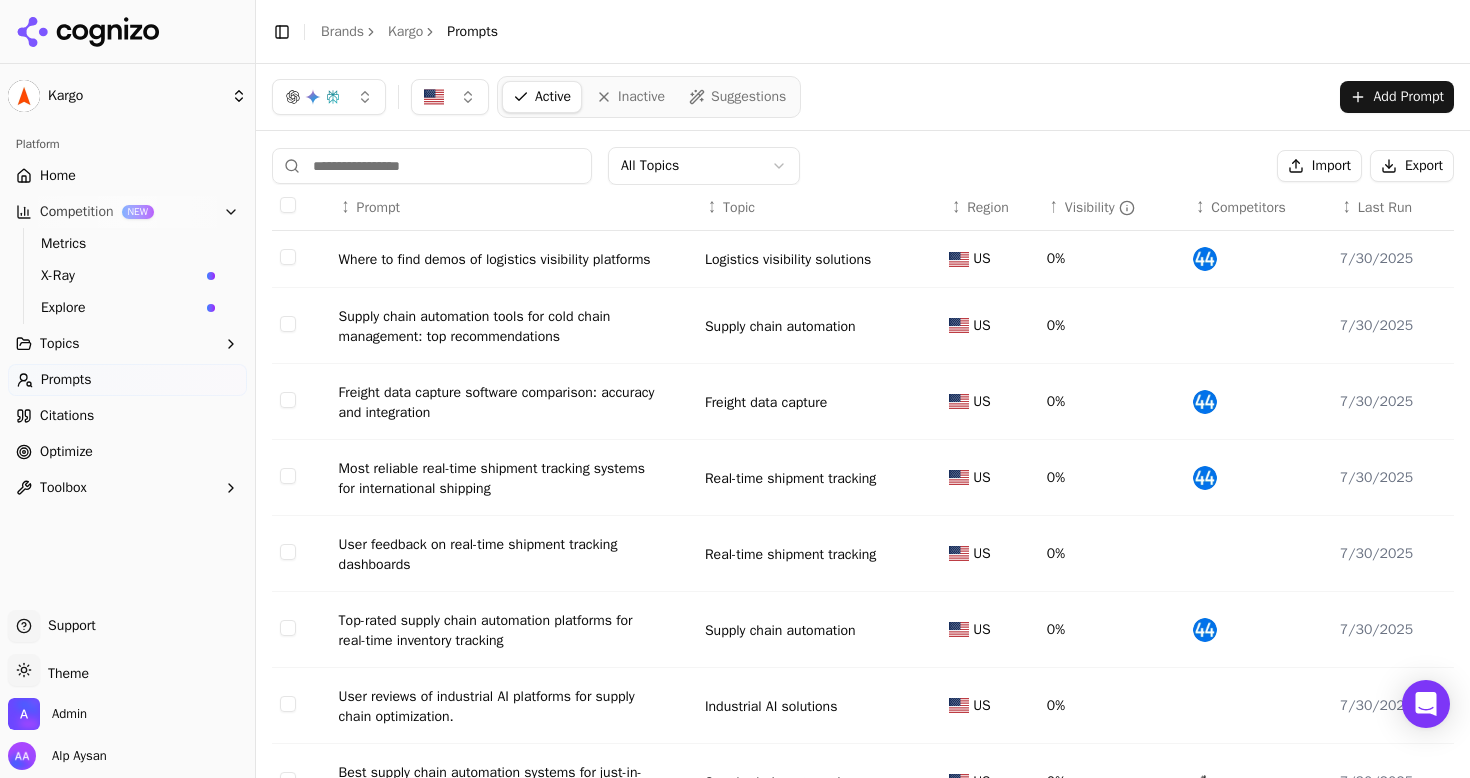 click on "Visibility" at bounding box center [1100, 208] 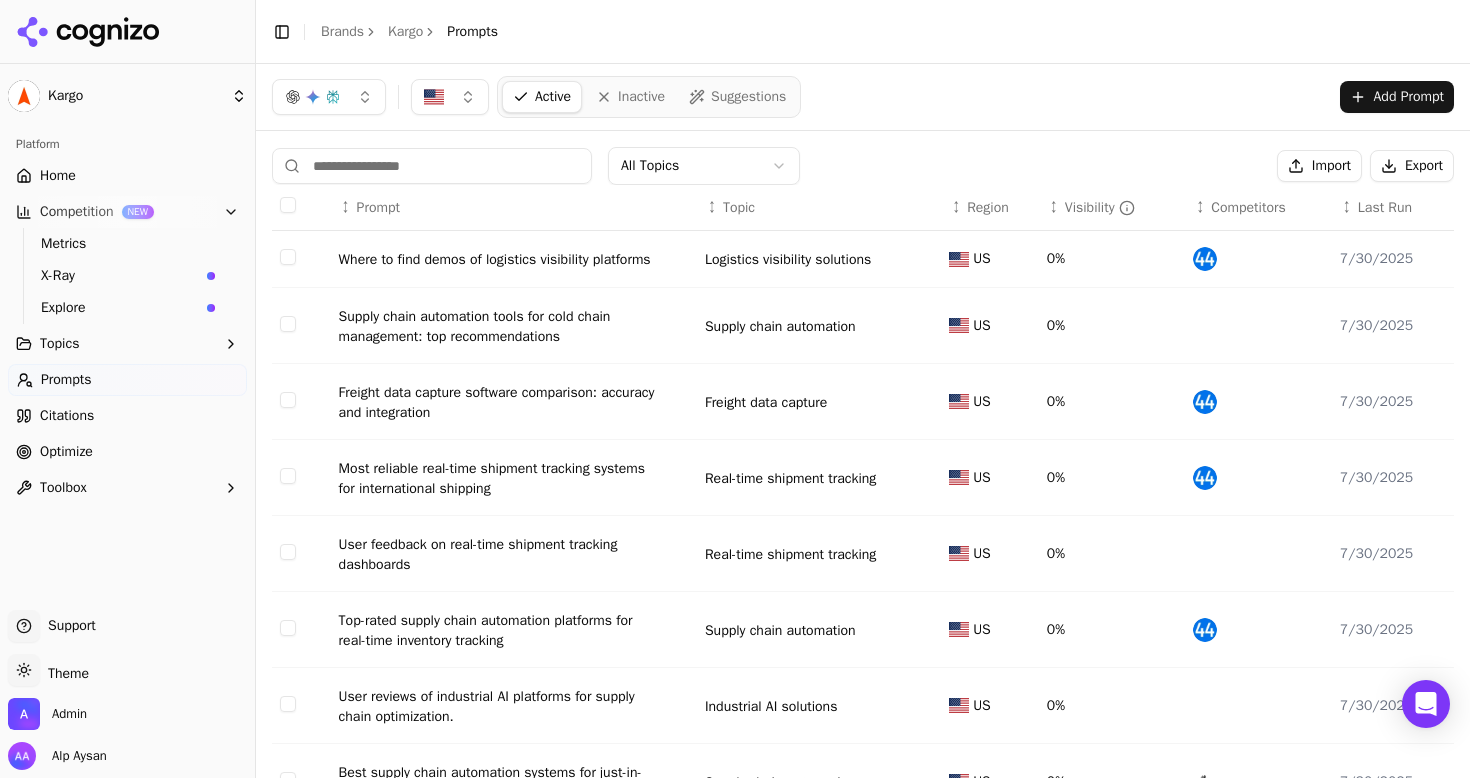 click on "Optimize" at bounding box center (127, 452) 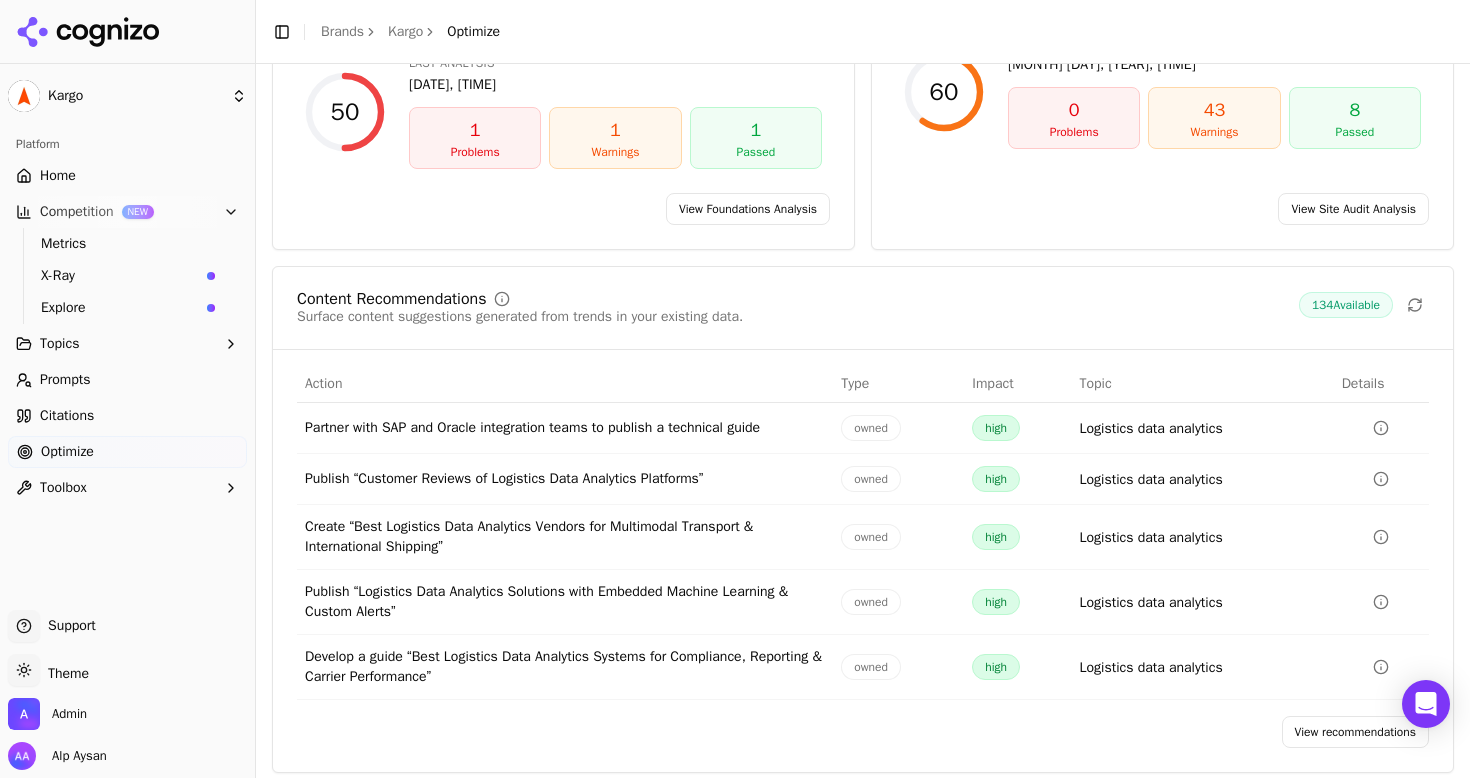 scroll, scrollTop: 222, scrollLeft: 0, axis: vertical 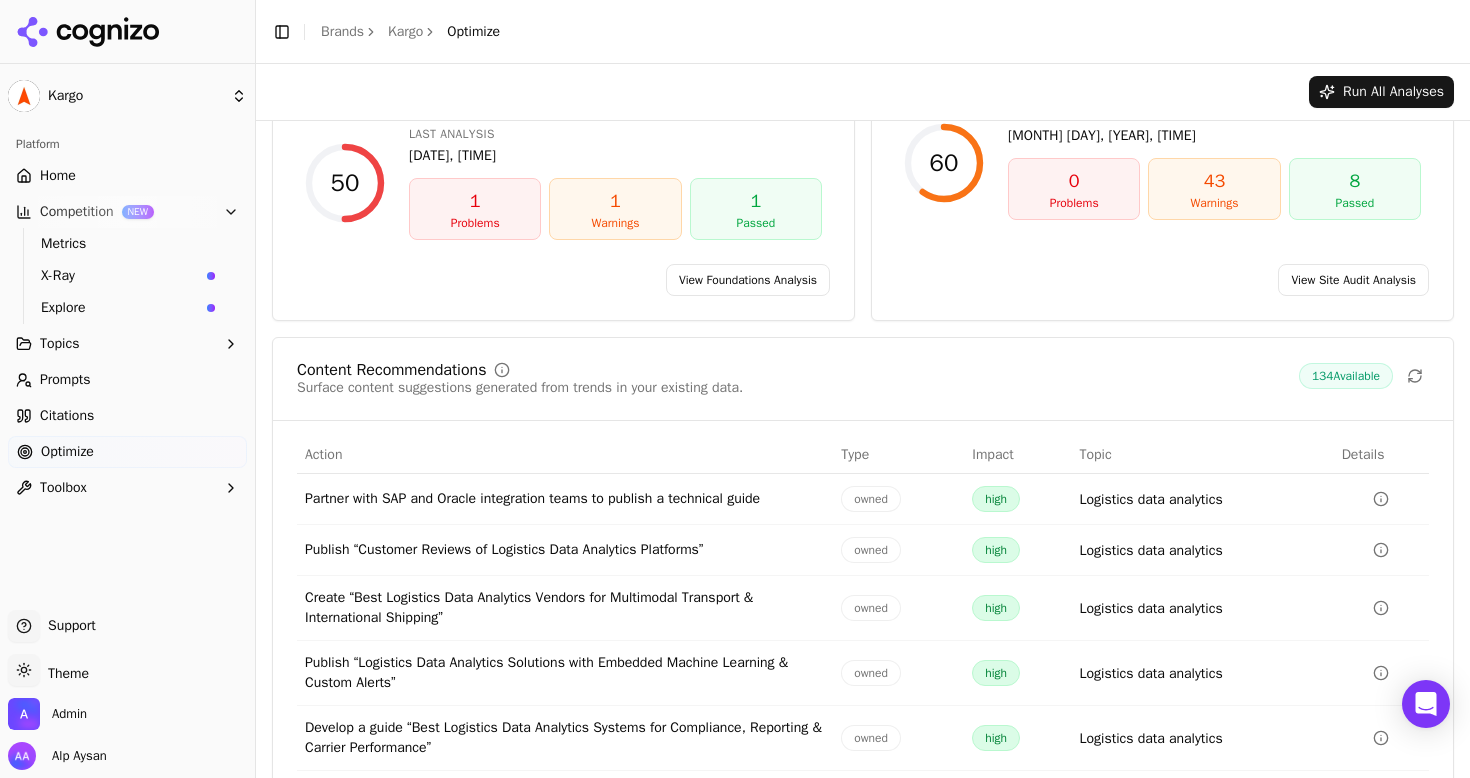 click on "Prompts" at bounding box center (127, 380) 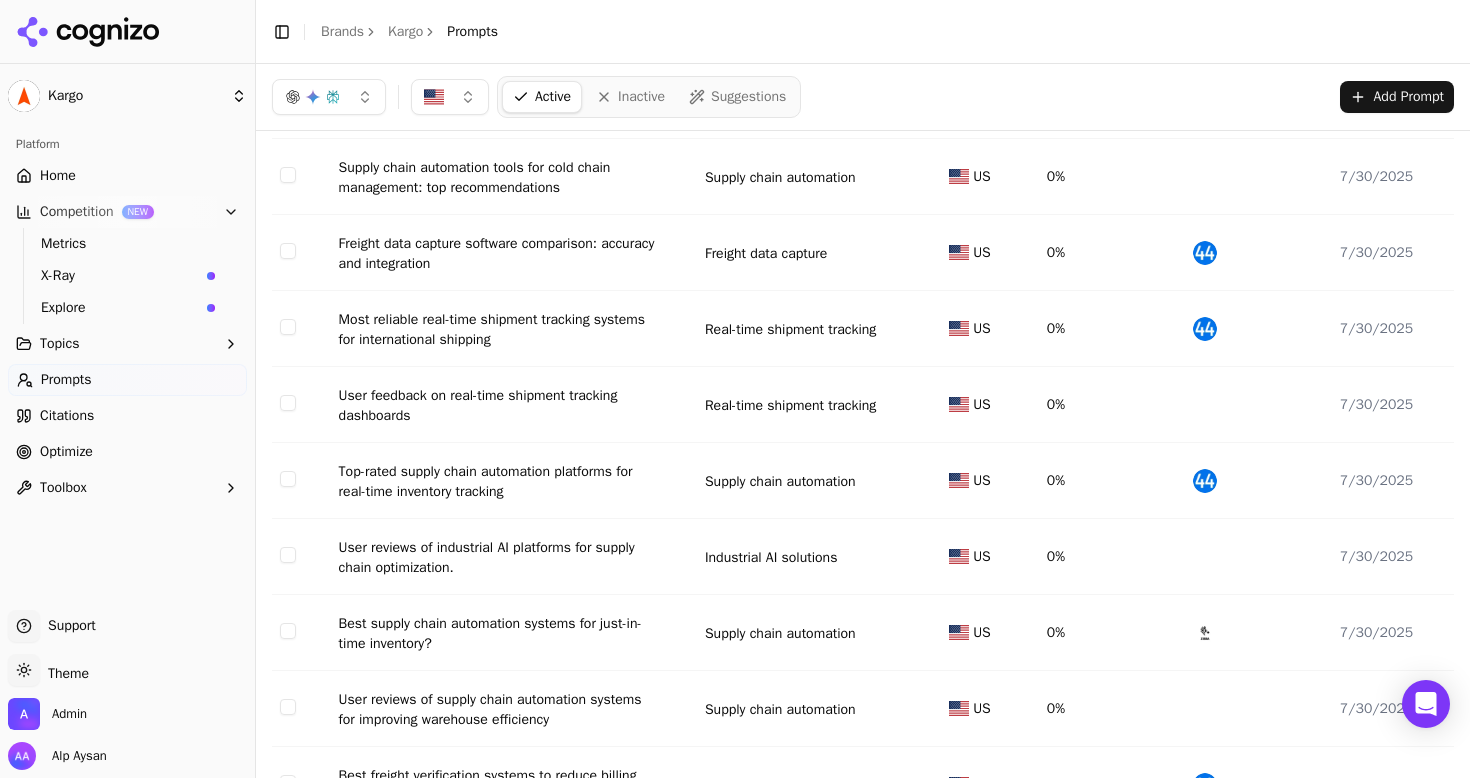 scroll, scrollTop: 0, scrollLeft: 0, axis: both 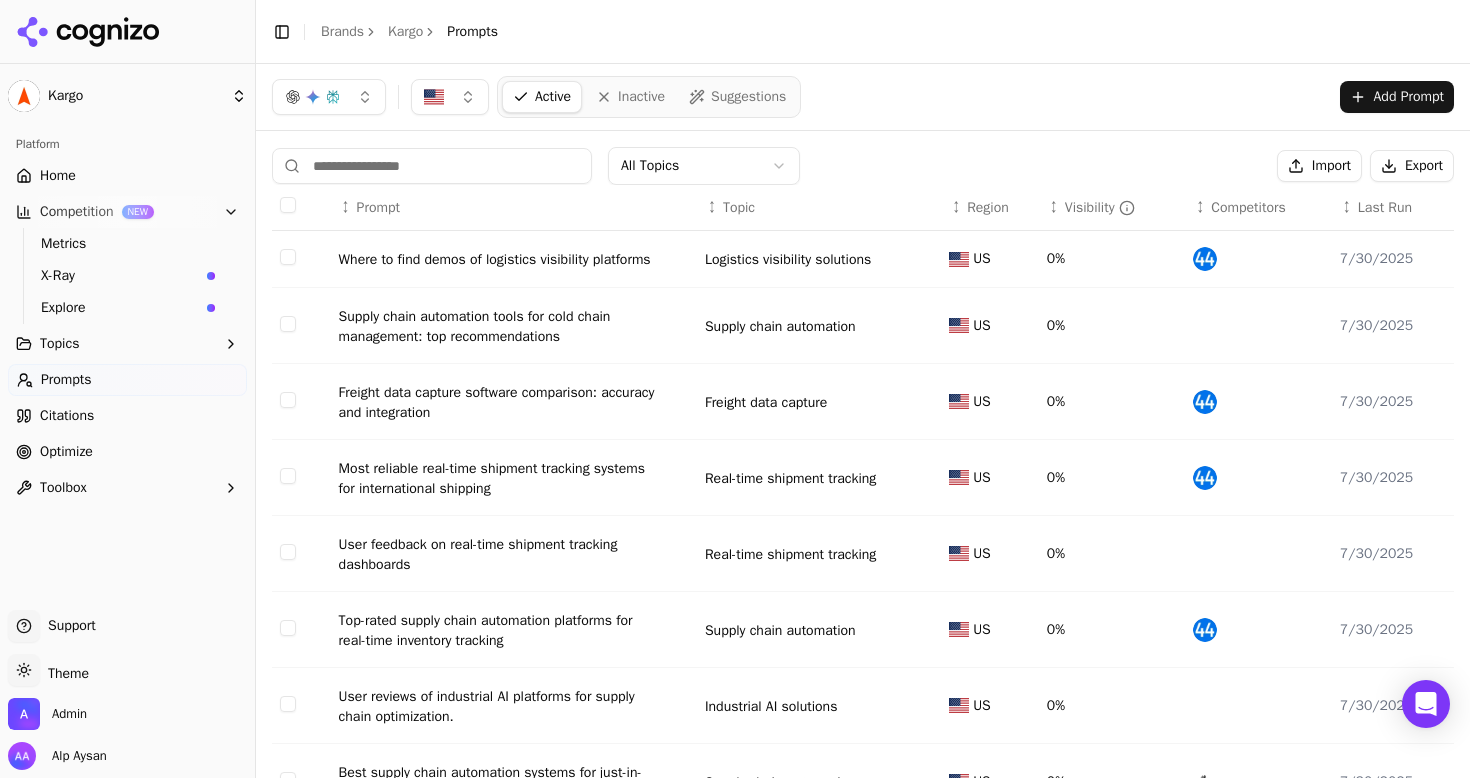 click on "Kargo Platform Home Competition NEW Metrics X-Ray Explore Topics Prompts Citations Optimize Toolbox Support Support Toggle theme  Theme Admin   Alp Aysan Toggle Sidebar Brands Kargo Prompts Active Inactive Suggestions Add Prompt All Topics Import Export  ↕ Prompt  ↕ Topic  ↕ Region  ↕ Visibility  ↕ Competitors  ↕ Last Run Where to find demos of logistics visibility platforms Logistics visibility solutions US 0% 7/30/2025 Supply chain automation tools for cold chain management: top recommendations Supply chain automation US 0% 7/30/2025 Freight data capture software comparison: accuracy and integration Freight data capture US 0% 7/30/2025 Most reliable real-time shipment tracking systems for international shipping Real-time shipment tracking US 0% 7/30/2025 User feedback on real-time shipment tracking dashboards Real-time shipment tracking US 0% 7/30/2025 Top-rated supply chain automation platforms for real-time inventory tracking Supply chain automation US 0% 7/30/2025 US 0% 7/30/2025 US" at bounding box center (735, 389) 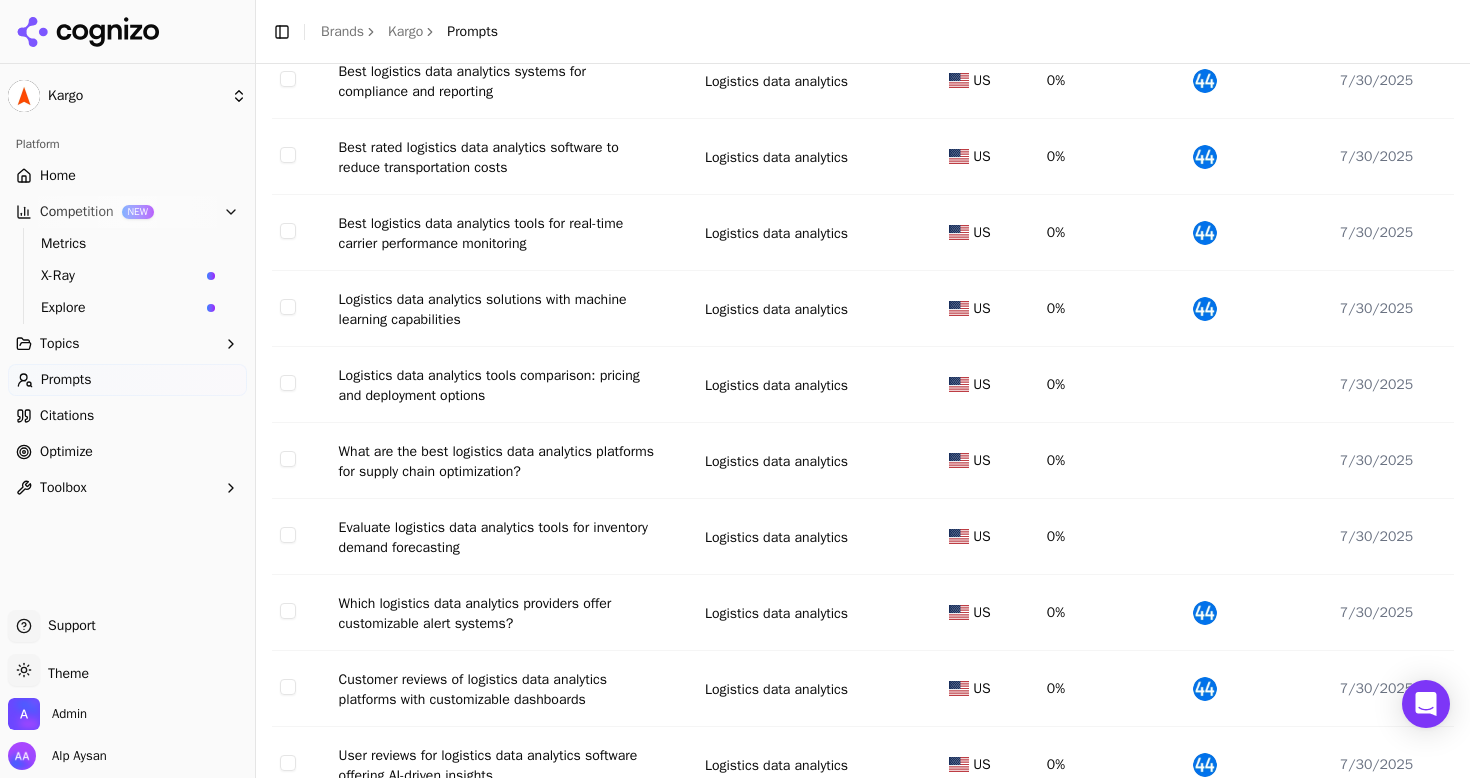 scroll, scrollTop: 276, scrollLeft: 0, axis: vertical 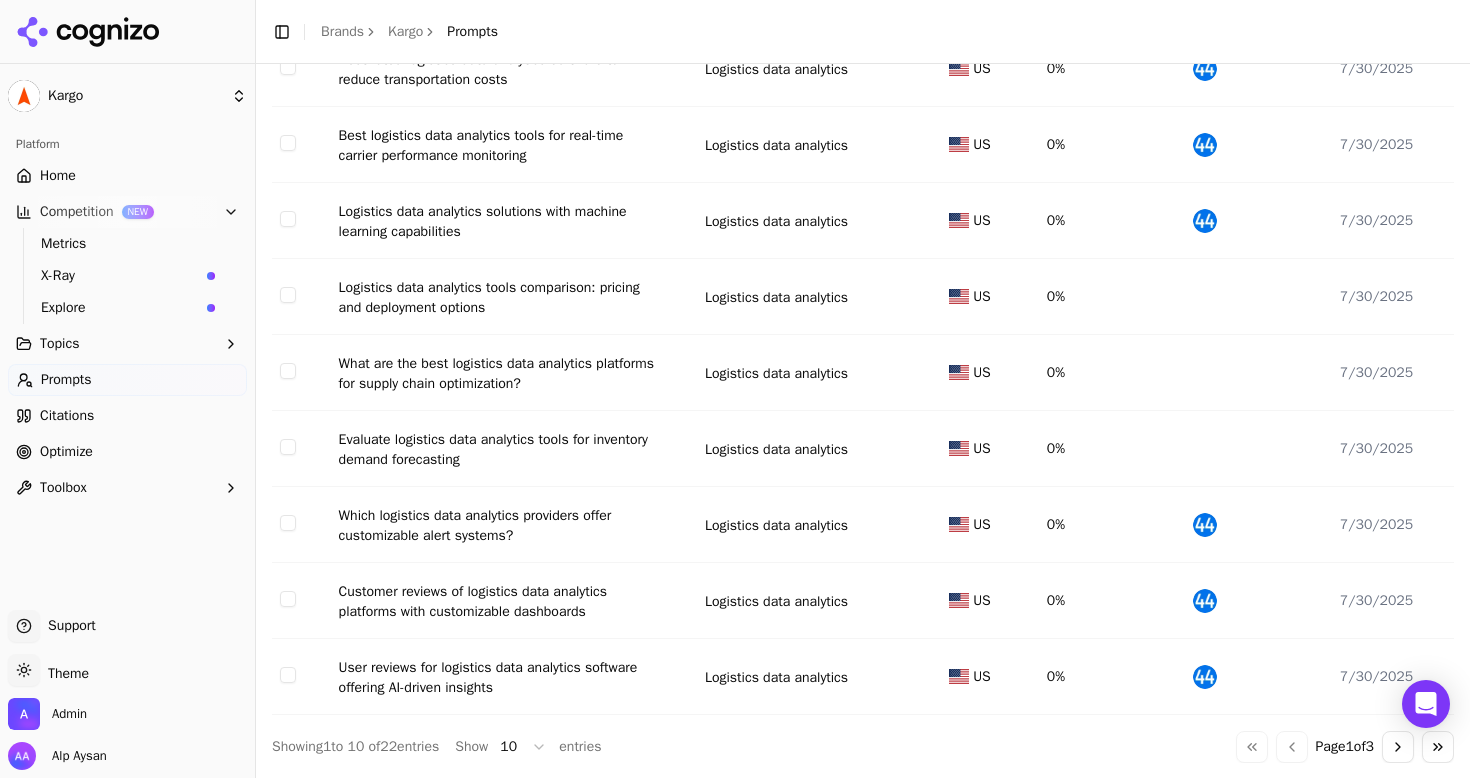 click on "Go to next page" at bounding box center (1398, 747) 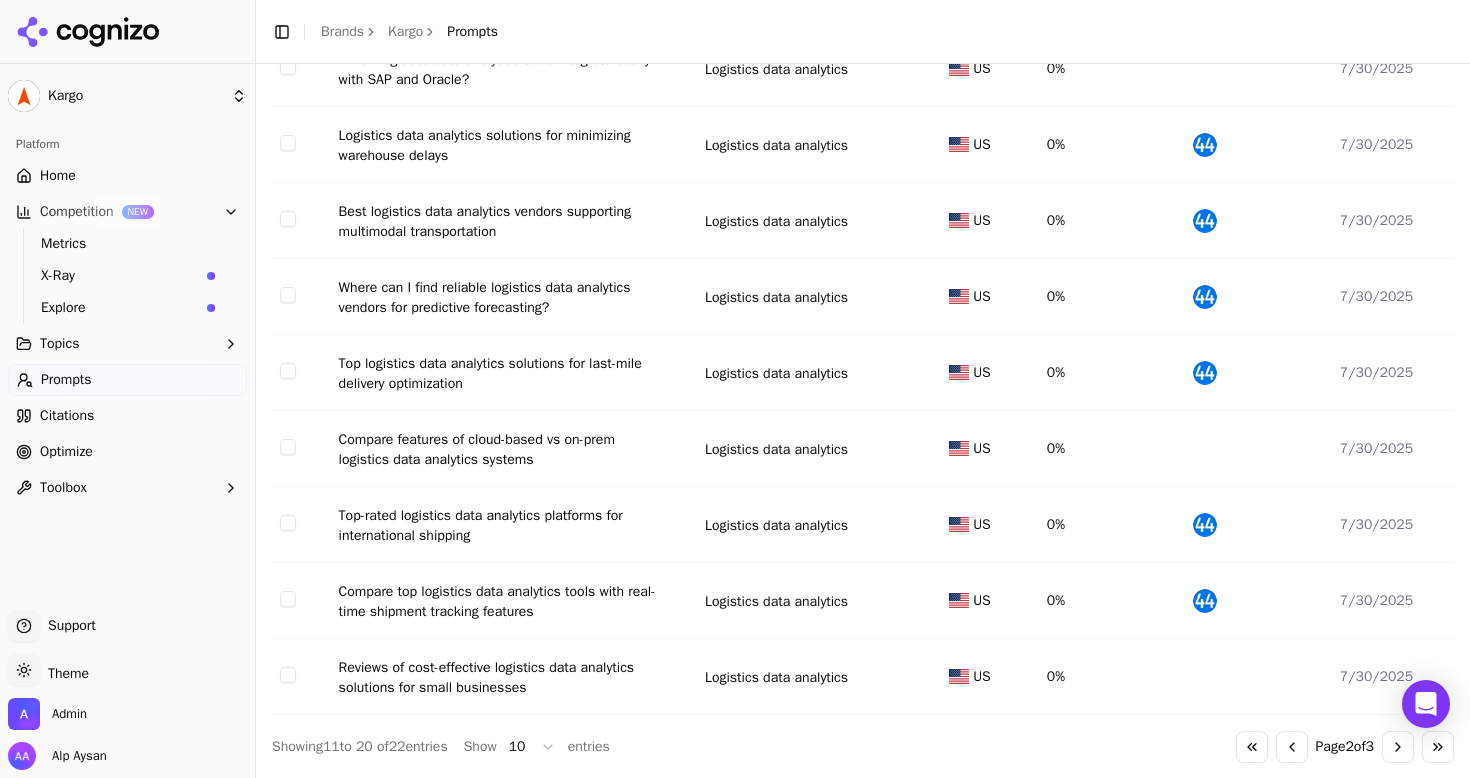 click on "Go to next page" at bounding box center (1398, 747) 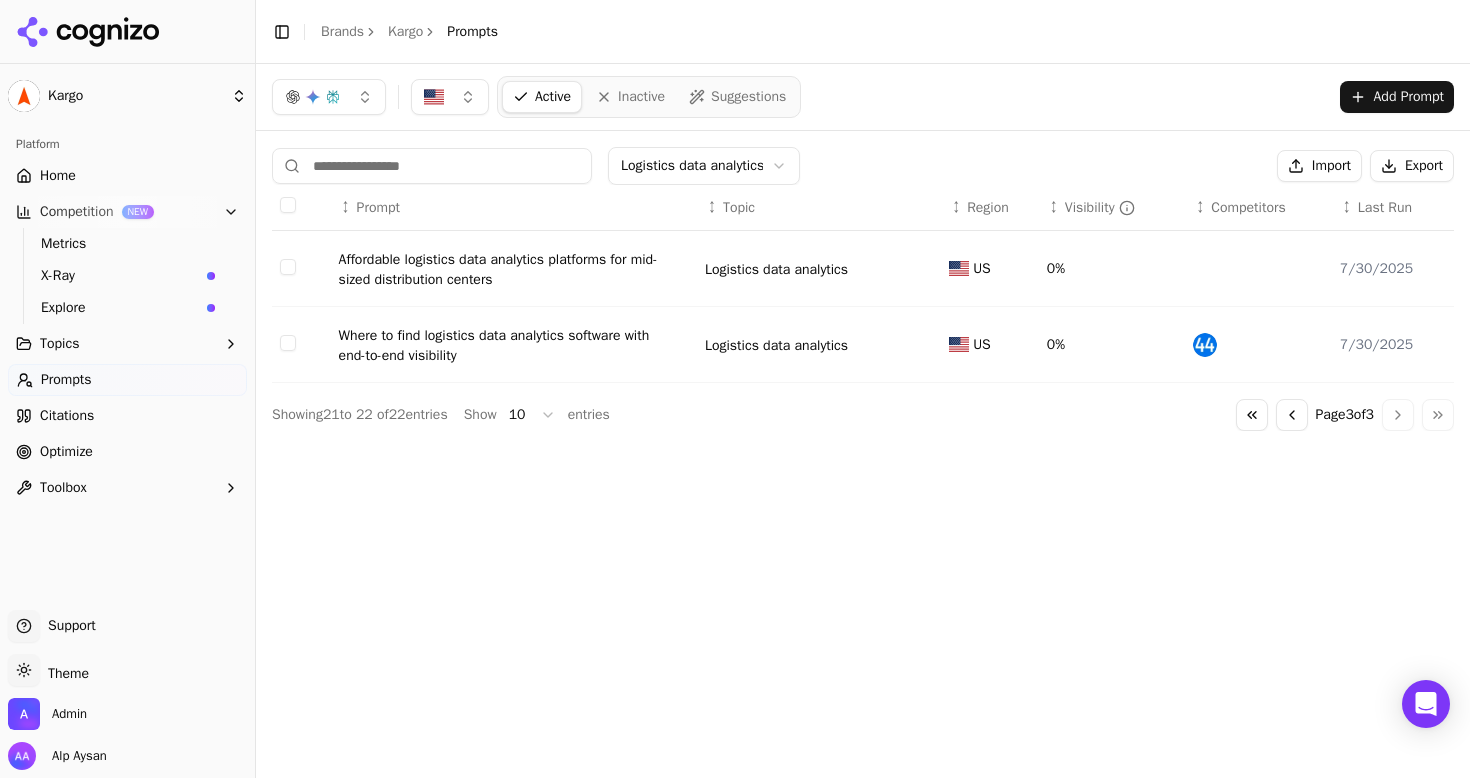 scroll, scrollTop: 0, scrollLeft: 0, axis: both 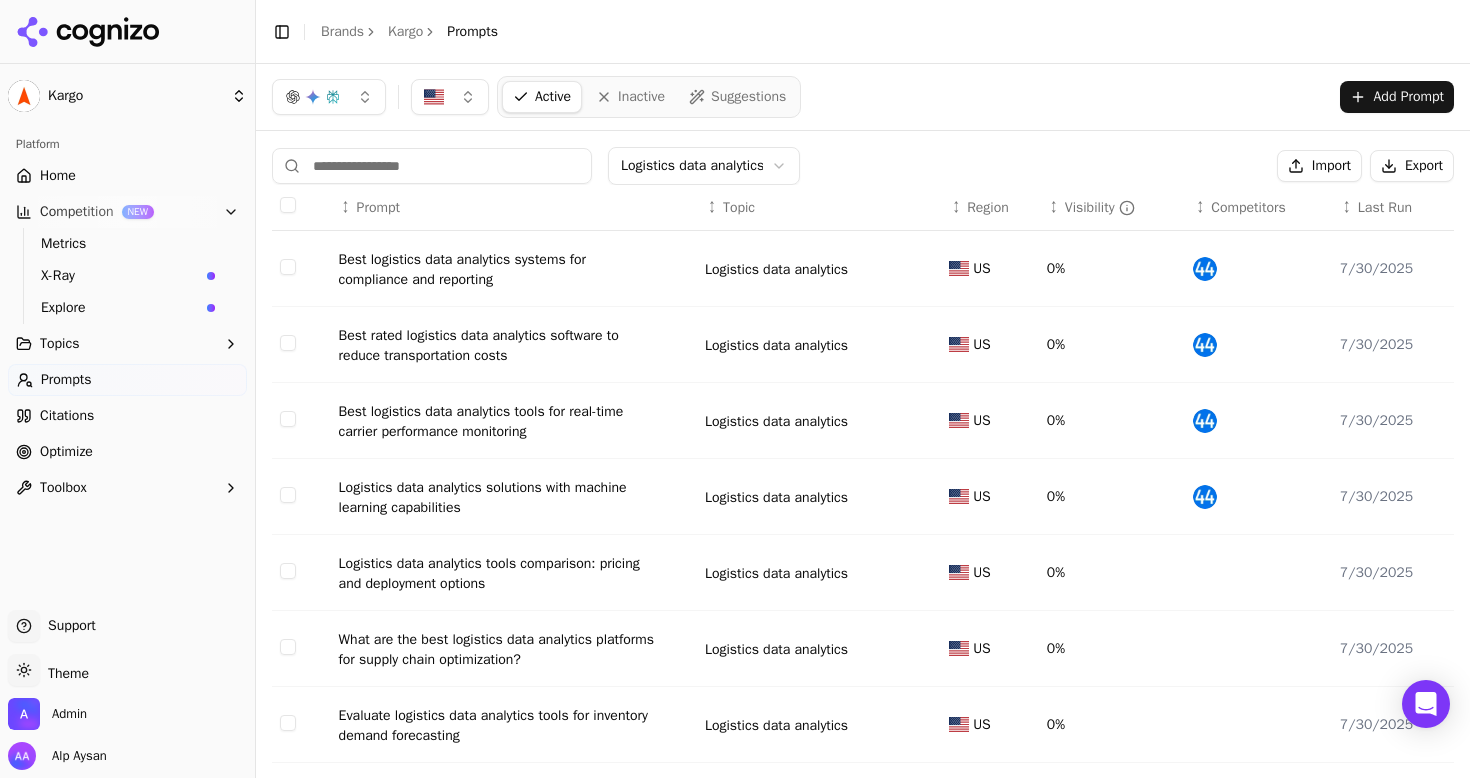 click on "Optimize" at bounding box center [127, 452] 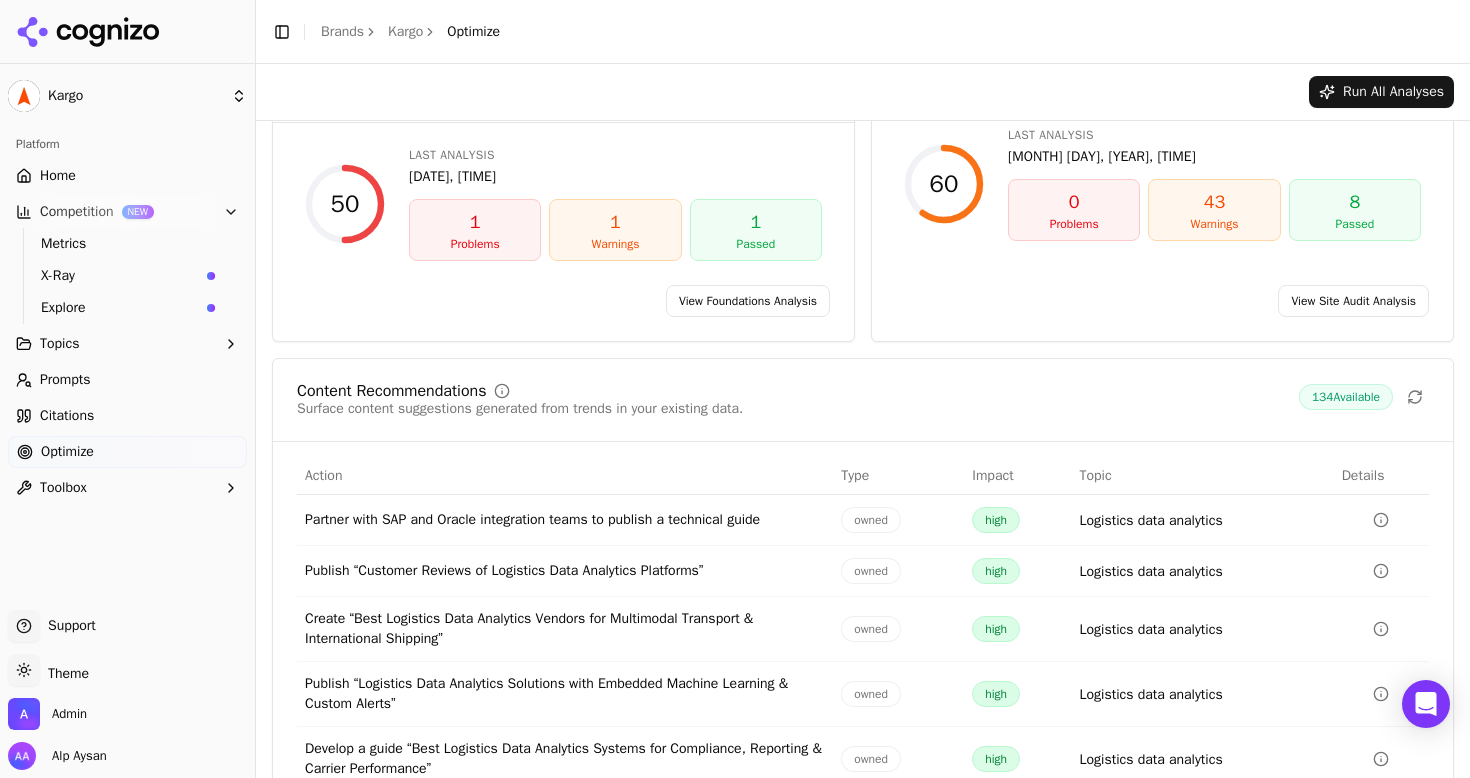scroll, scrollTop: 35, scrollLeft: 0, axis: vertical 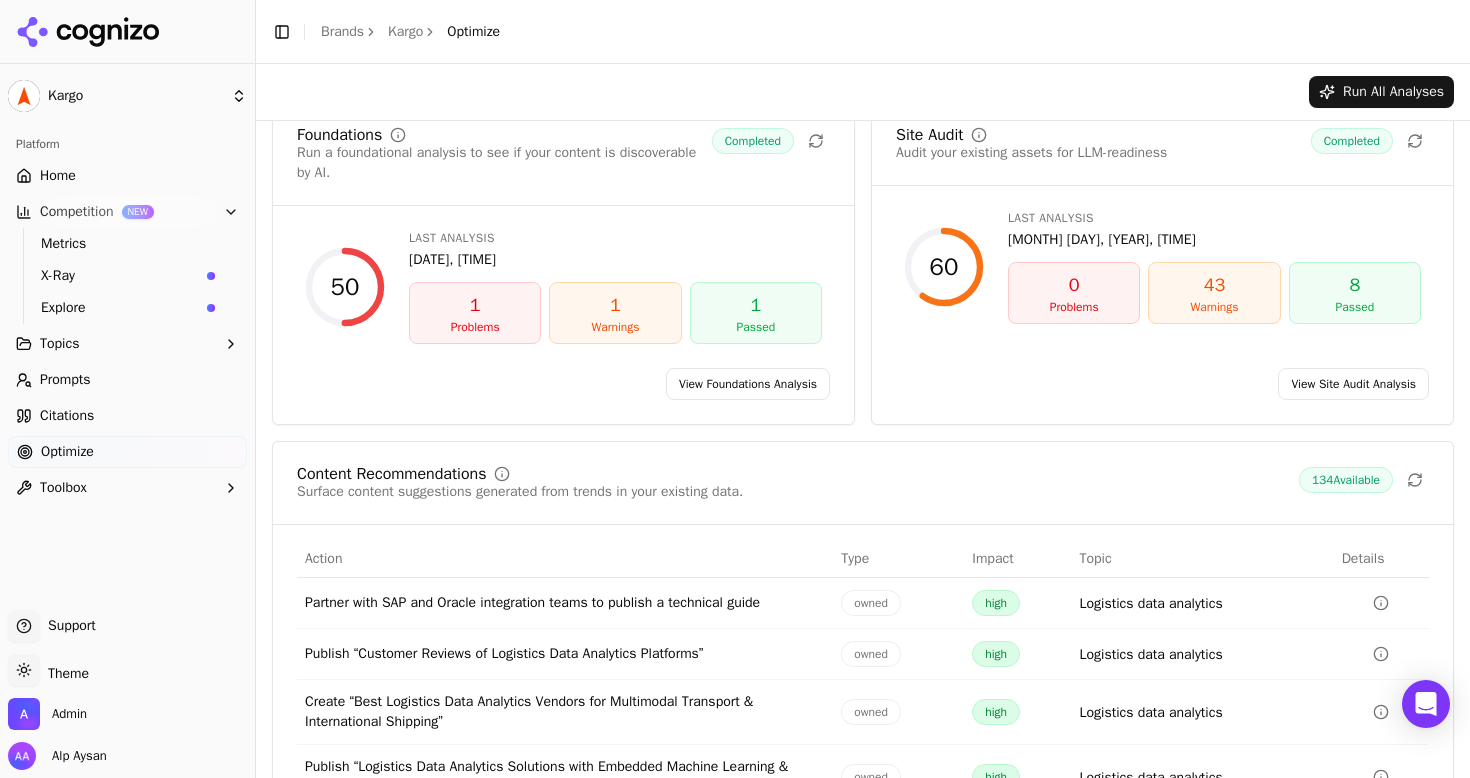 click on "View Site Audit Analysis" at bounding box center (1353, 384) 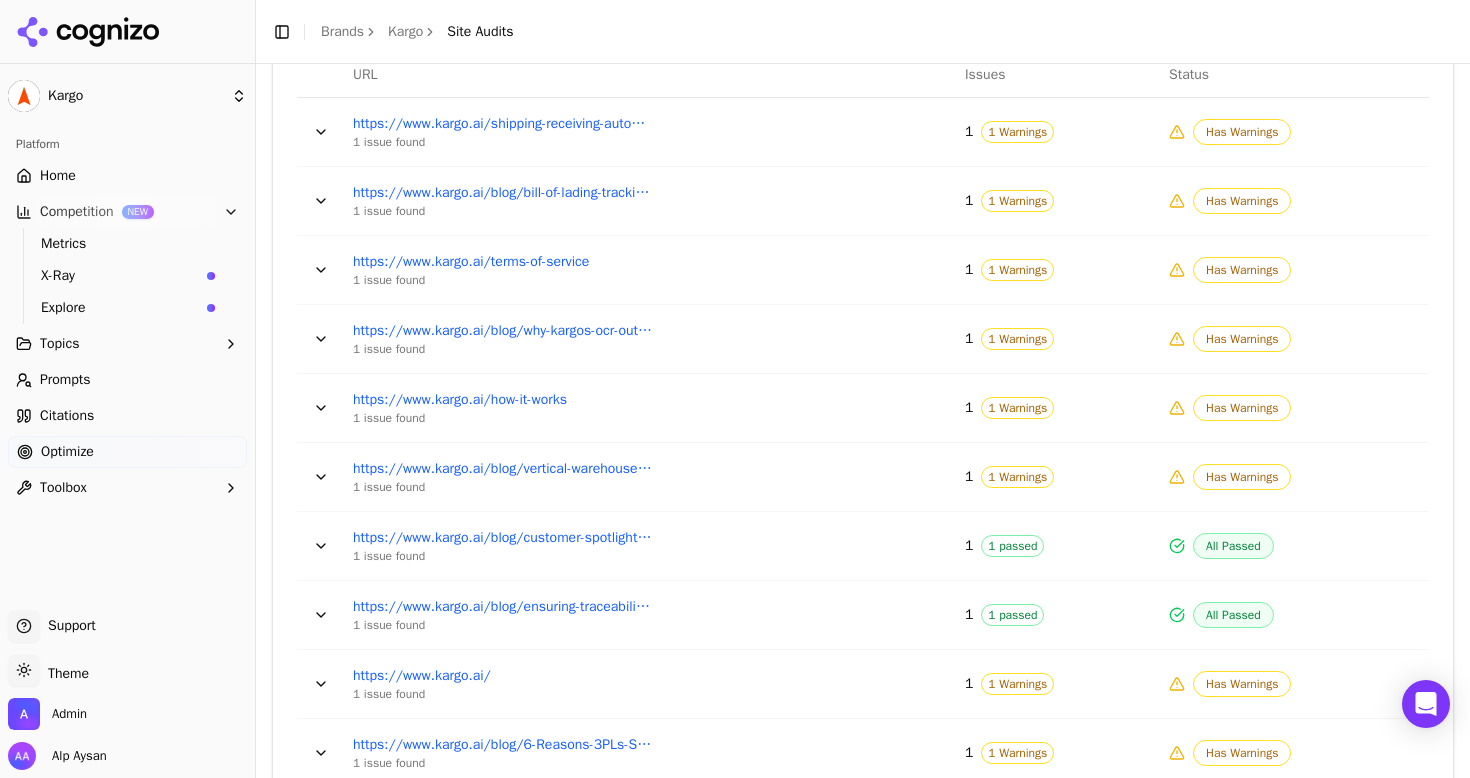 scroll, scrollTop: 924, scrollLeft: 0, axis: vertical 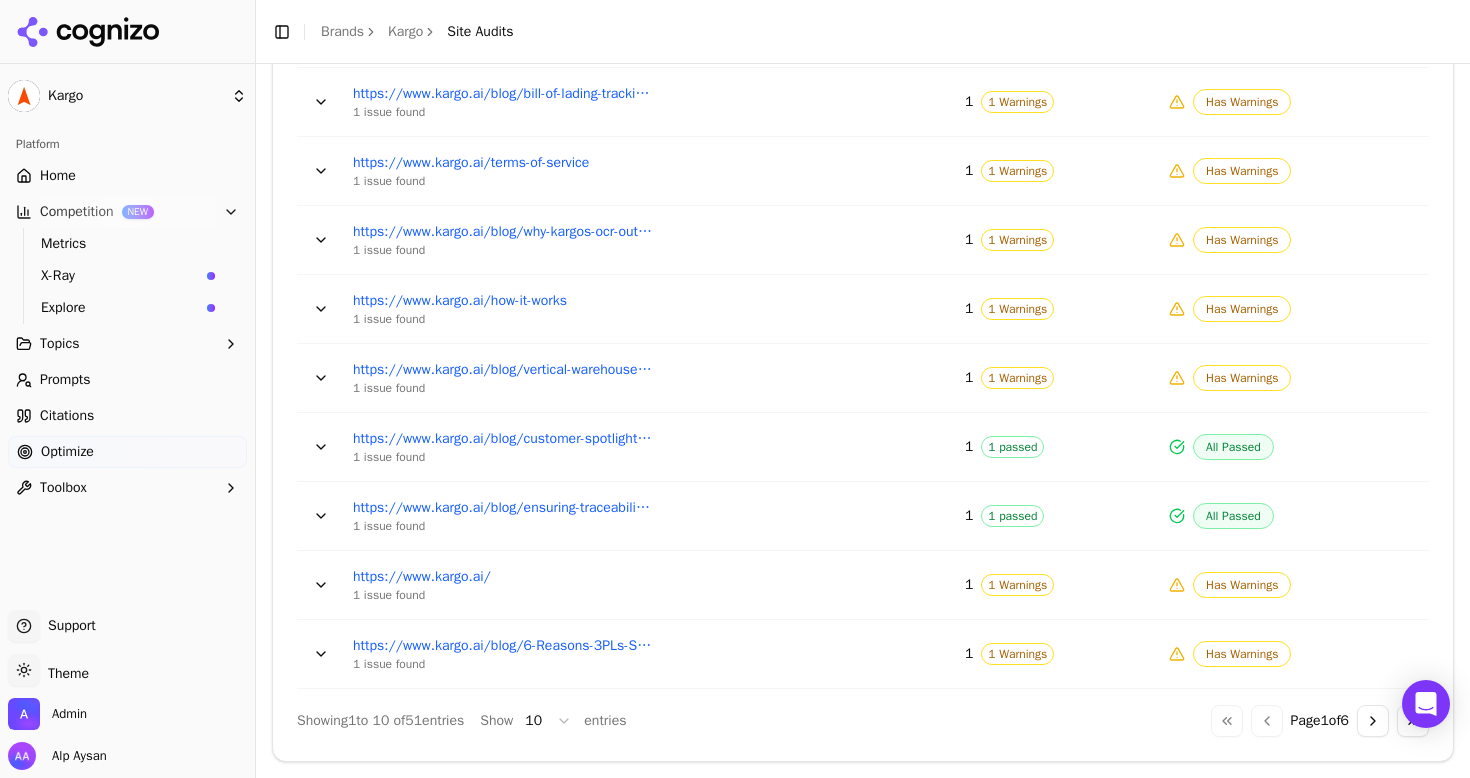 click at bounding box center (321, 378) 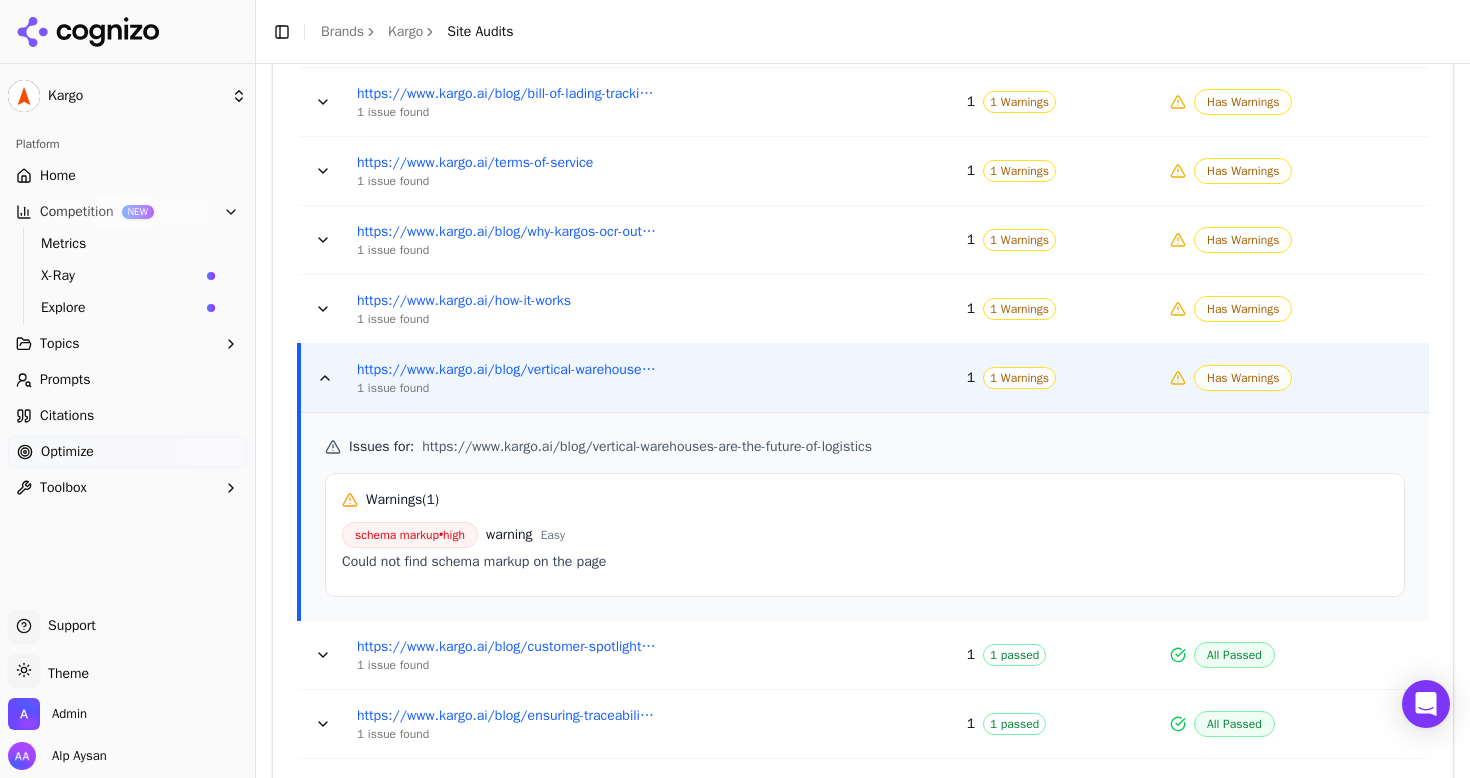 click on "Optimize" at bounding box center [127, 452] 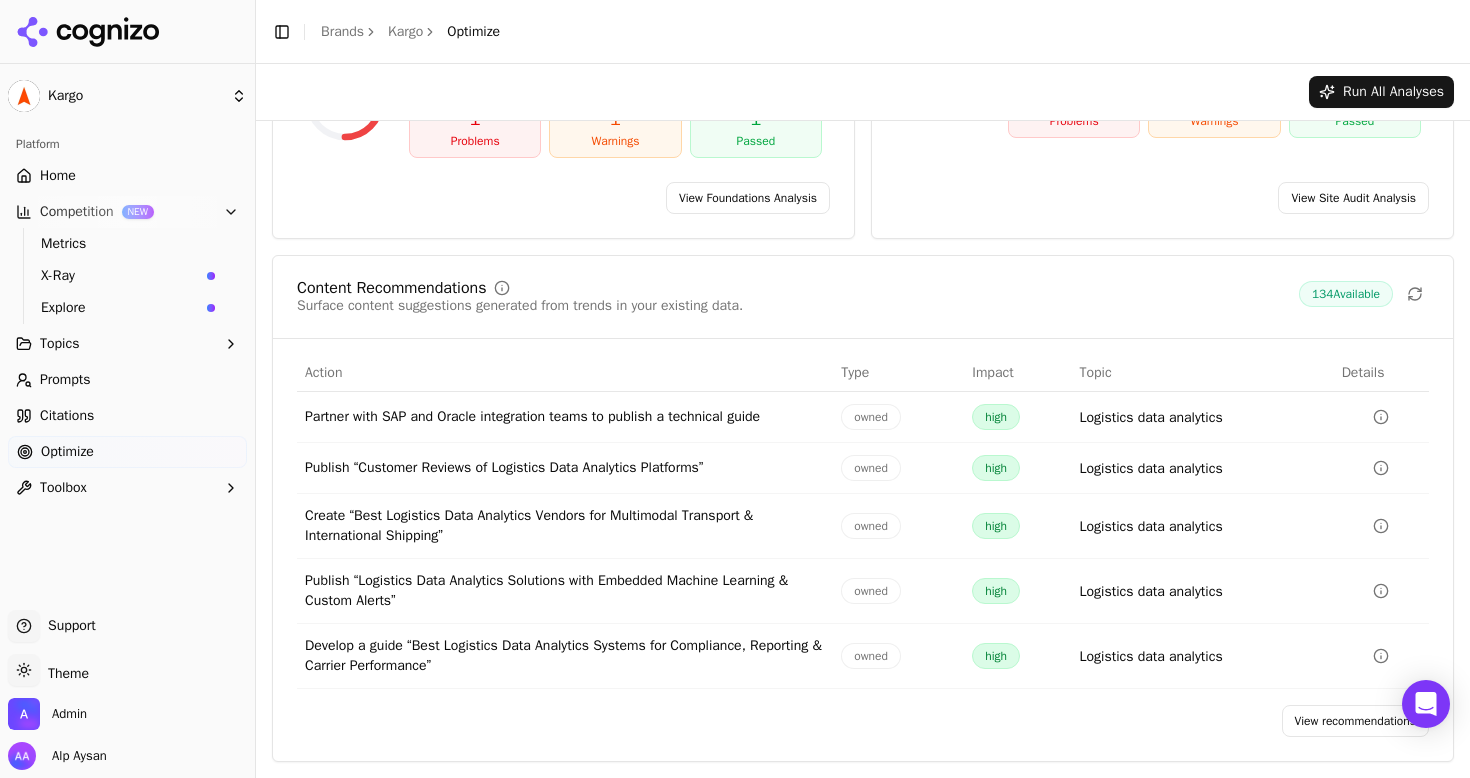 click on "View recommendations" at bounding box center [1356, 721] 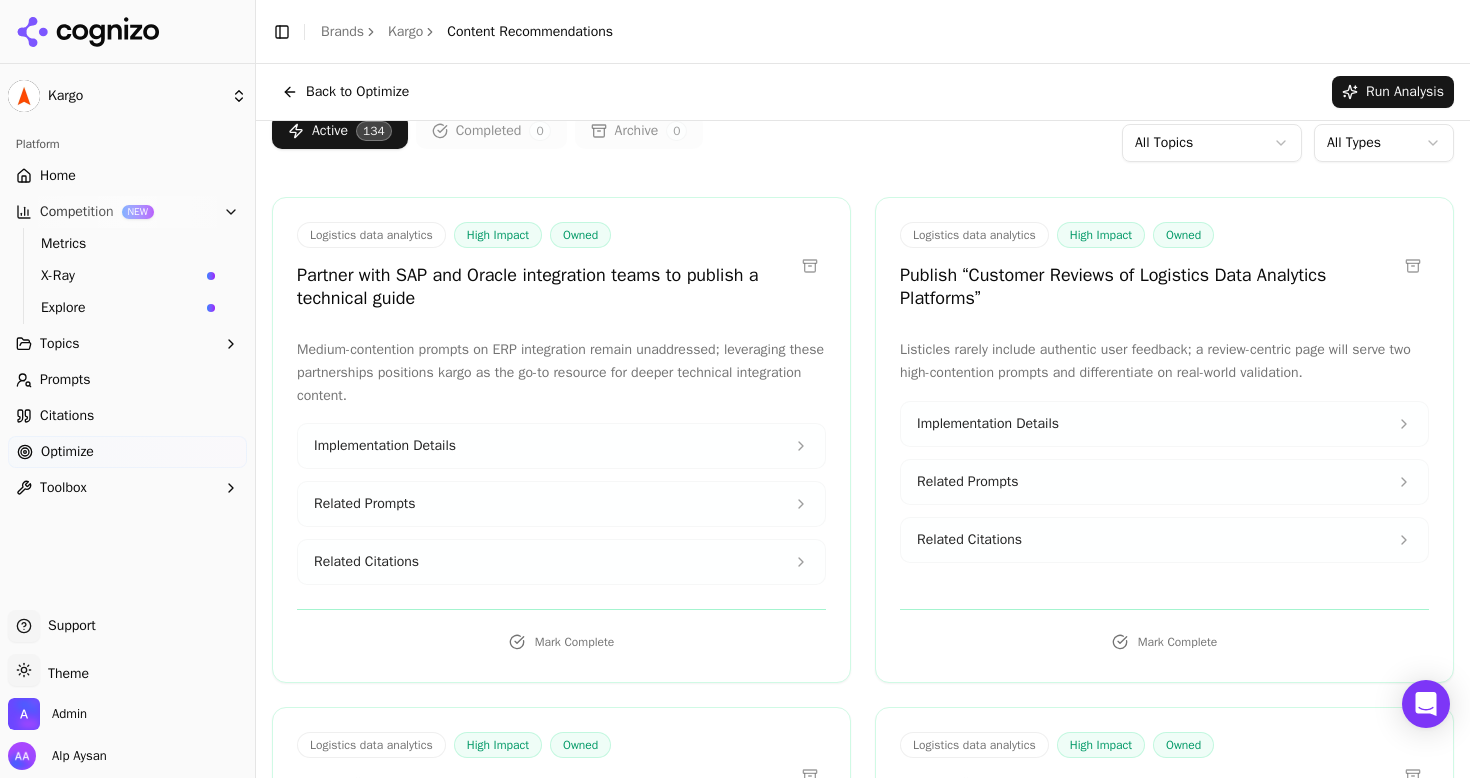 scroll, scrollTop: 0, scrollLeft: 0, axis: both 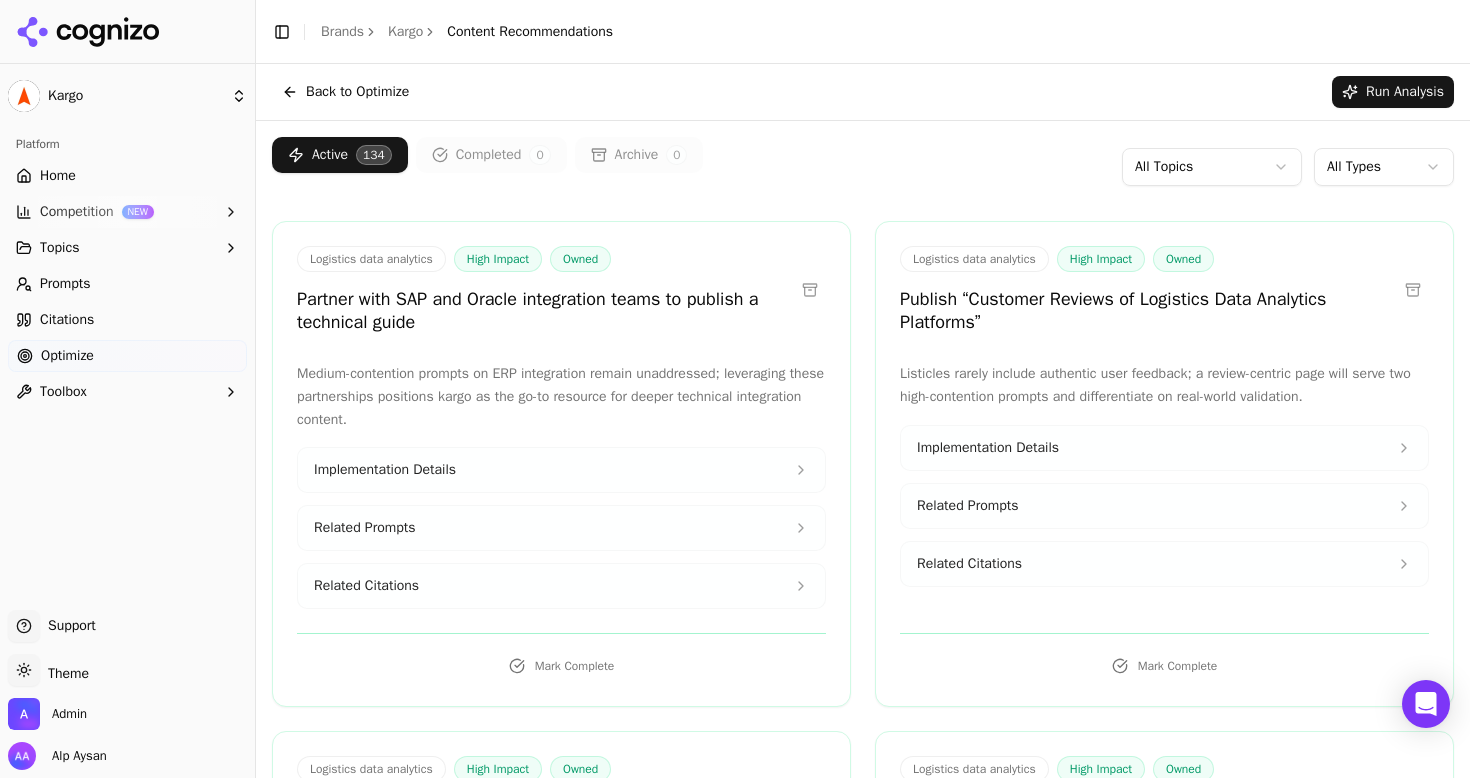 click at bounding box center (810, 290) 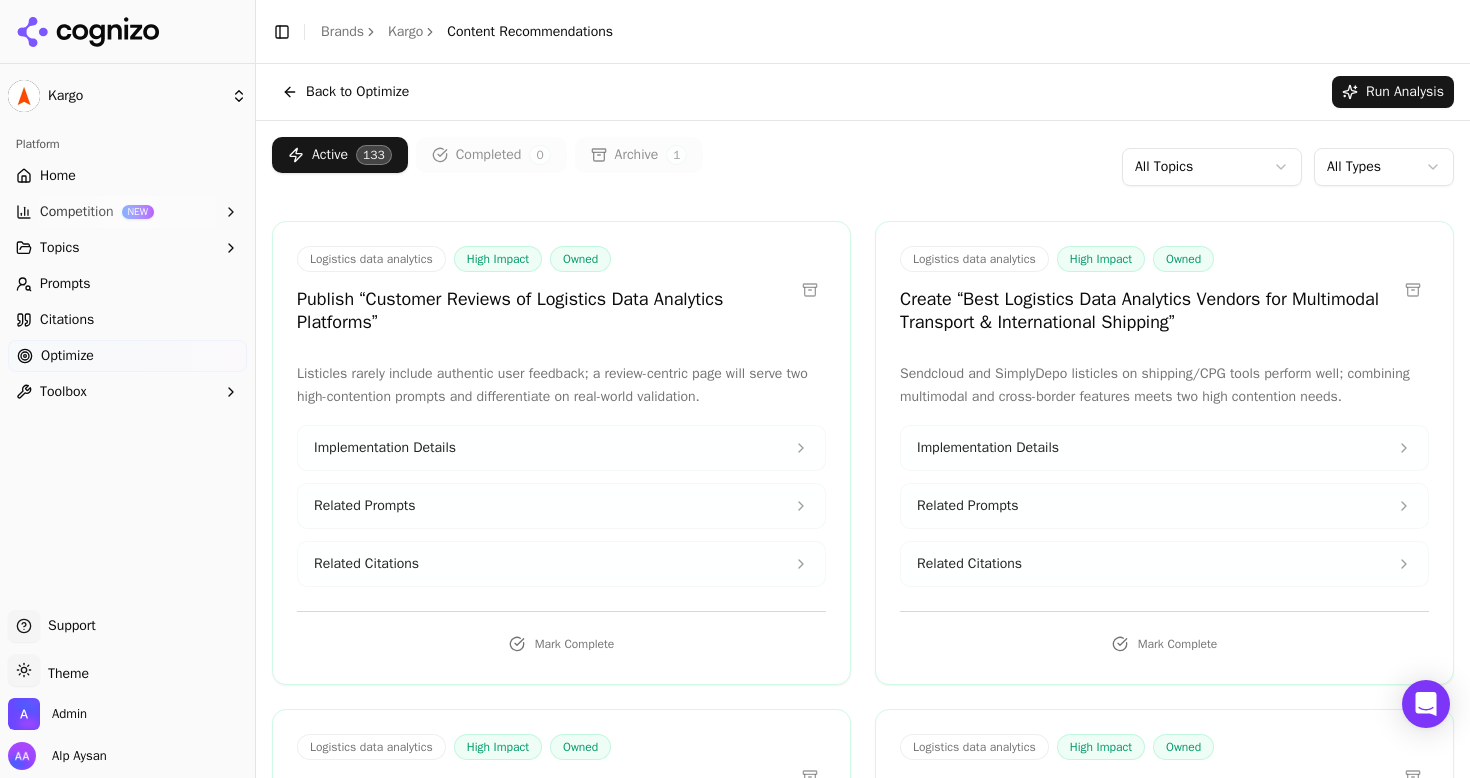 click on "Home" at bounding box center (127, 176) 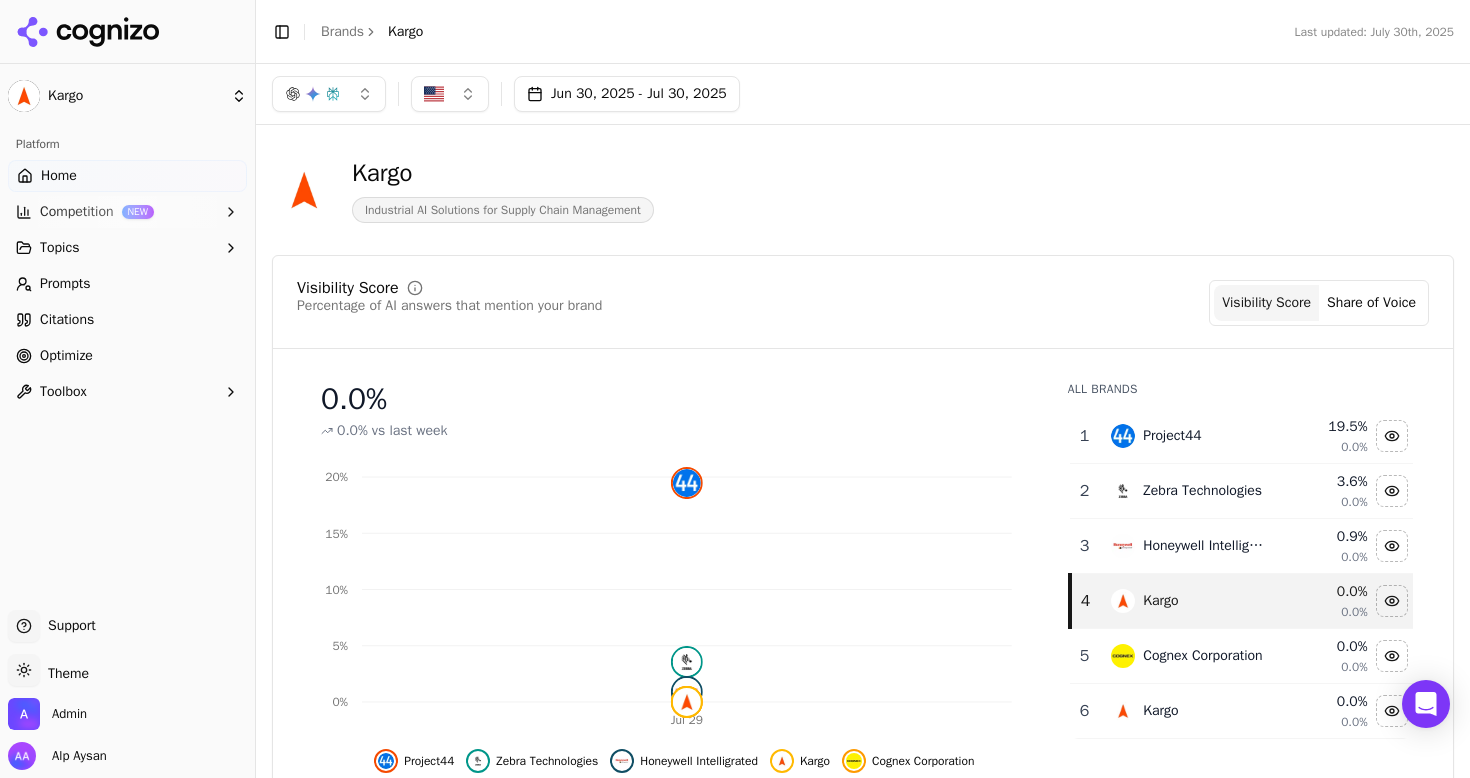 click on "Optimize" at bounding box center [127, 356] 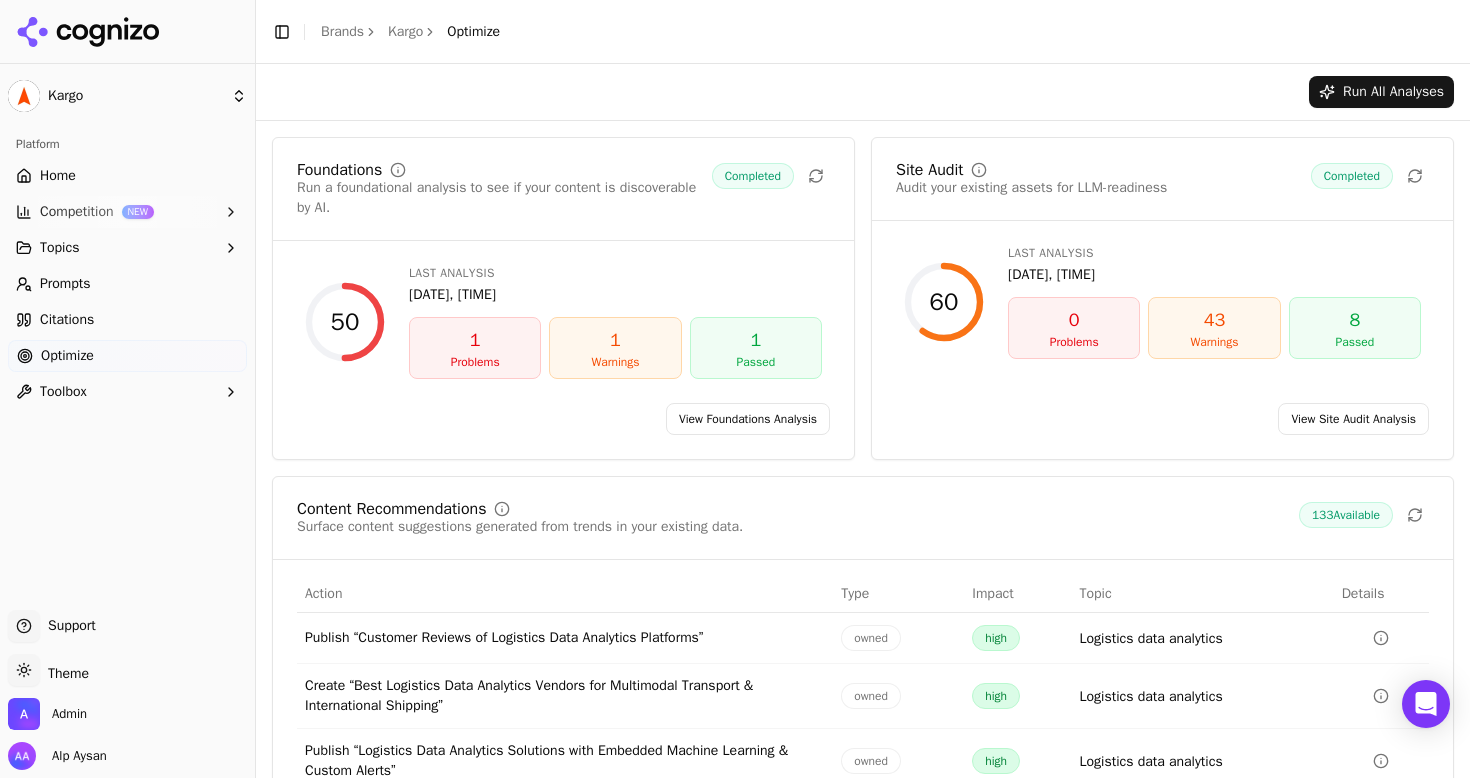 click on "Foundations Run a foundational analysis to see if your content is discoverable by AI. Completed 50 Last Analysis Jul 30, 2025, 2:25 PM 1 Problems 1 Warnings 1 Passed View Foundations Analysis" at bounding box center (563, 298) 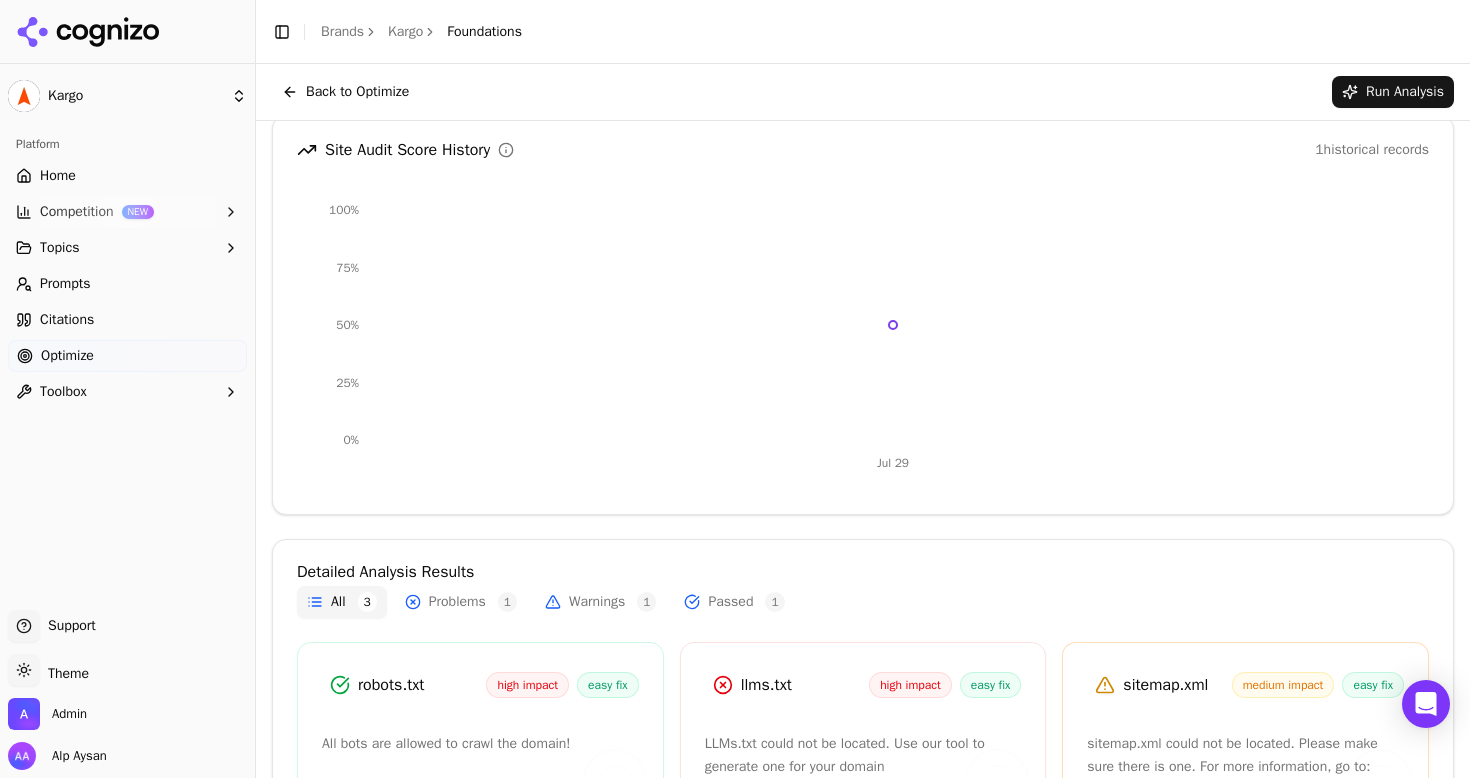 scroll, scrollTop: 0, scrollLeft: 0, axis: both 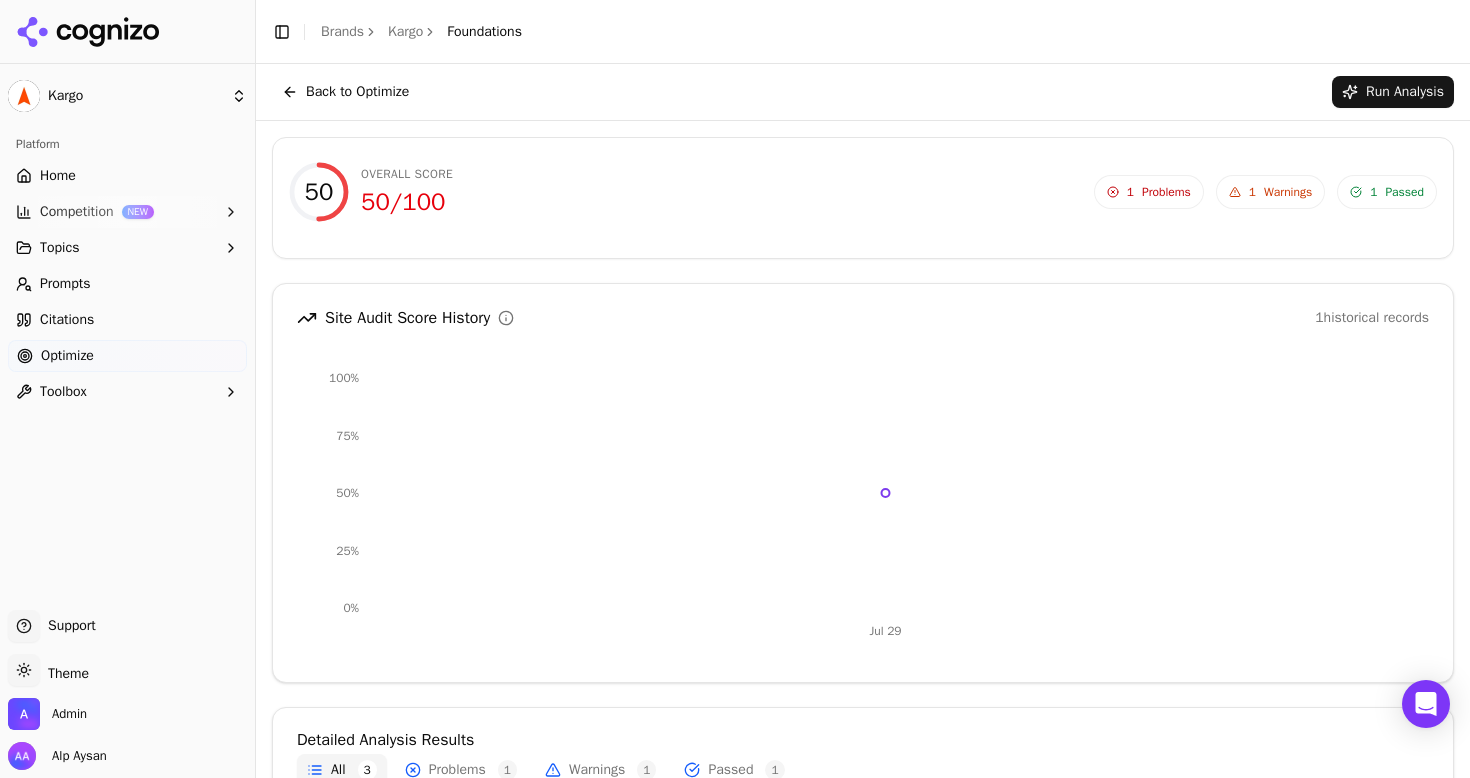 click 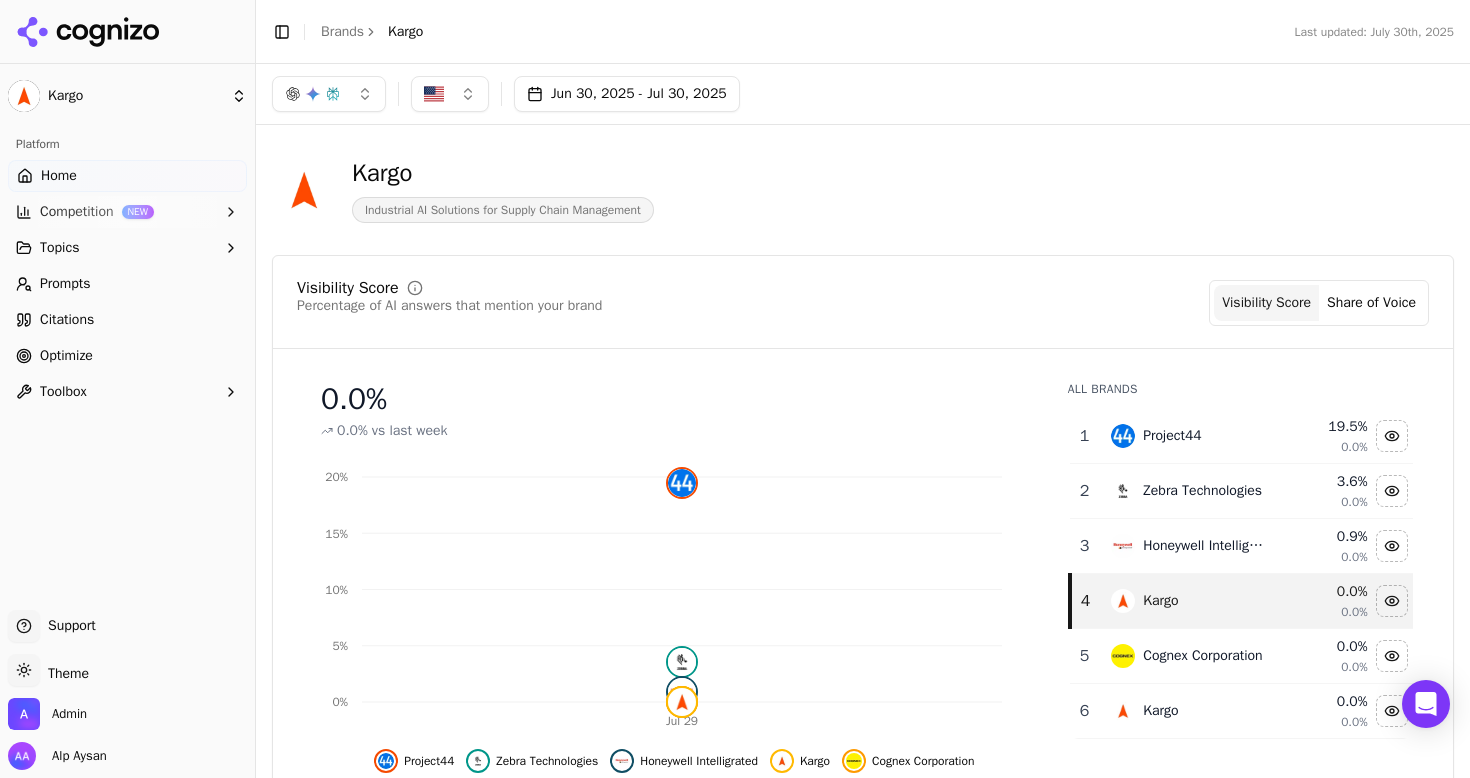 click on "Competition NEW" at bounding box center (127, 212) 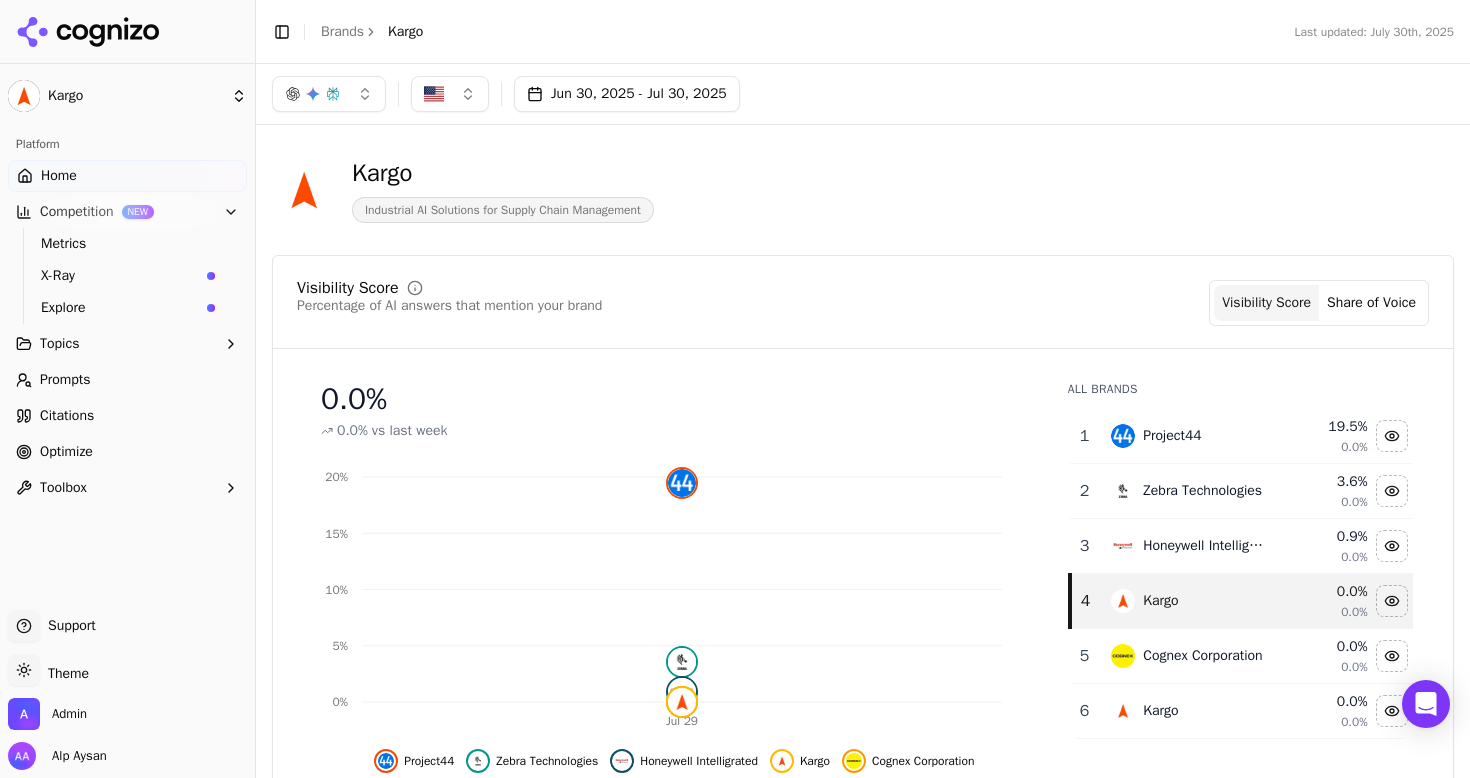 click on "Explore" at bounding box center [120, 308] 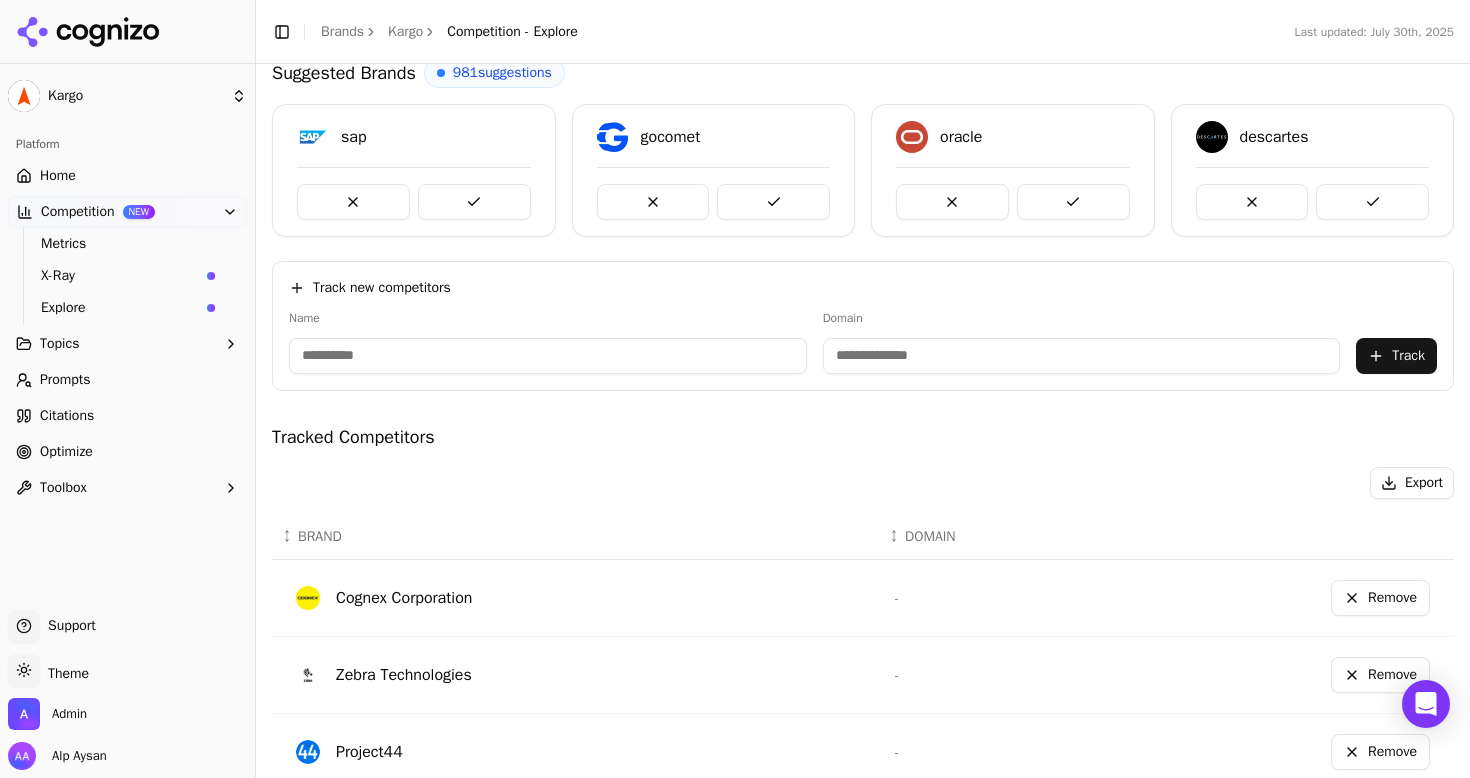 scroll, scrollTop: 136, scrollLeft: 0, axis: vertical 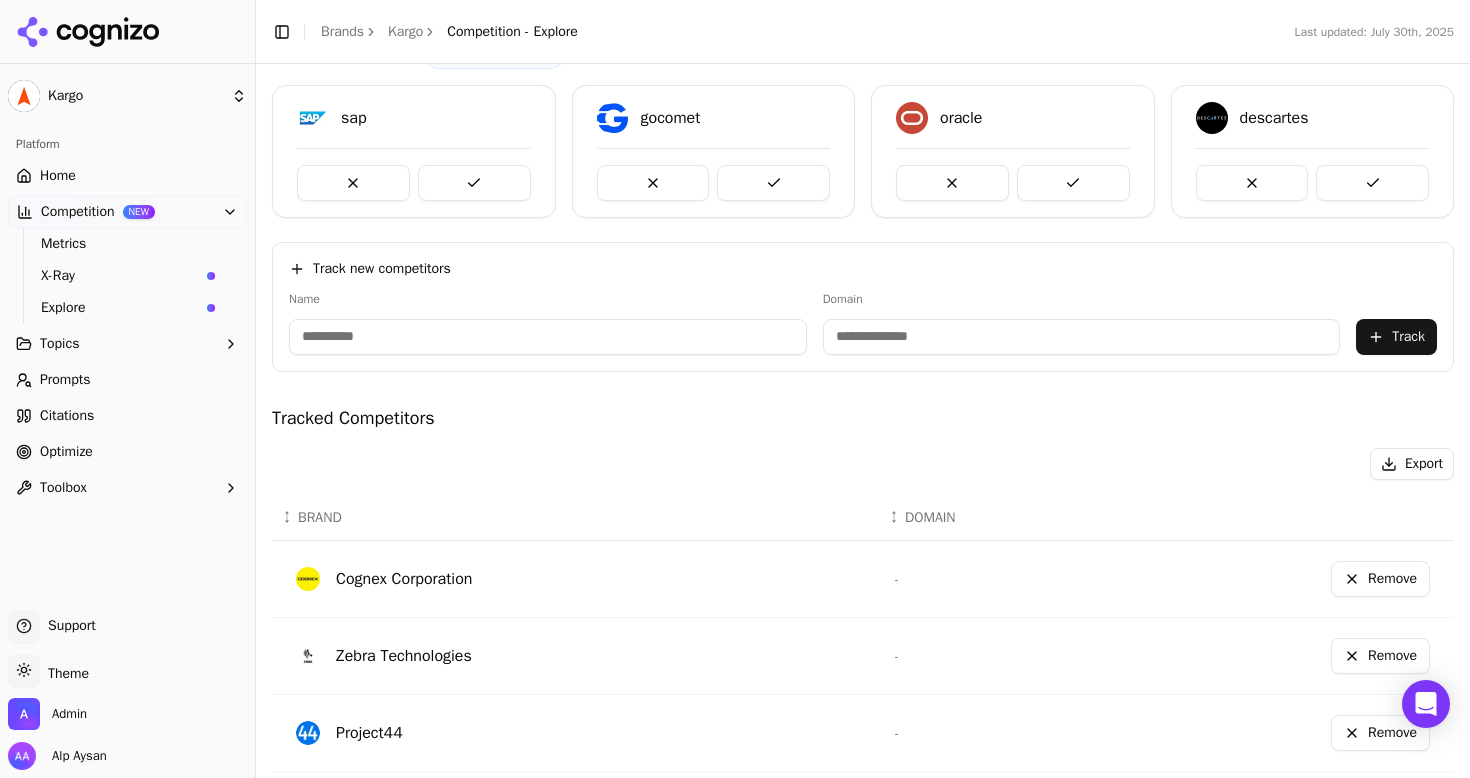 click on "Prompts" at bounding box center (127, 380) 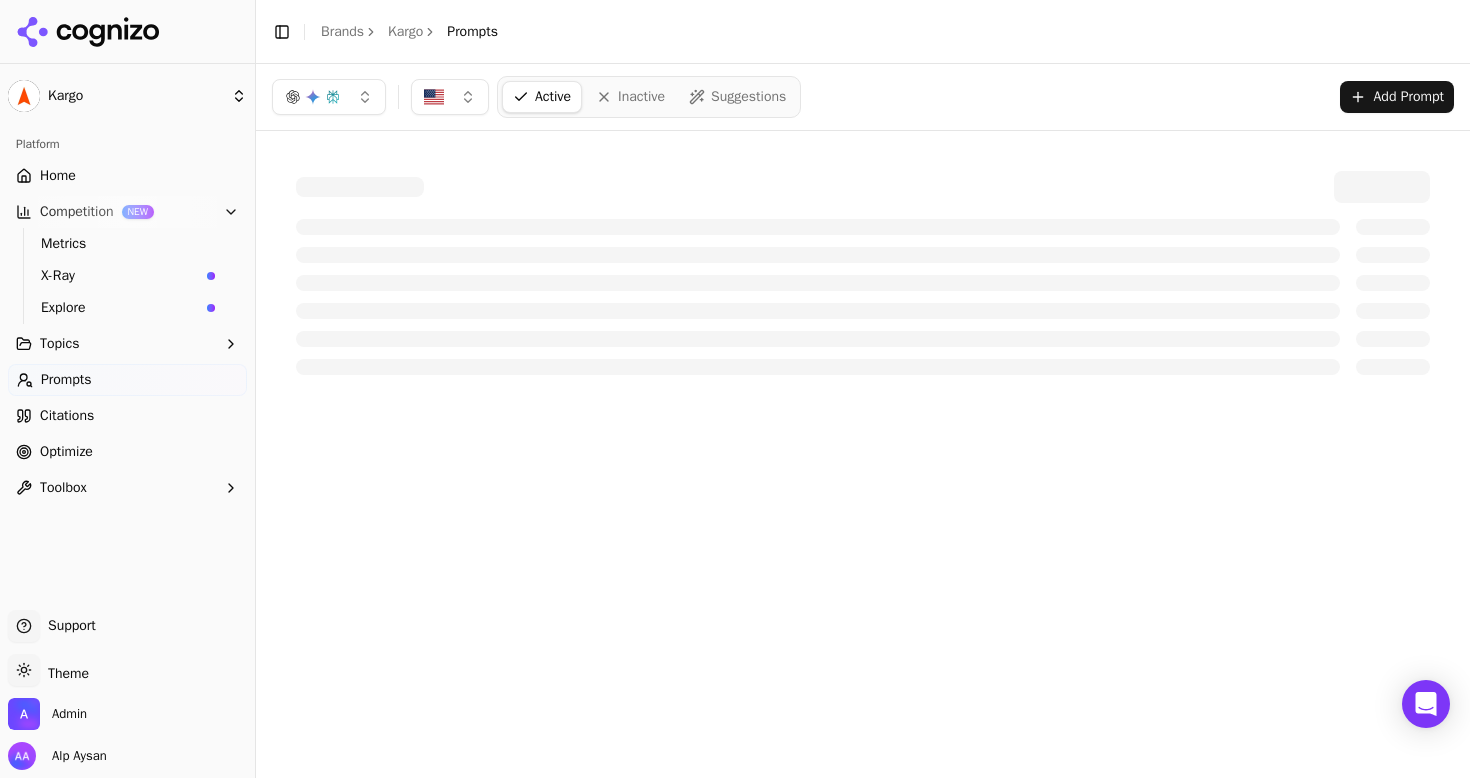 scroll, scrollTop: 0, scrollLeft: 0, axis: both 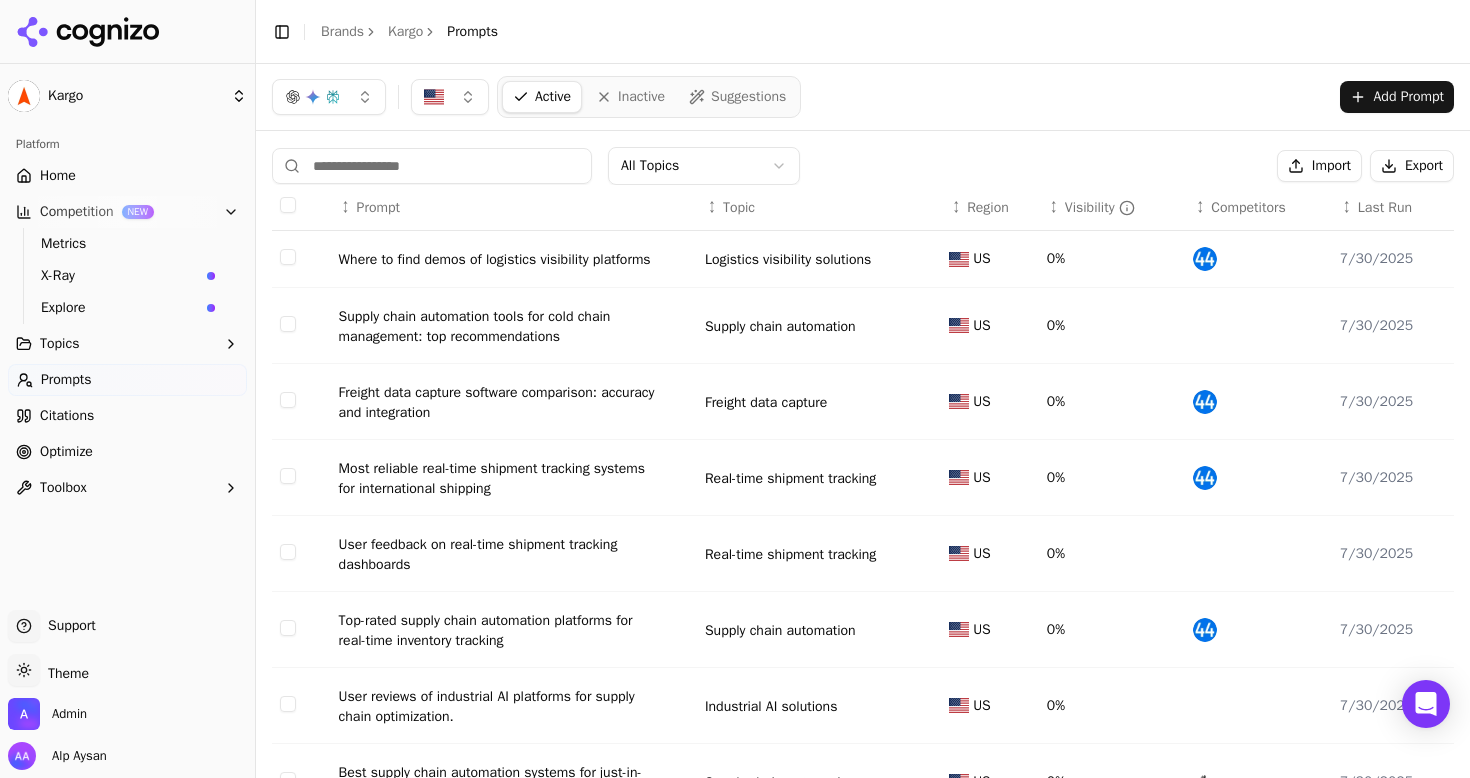 click 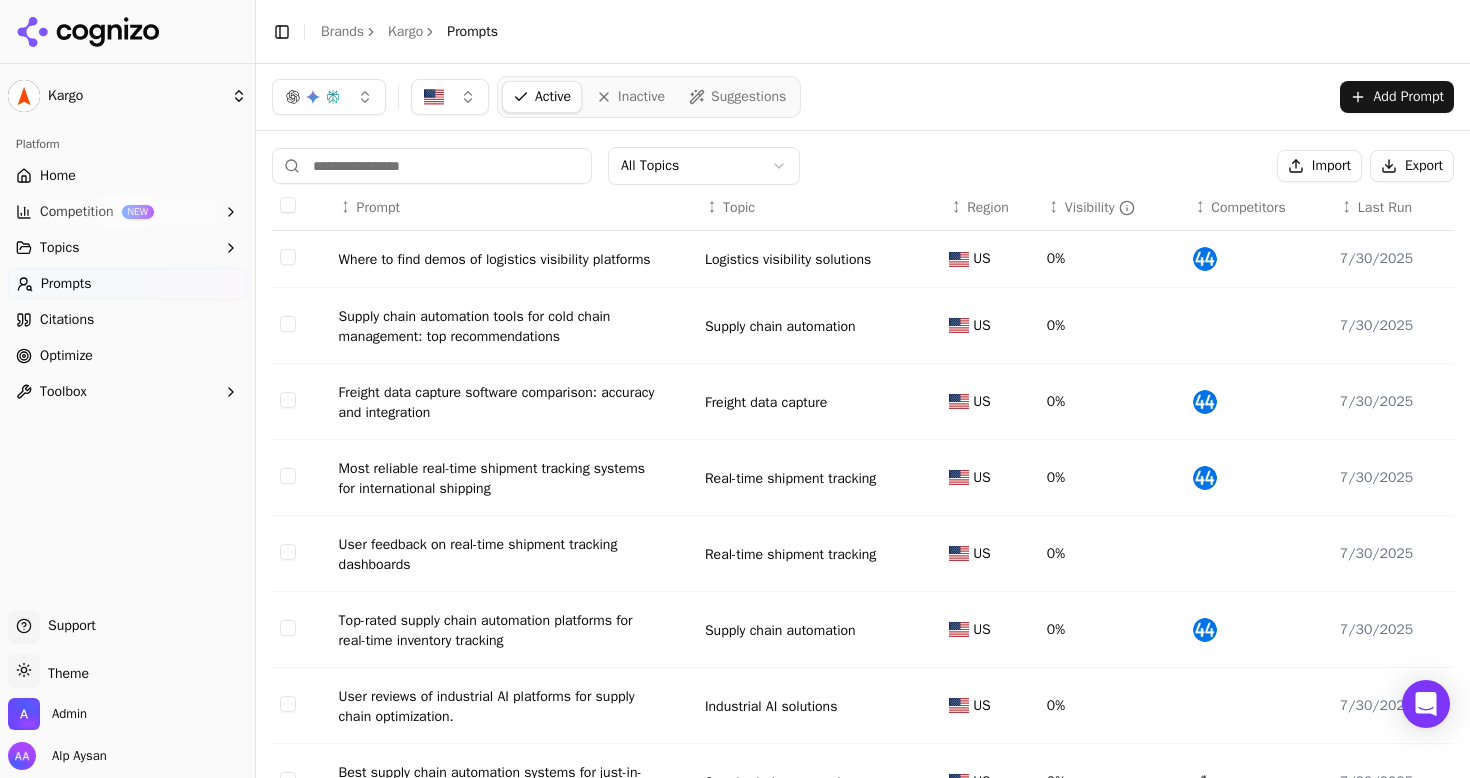 click on "Toggle Sidebar Brands Kargo Prompts" at bounding box center (863, 32) 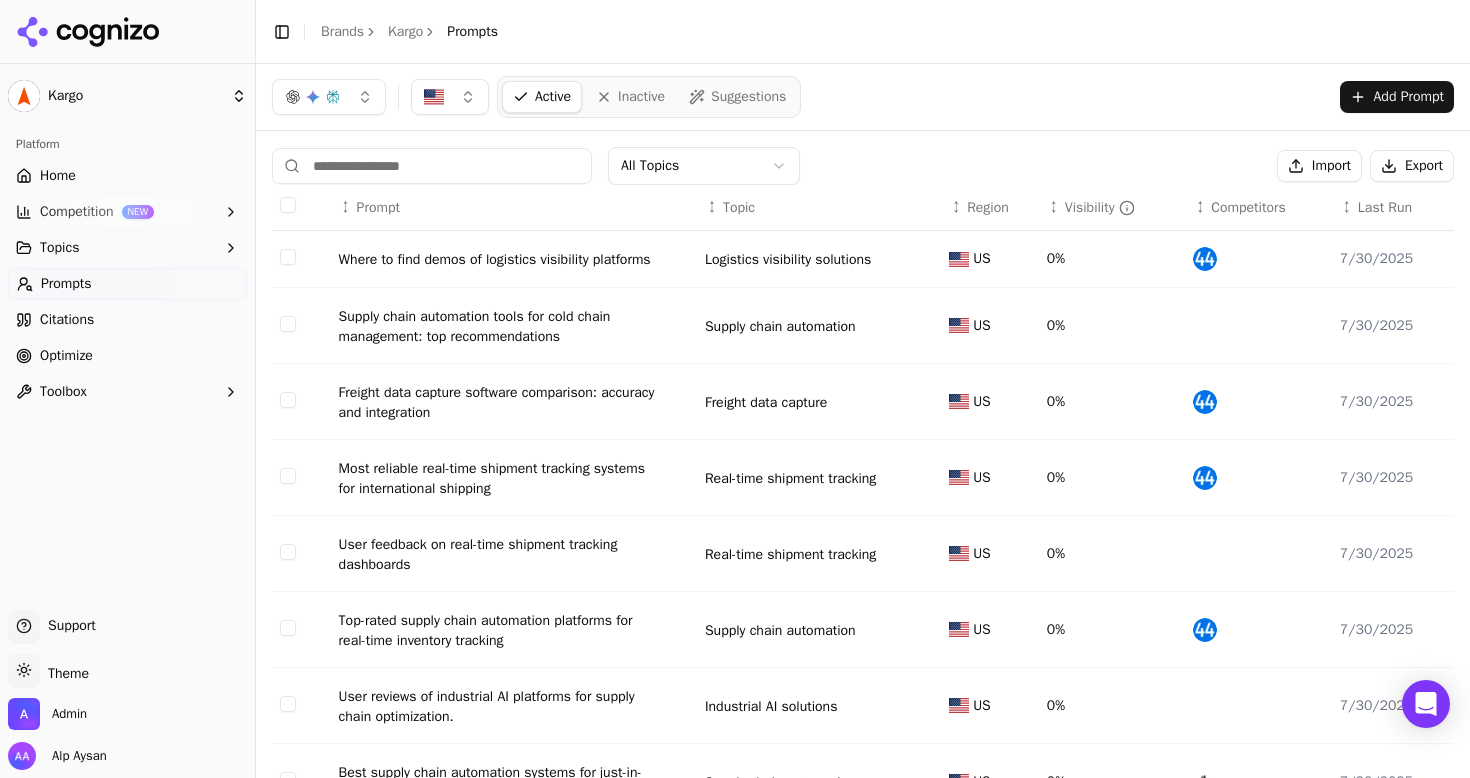 click on "Where to find demos of logistics visibility platforms" at bounding box center [514, 259] 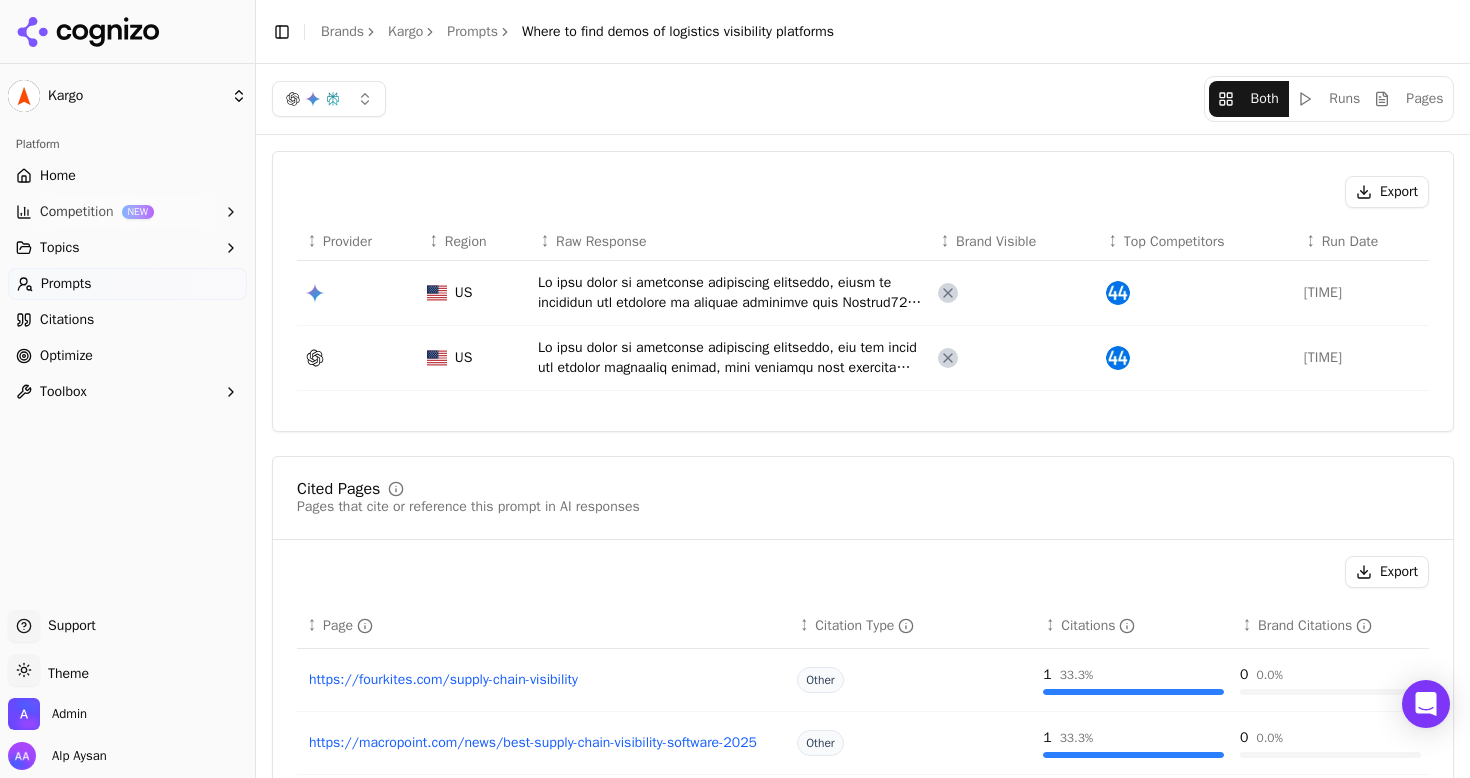 click at bounding box center [730, 293] 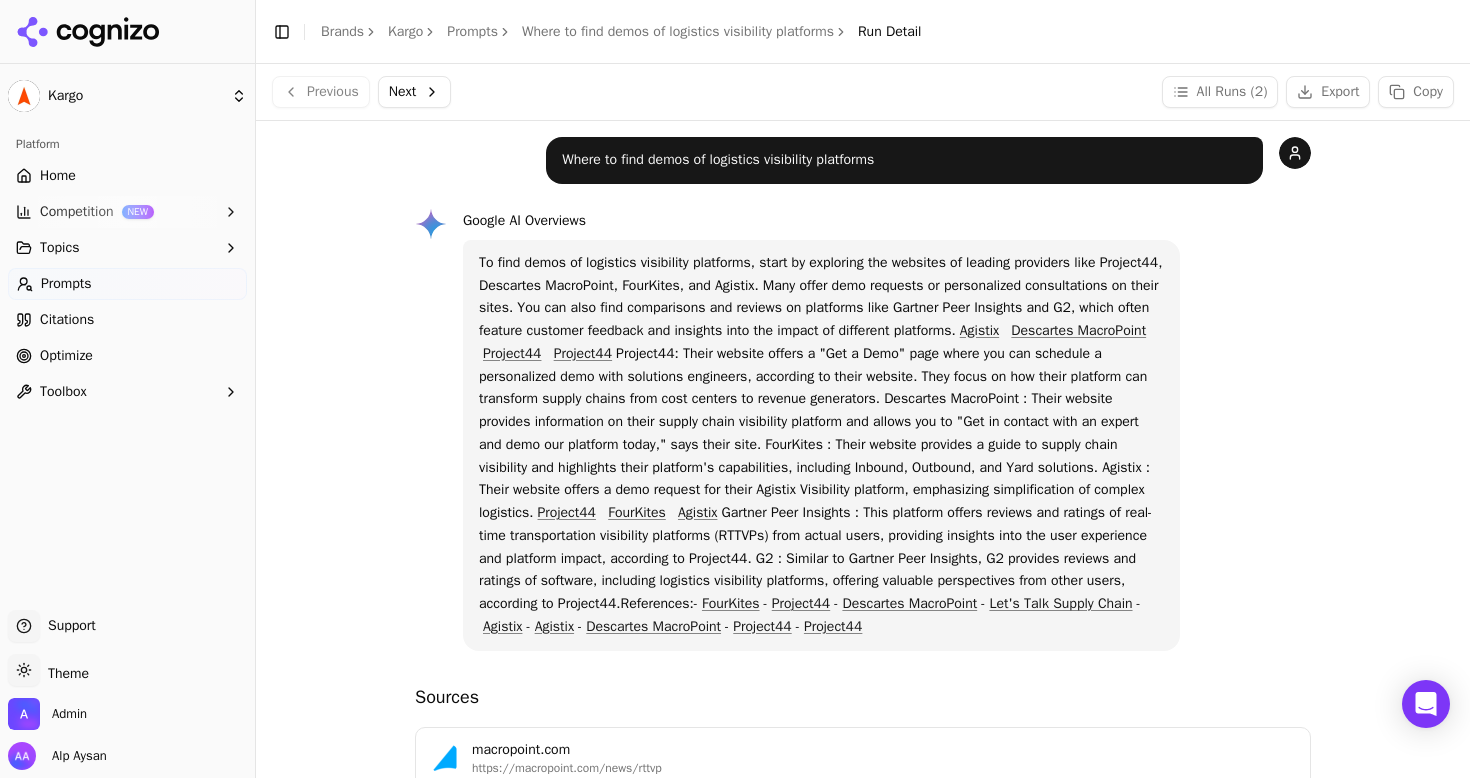 click on "Agistix" at bounding box center [979, 330] 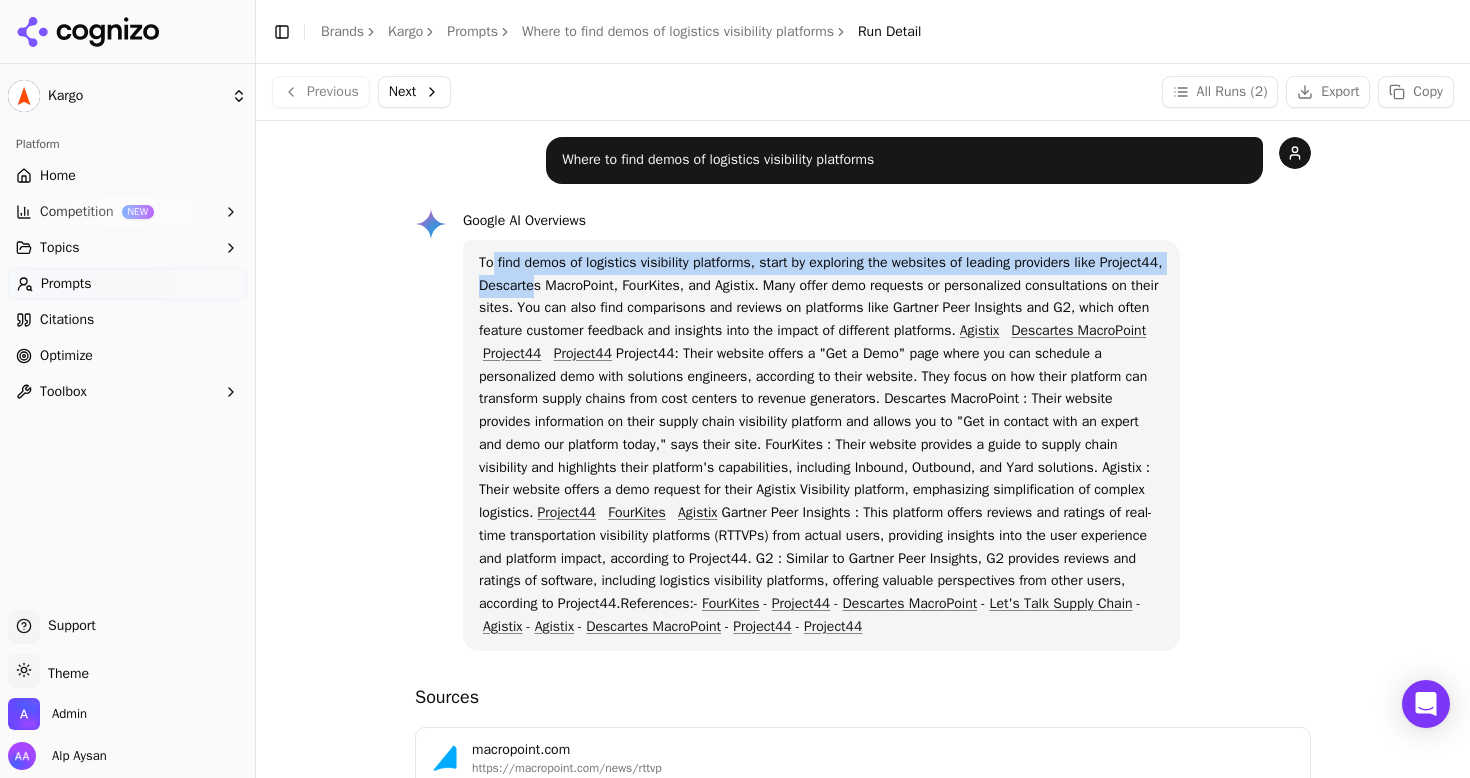 drag, startPoint x: 484, startPoint y: 272, endPoint x: 602, endPoint y: 285, distance: 118.71394 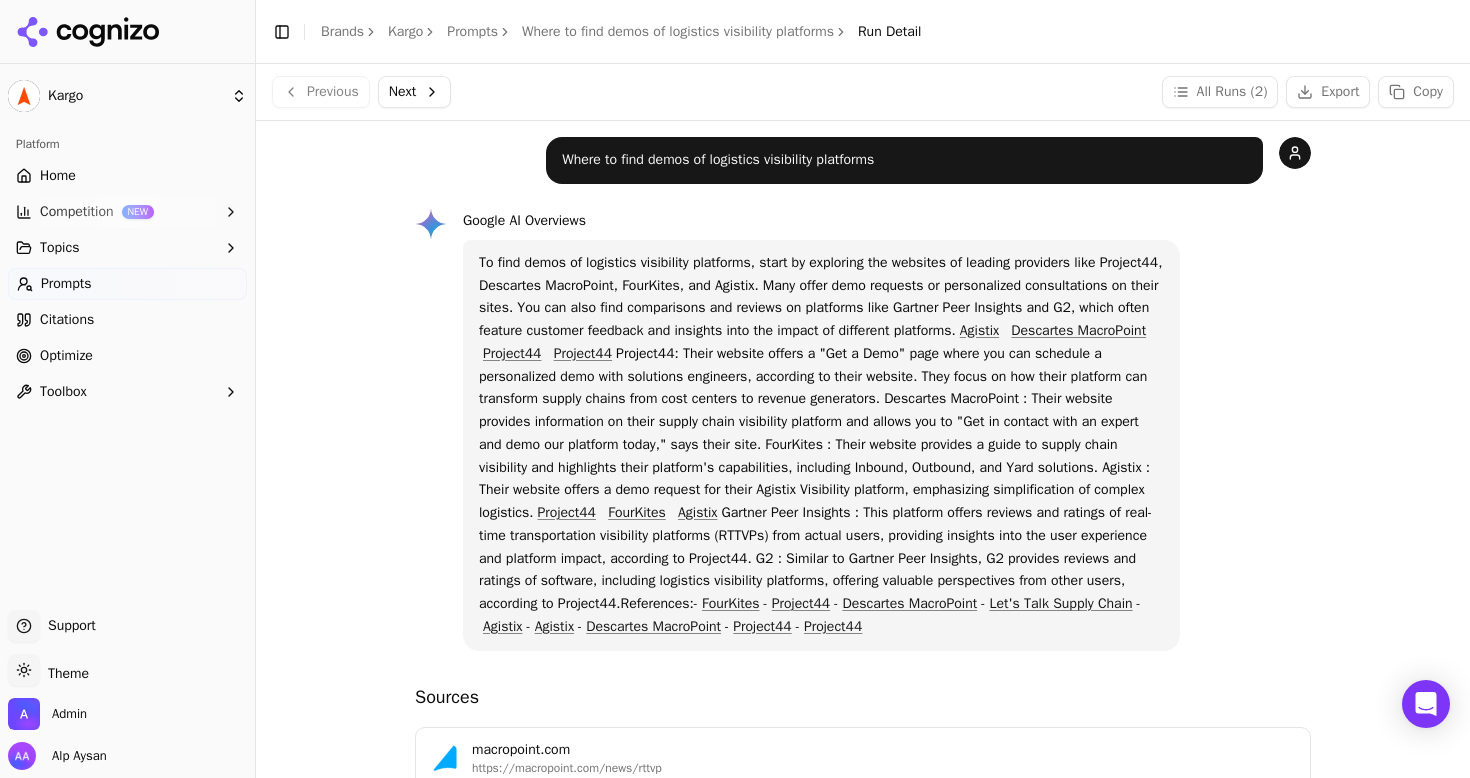 click on "To find demos of logistics visibility platforms, start by exploring the websites of leading providers like Project44, Descartes MacroPoint, FourKites, and Agistix. Many offer demo requests or personalized consultations on their sites. You can also find comparisons and reviews on platforms like Gartner Peer Insights and G2, which often feature customer feedback and insights into the impact of different platforms.  Agistix   Descartes MacroPoint   Project44   Project44 Project44   FourKites   Agistix Gartner Peer Insights : This platform offers reviews and ratings of real-time transportation visibility platforms (RTTVPs) from actual users, providing insights into the user experience and platform impact, according to Project44. G2 : Similar to Gartner Peer Insights, G2 provides reviews and ratings of software, including logistics visibility platforms, offering valuable perspectives from other users, according to Project44.References:-  FourKites -  Project44 -  Descartes MacroPoint -  Let's Talk Supply Chain -" at bounding box center [821, 445] 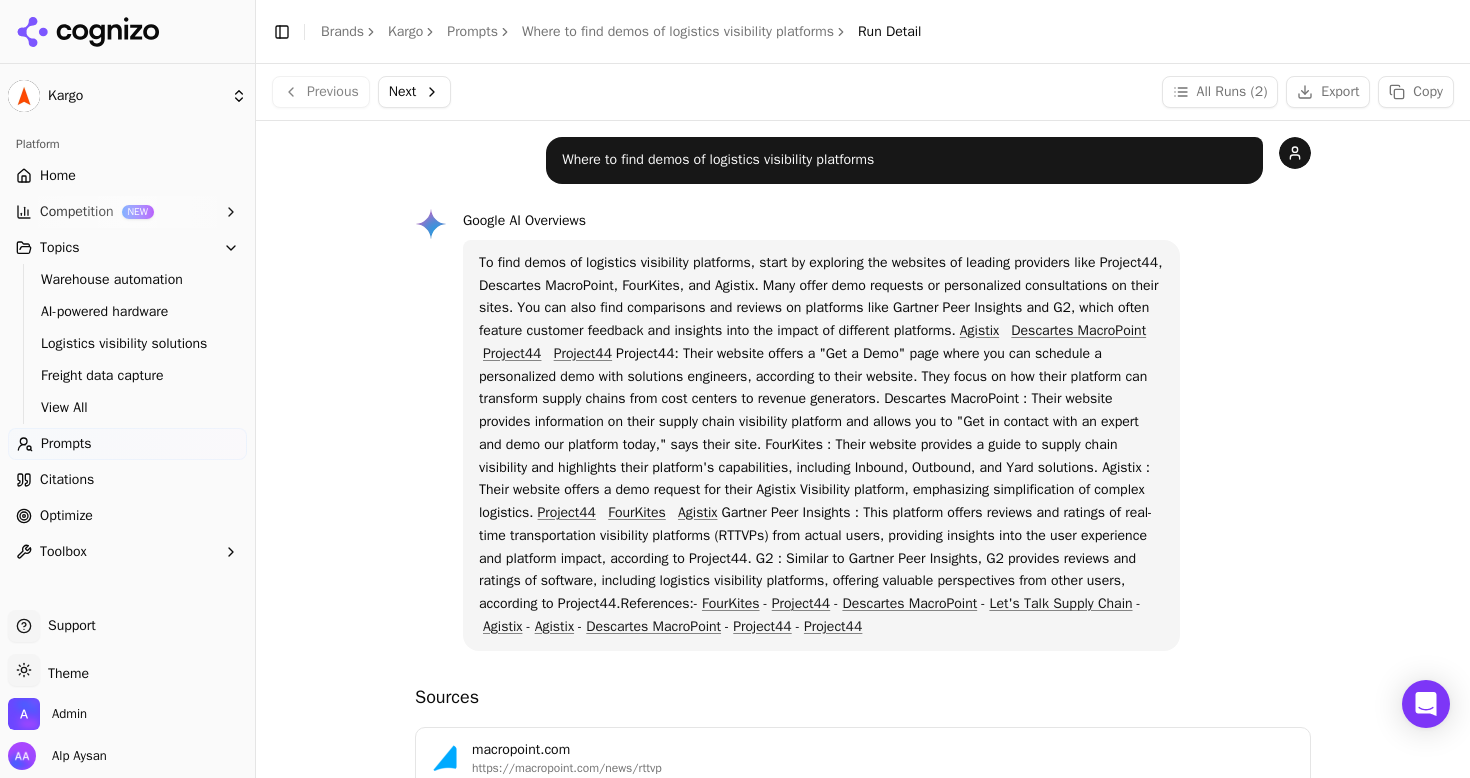 click on "Competition" at bounding box center (77, 212) 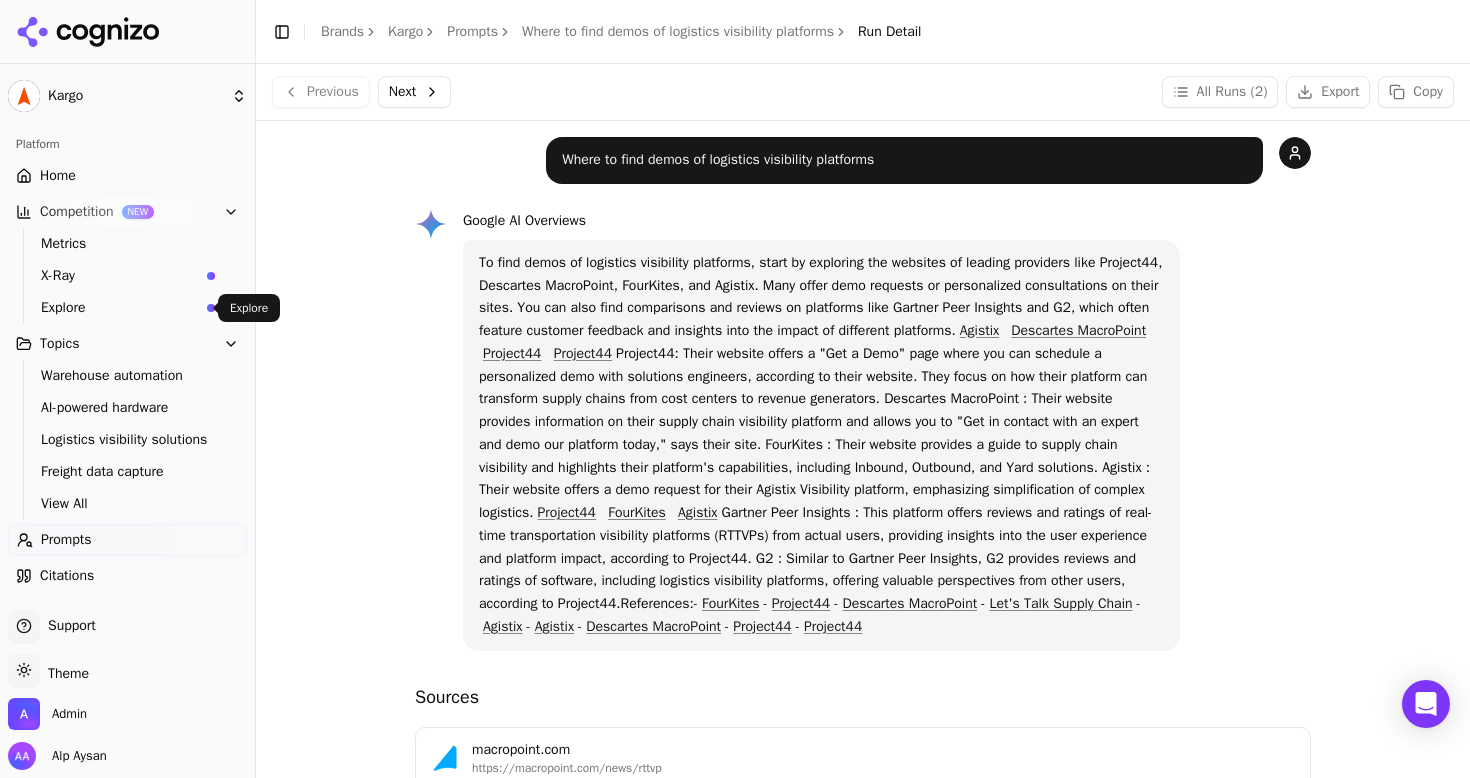 click on "Explore" at bounding box center [120, 308] 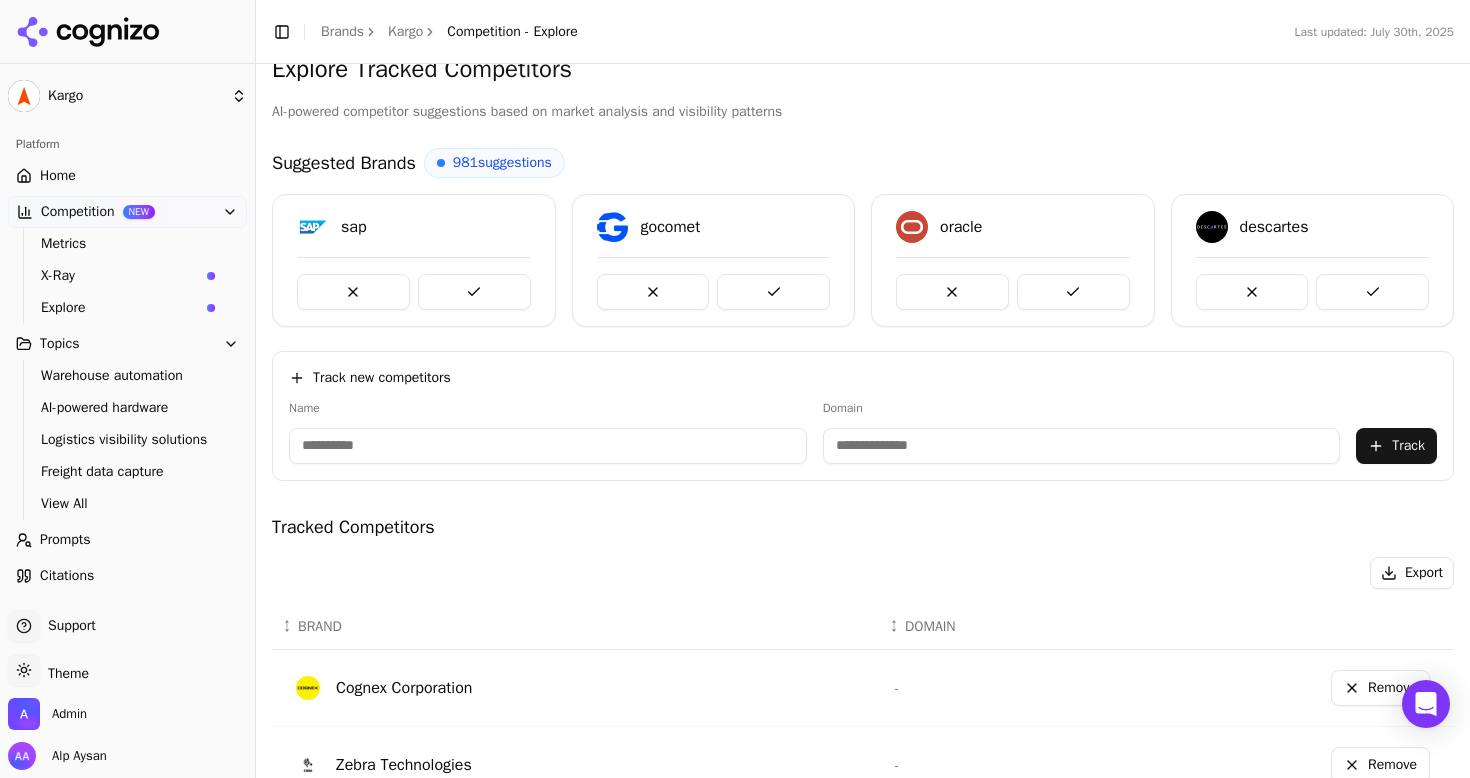 scroll, scrollTop: 0, scrollLeft: 0, axis: both 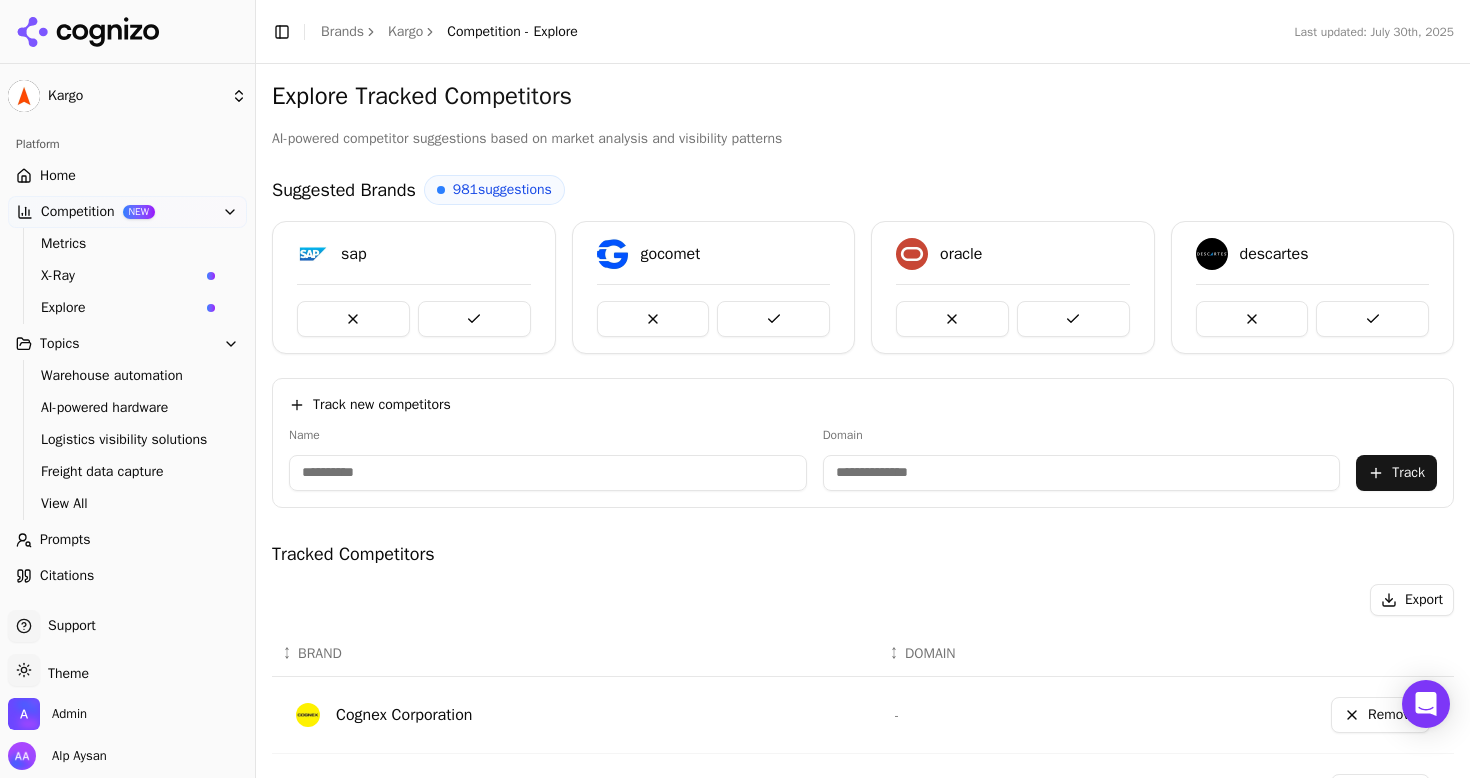 click at bounding box center (548, 473) 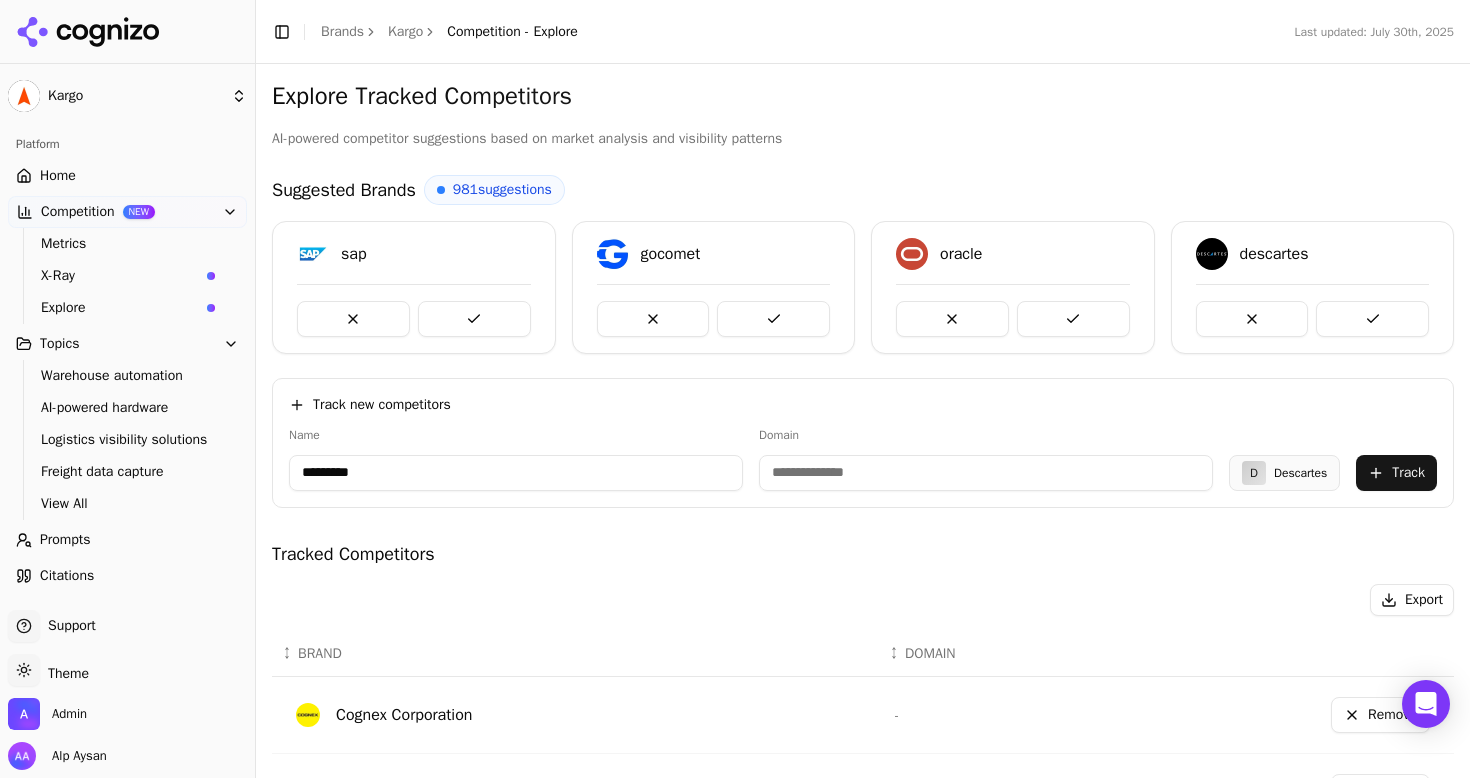 type on "*********" 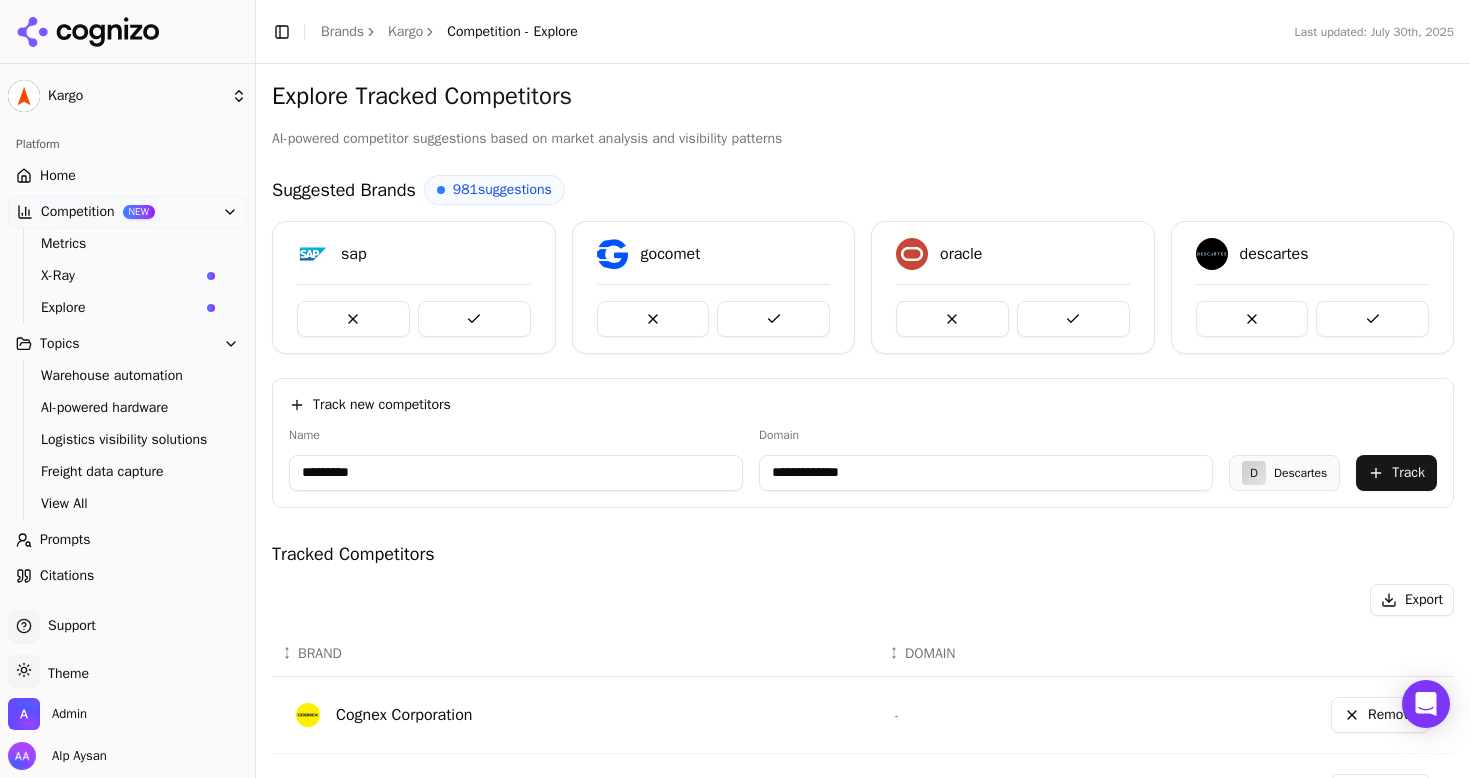 click on "**********" at bounding box center (863, 540) 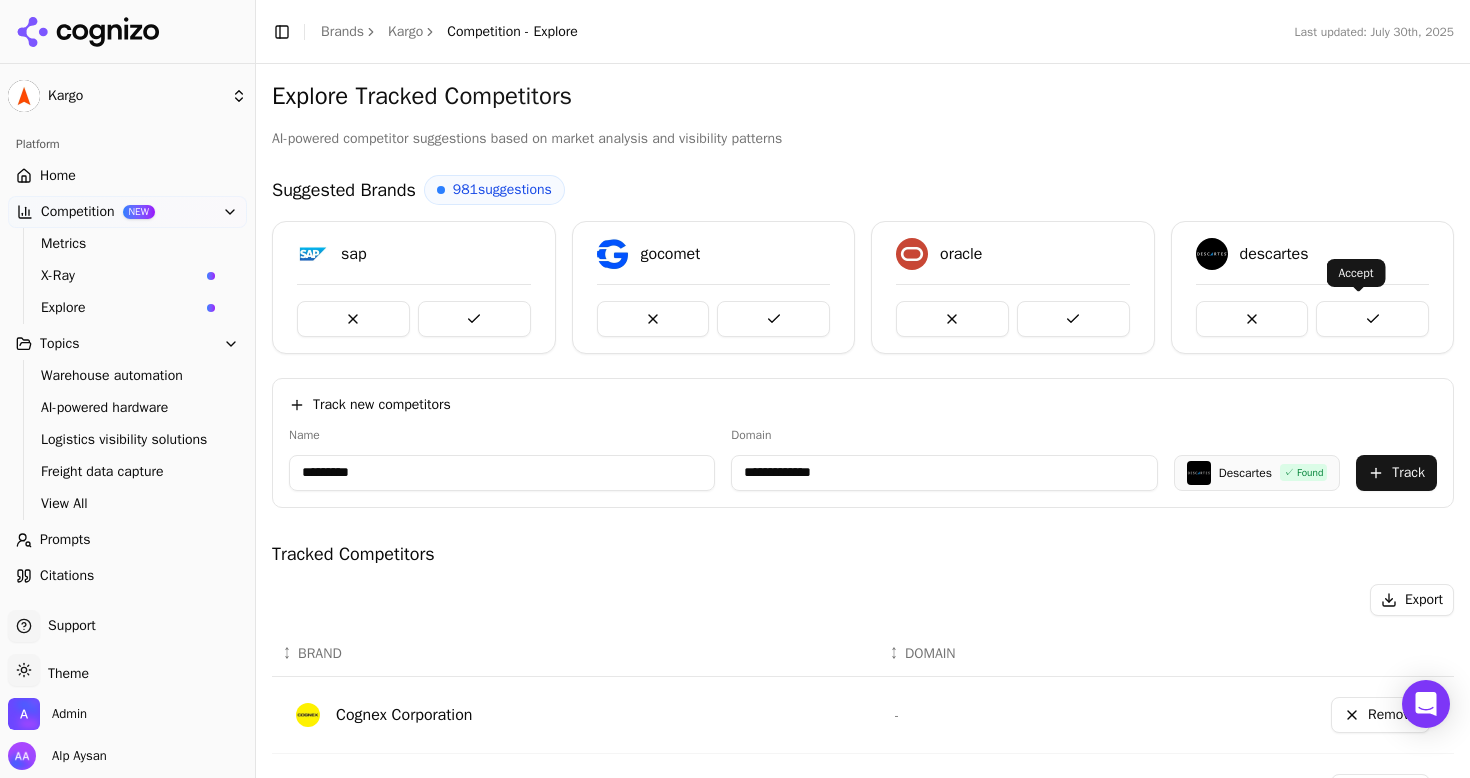 click at bounding box center (1372, 319) 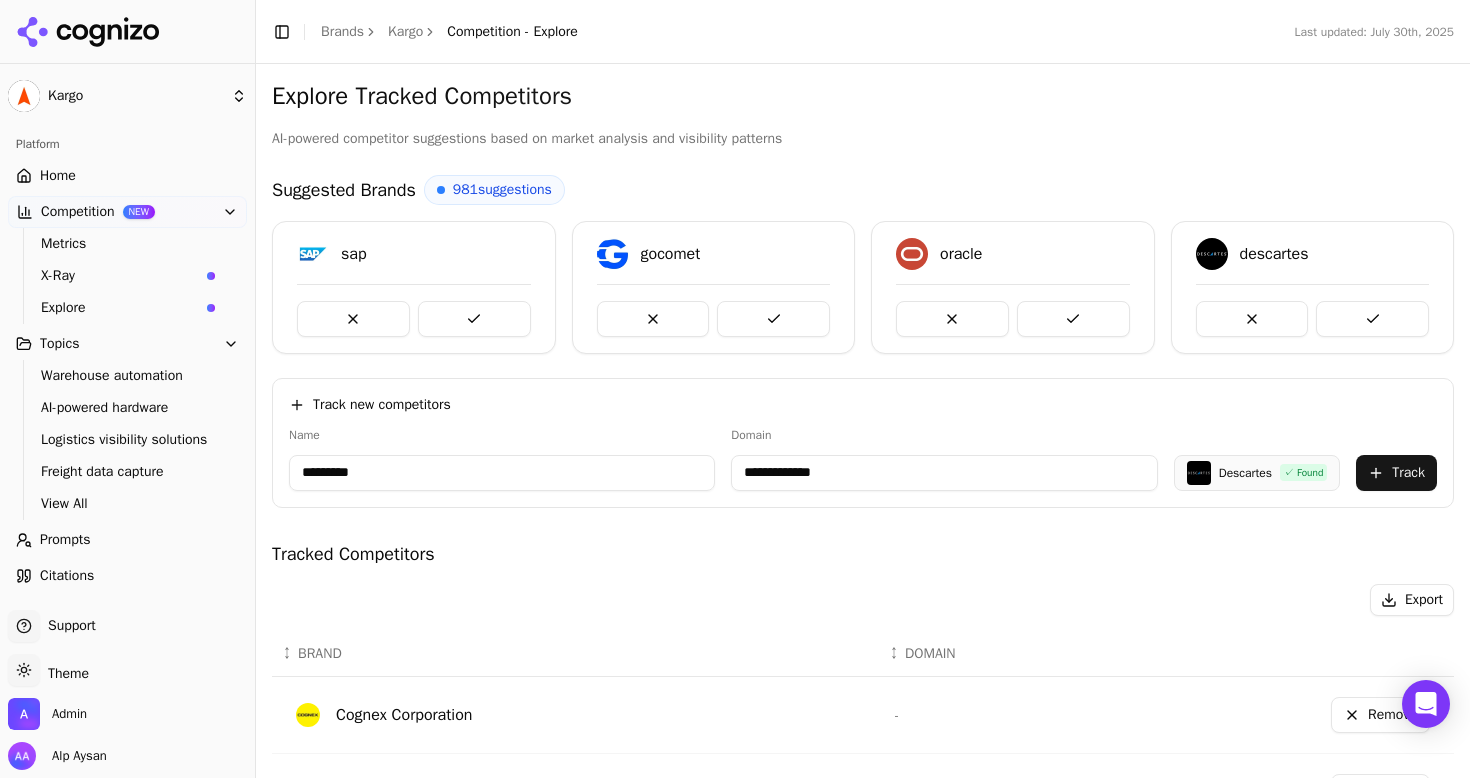 click on "*********" at bounding box center (502, 473) 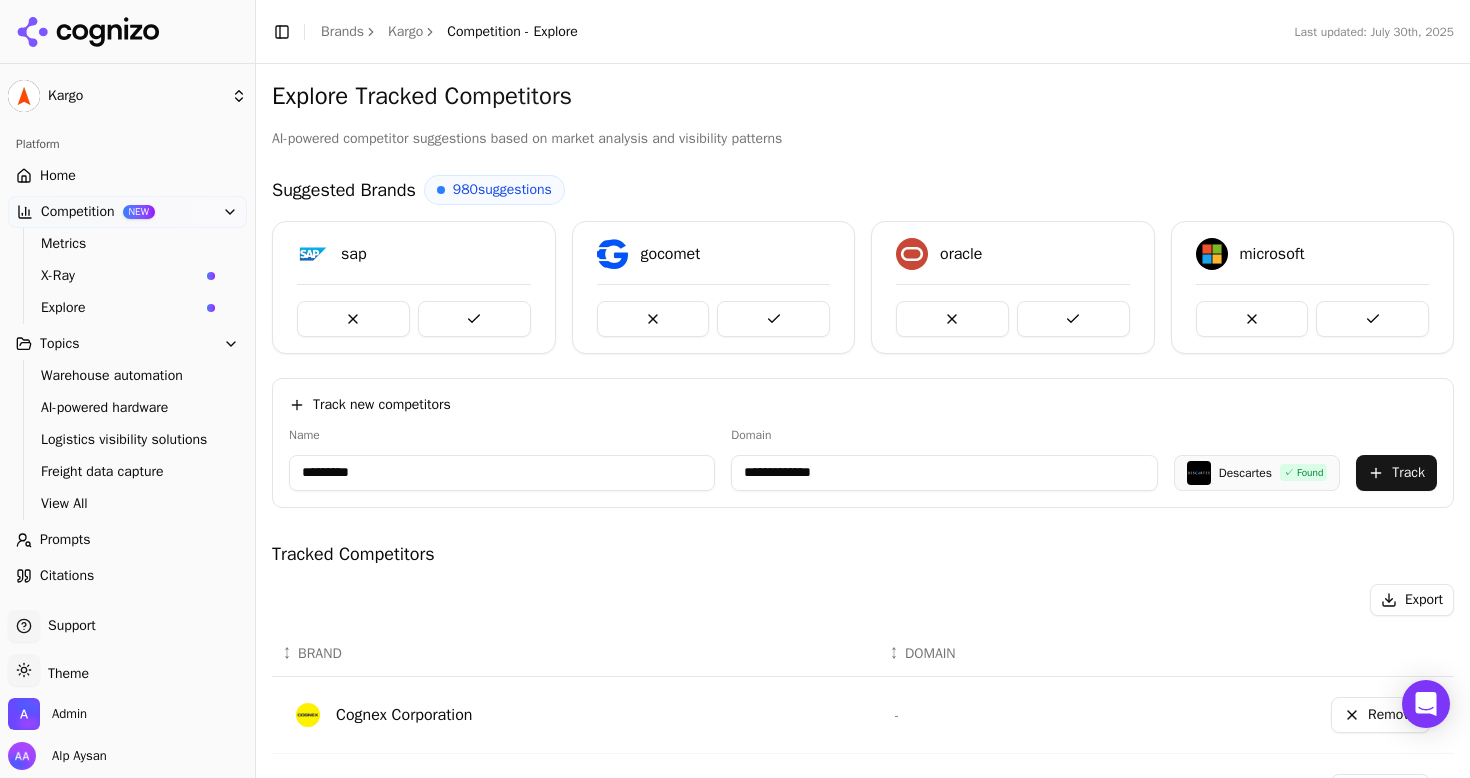 click on "*********" at bounding box center (502, 473) 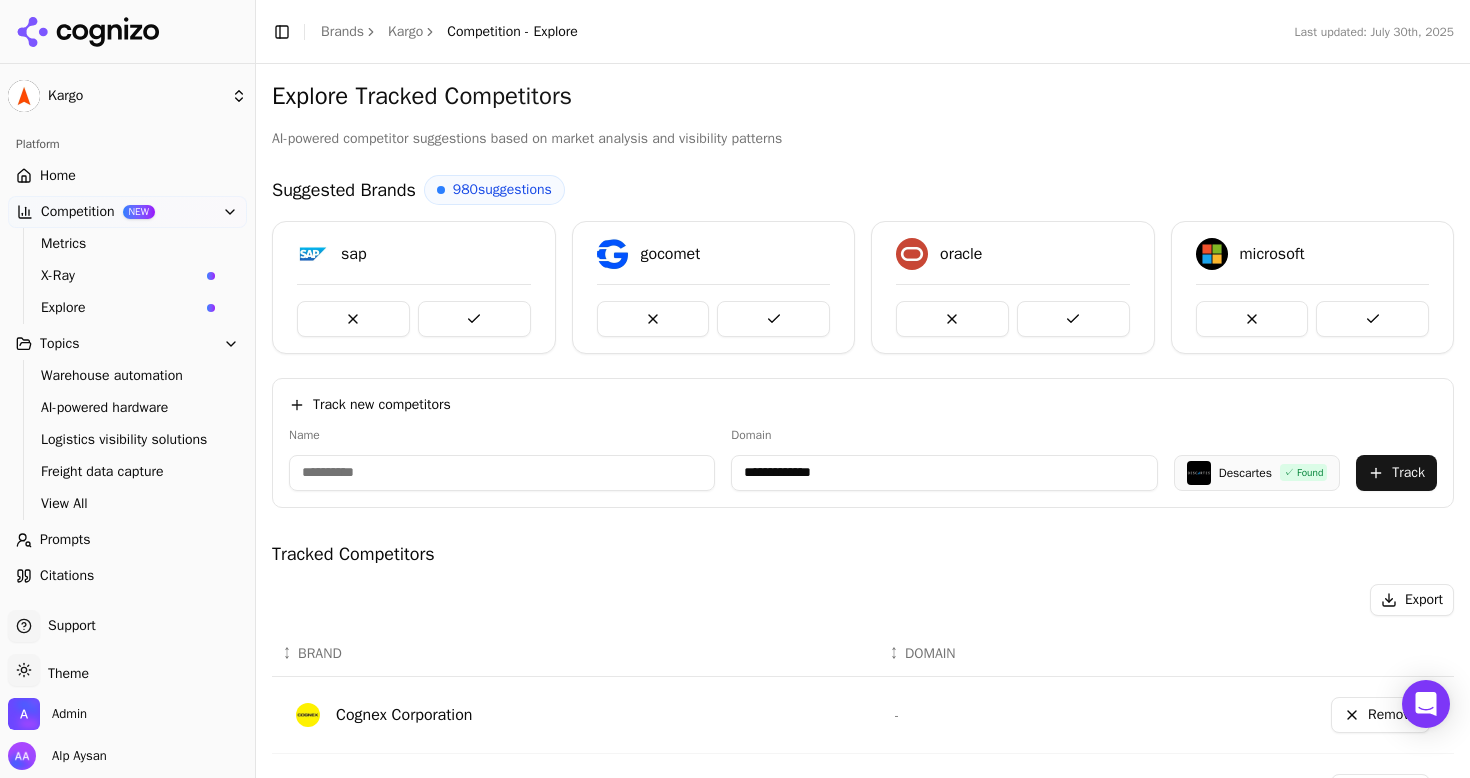 type 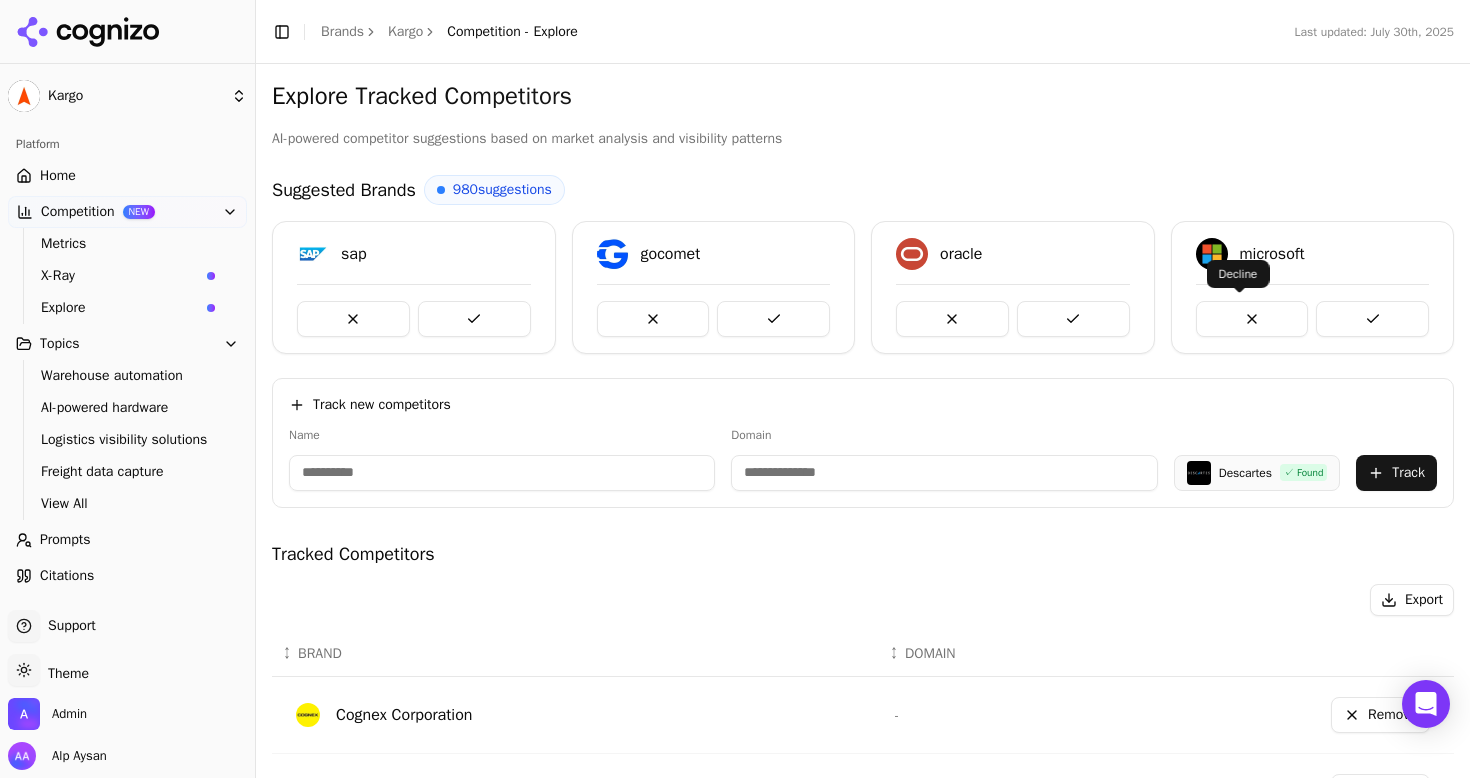 type 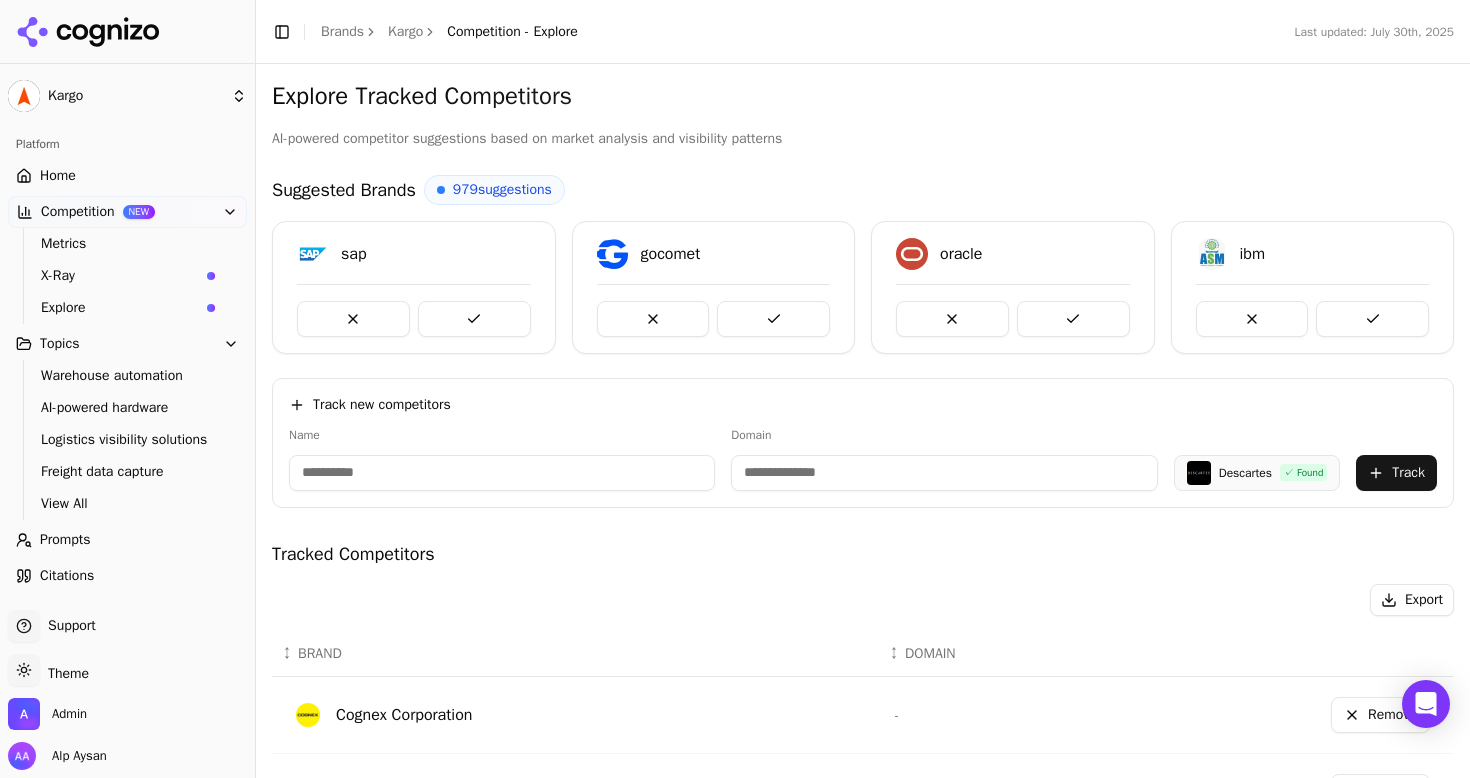 click at bounding box center [952, 319] 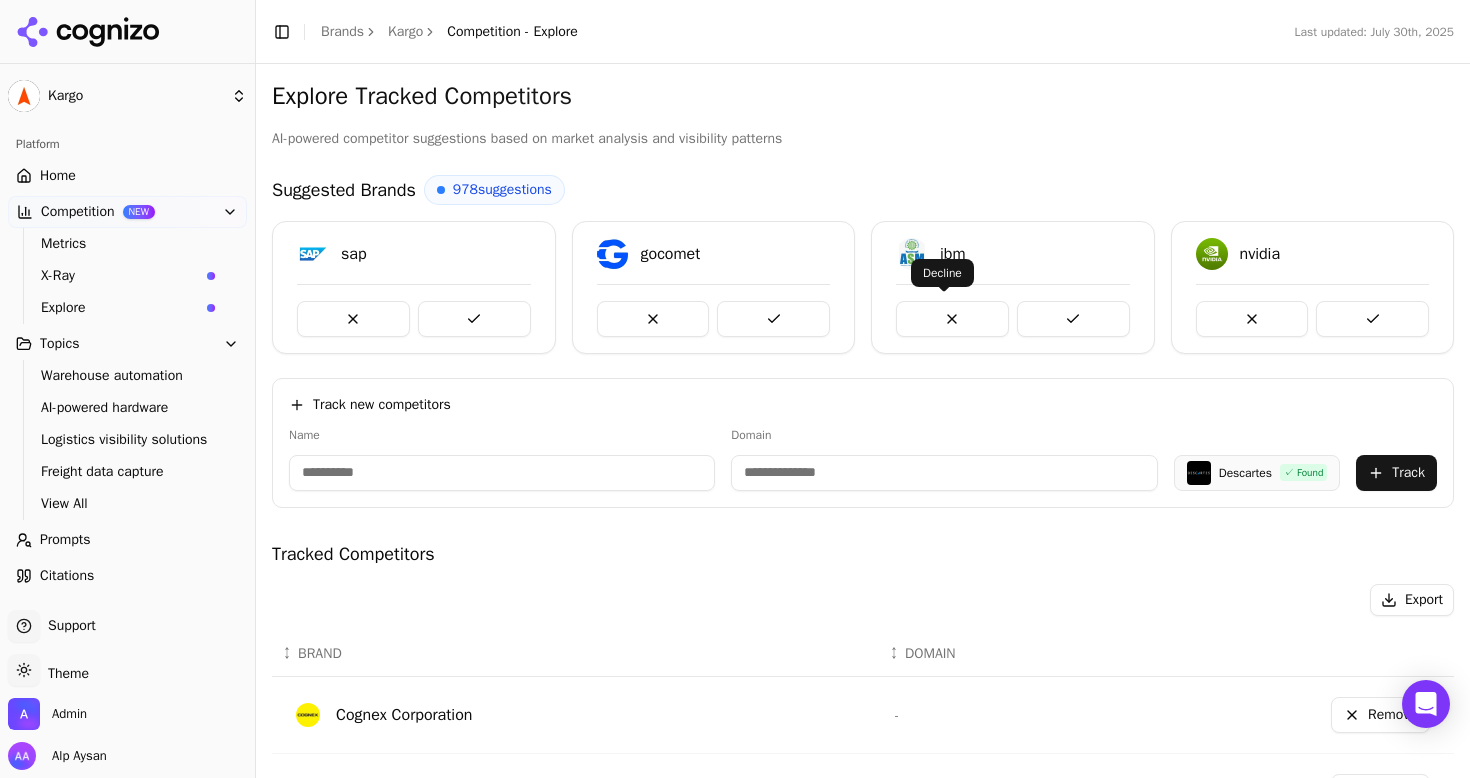 click at bounding box center [952, 319] 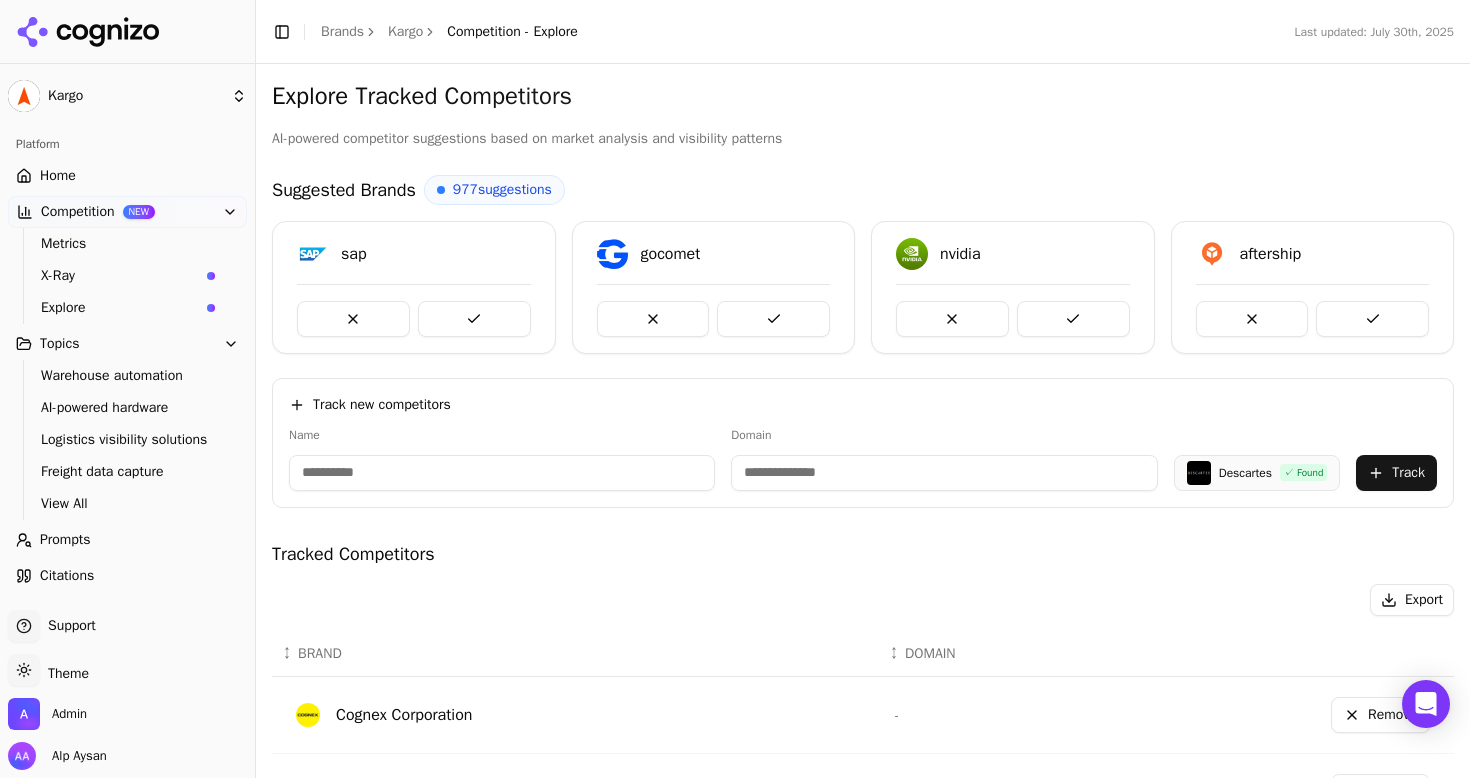 click at bounding box center (952, 319) 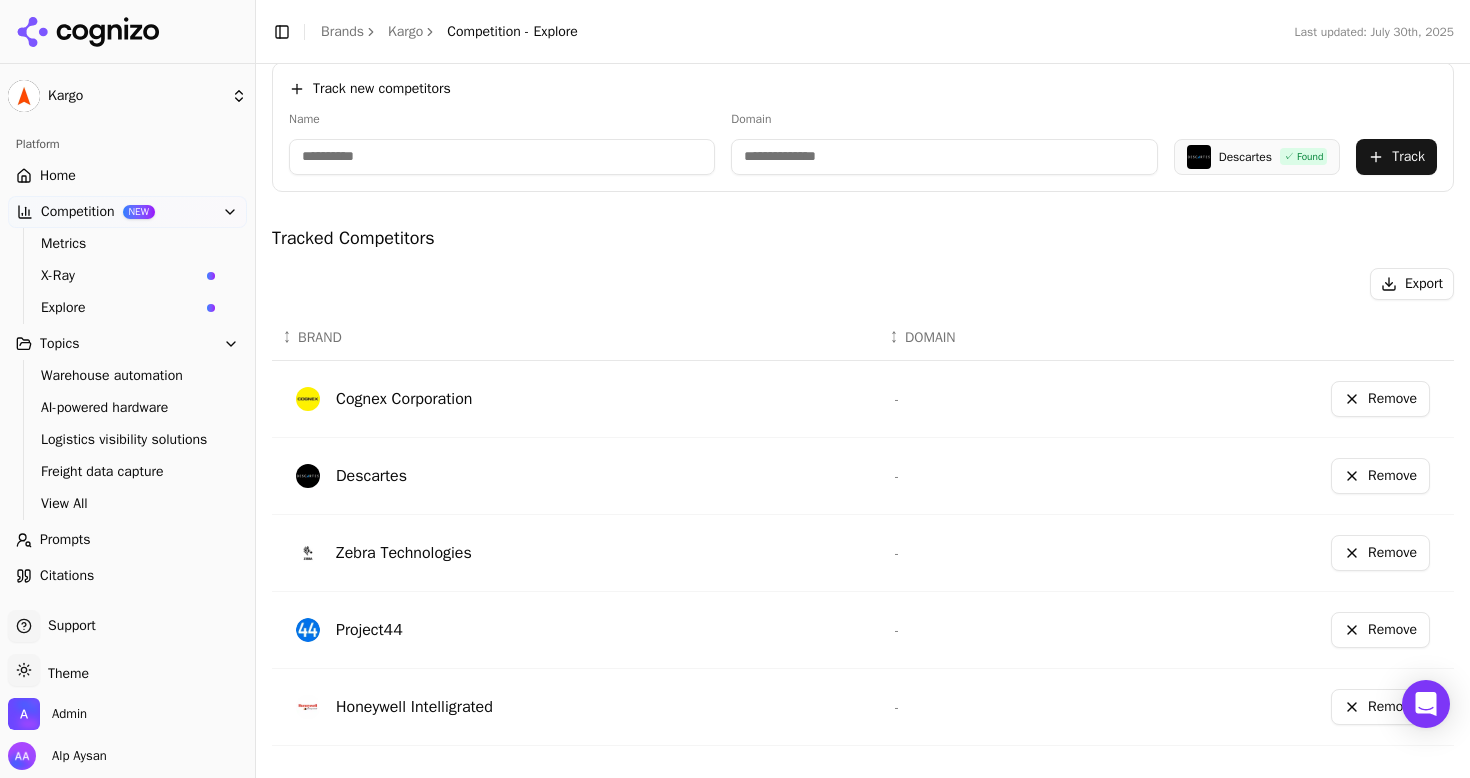scroll, scrollTop: 0, scrollLeft: 0, axis: both 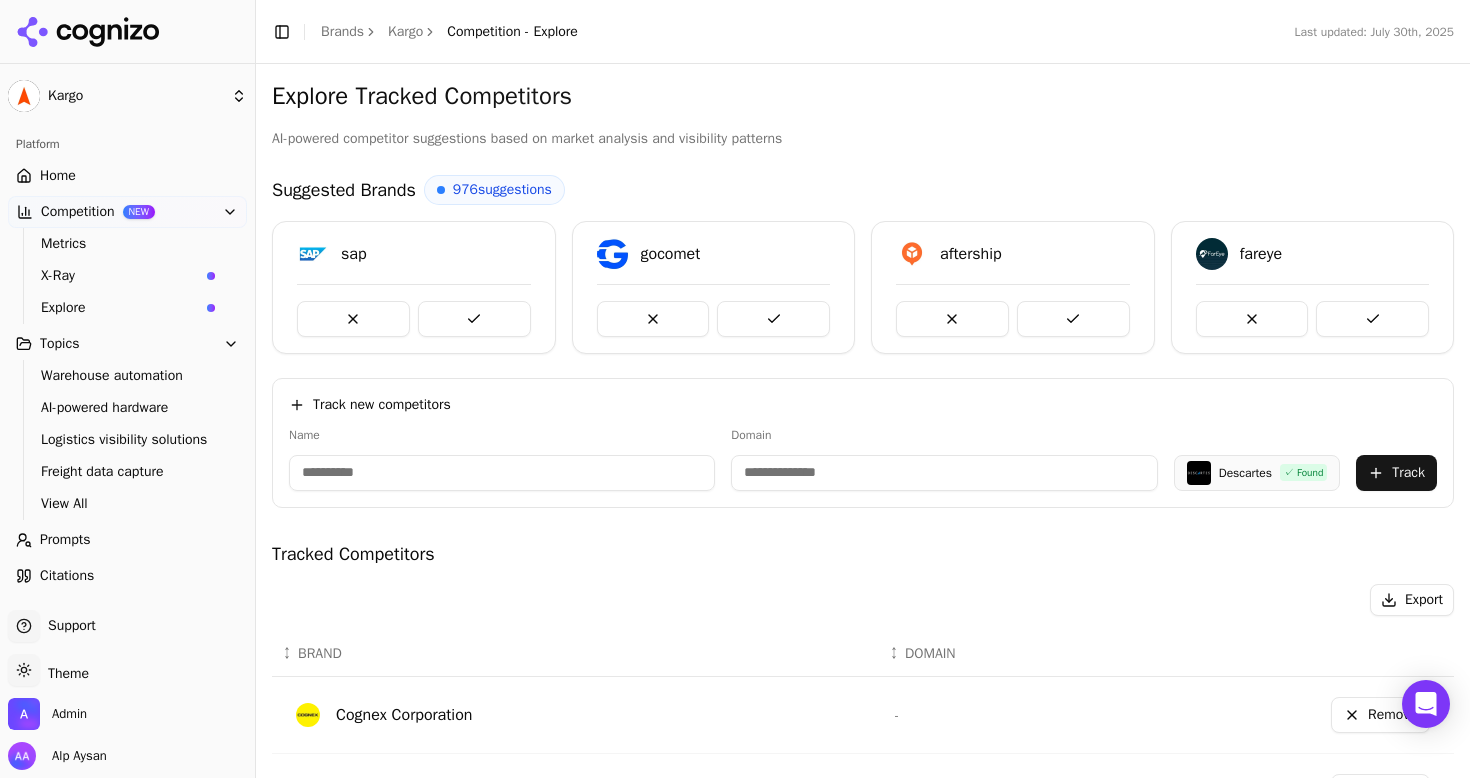 click on "Home" at bounding box center [127, 176] 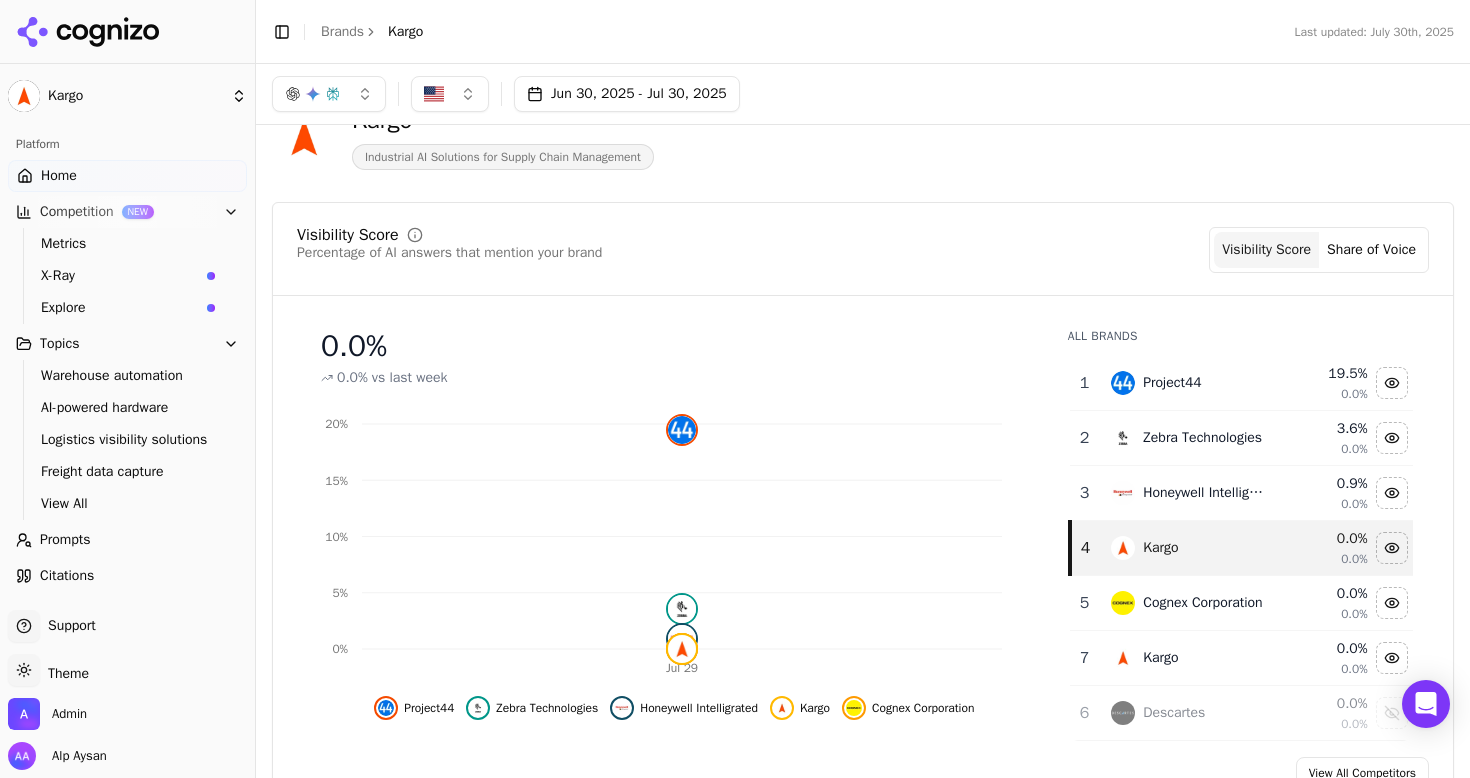 scroll, scrollTop: 88, scrollLeft: 0, axis: vertical 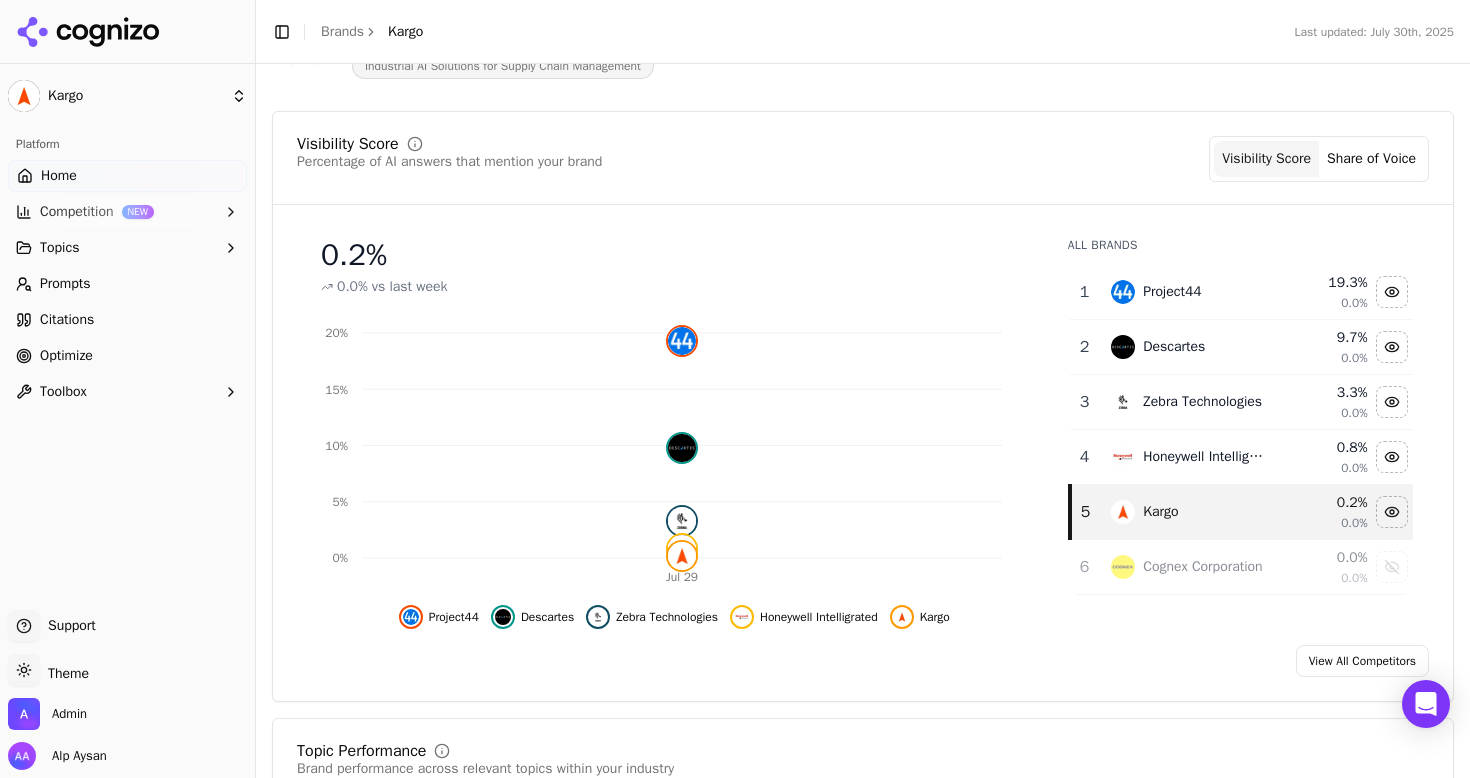 click on "Prompts" at bounding box center [127, 284] 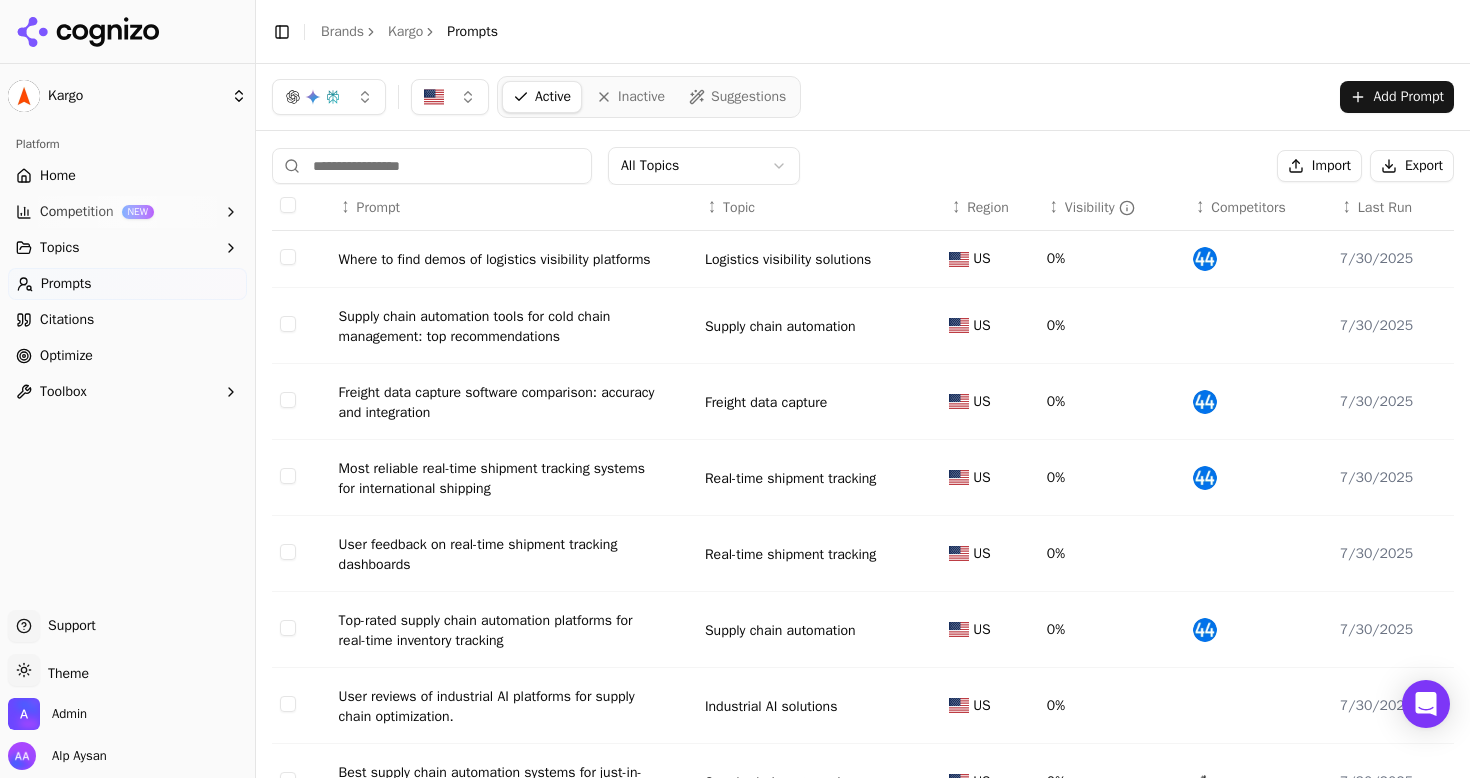 click on "Region" at bounding box center (988, 208) 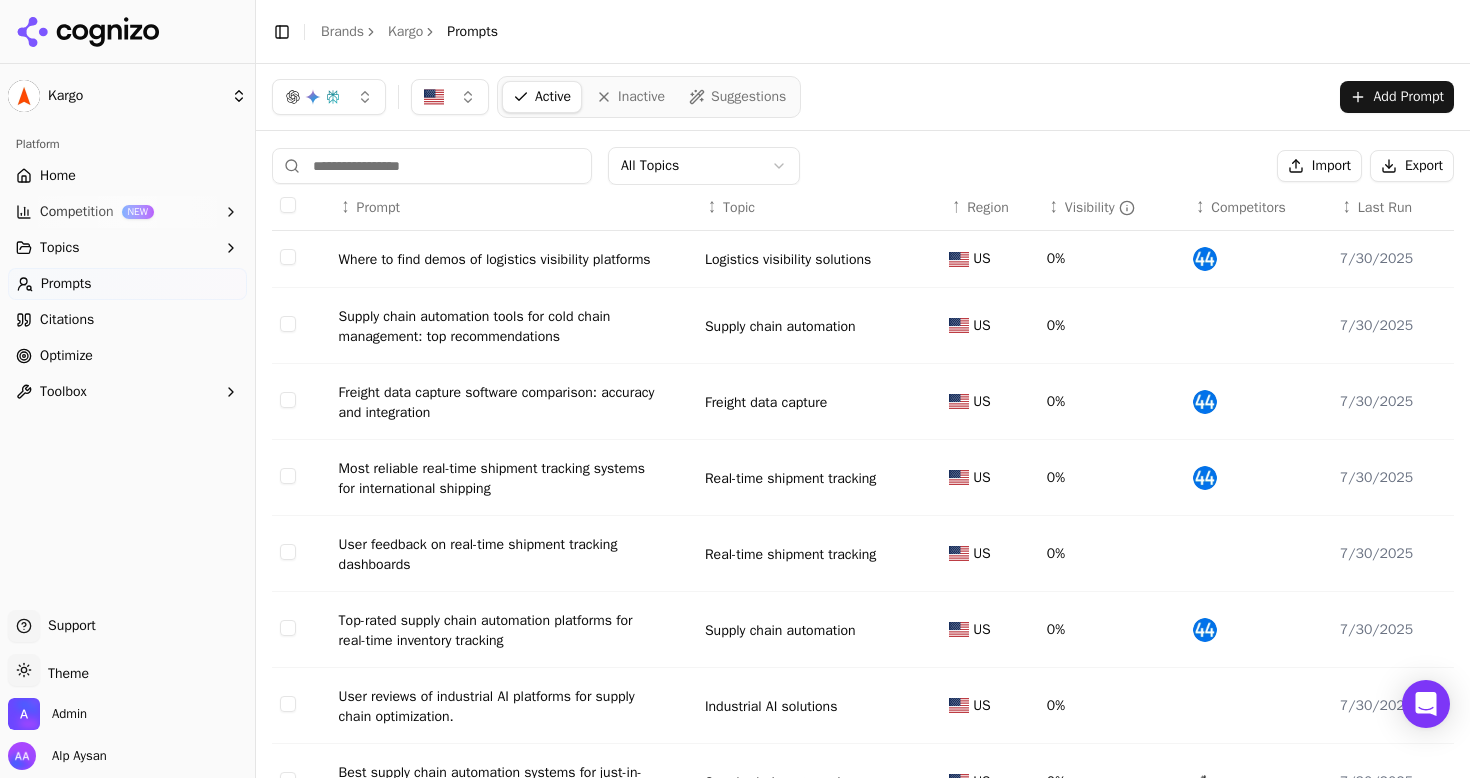 click on "Region" at bounding box center (988, 208) 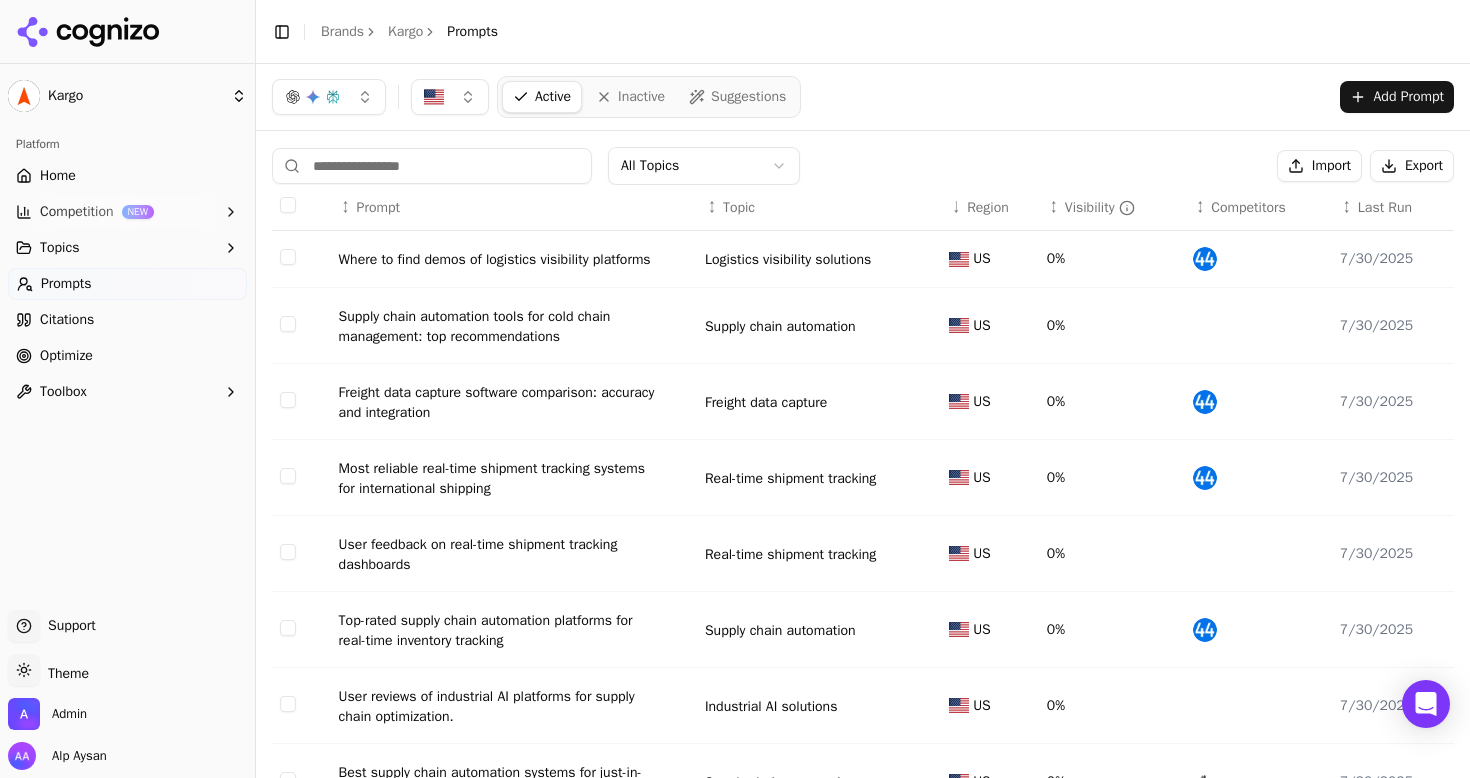 click on "Region" at bounding box center [988, 208] 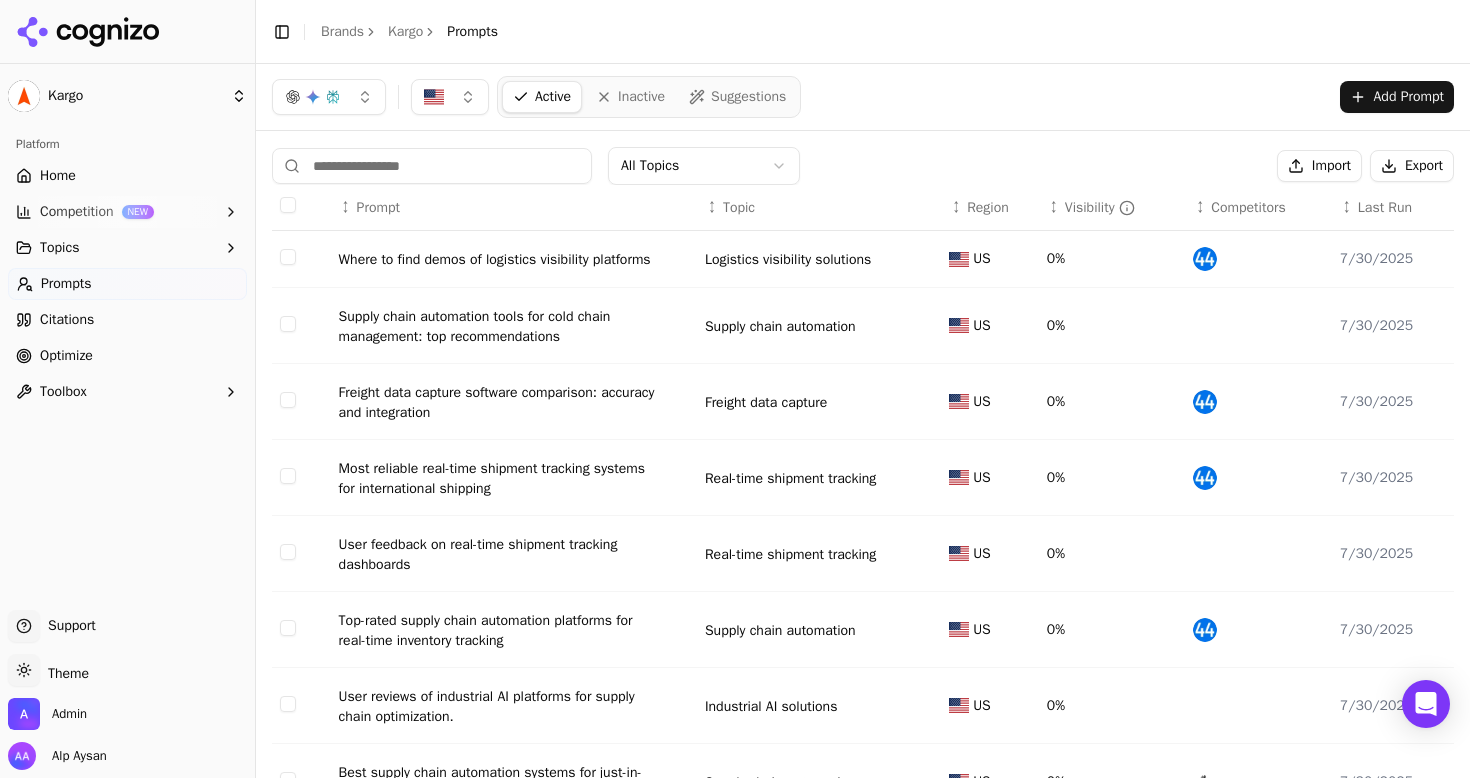 click on "Visibility" at bounding box center [1100, 208] 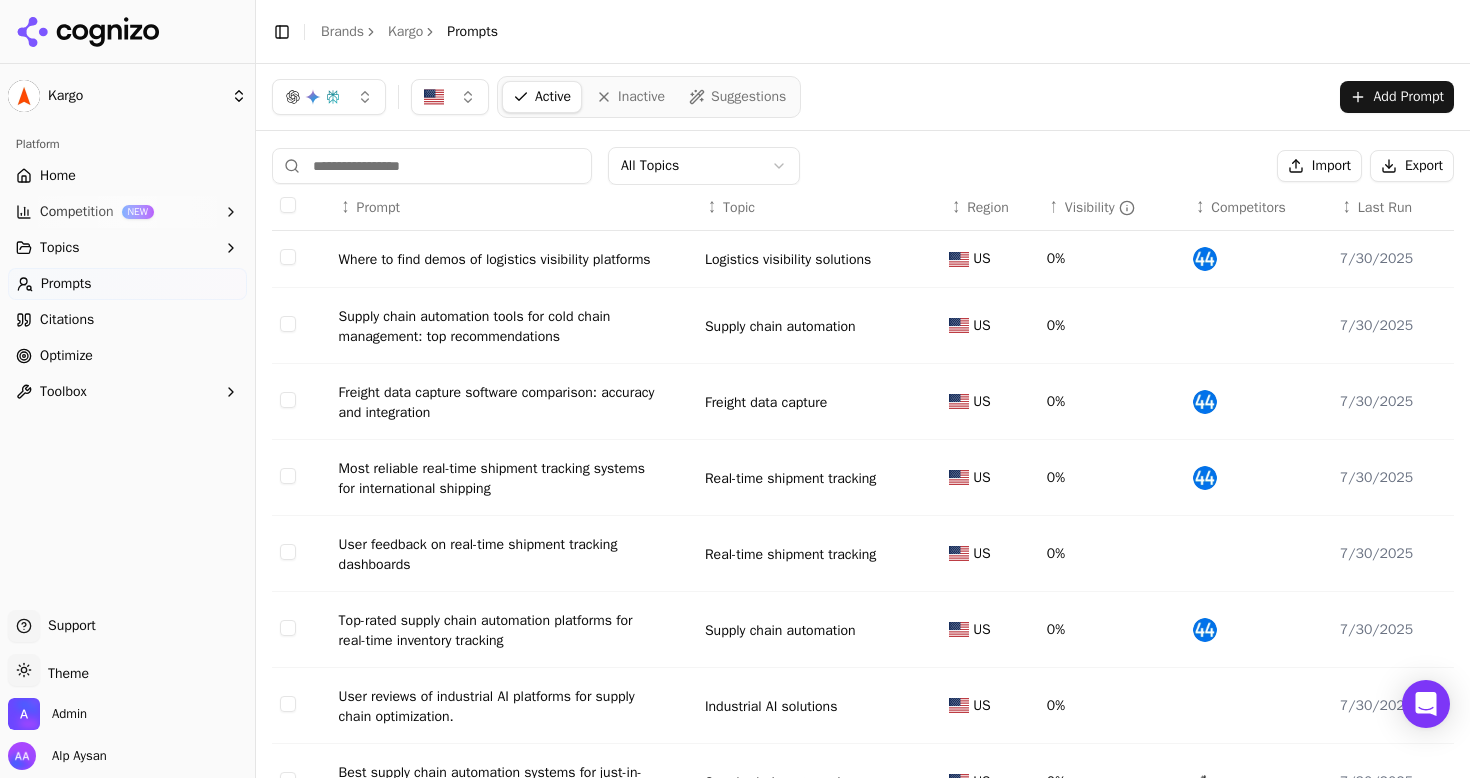 click on "Visibility" at bounding box center [1100, 208] 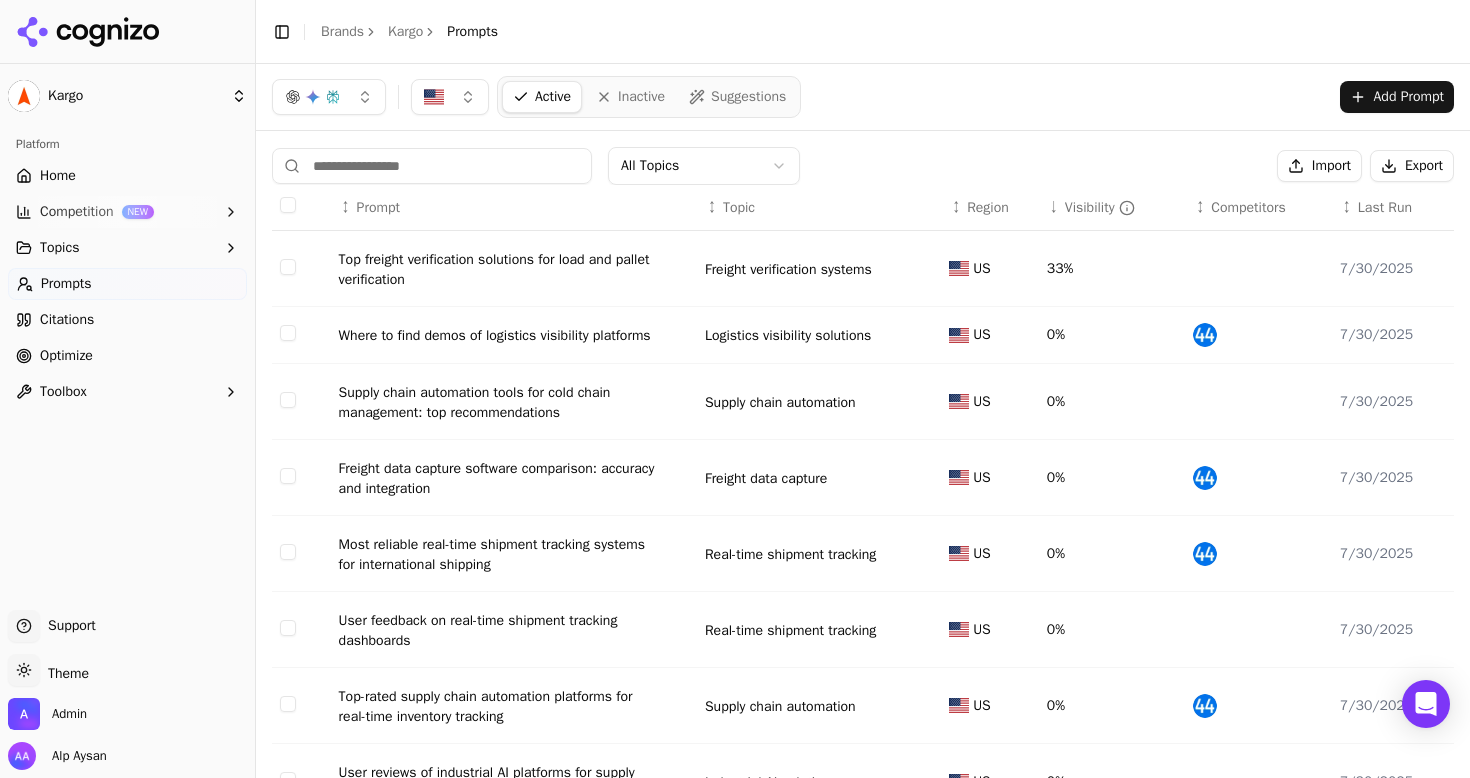 click on "Visibility" at bounding box center [1100, 208] 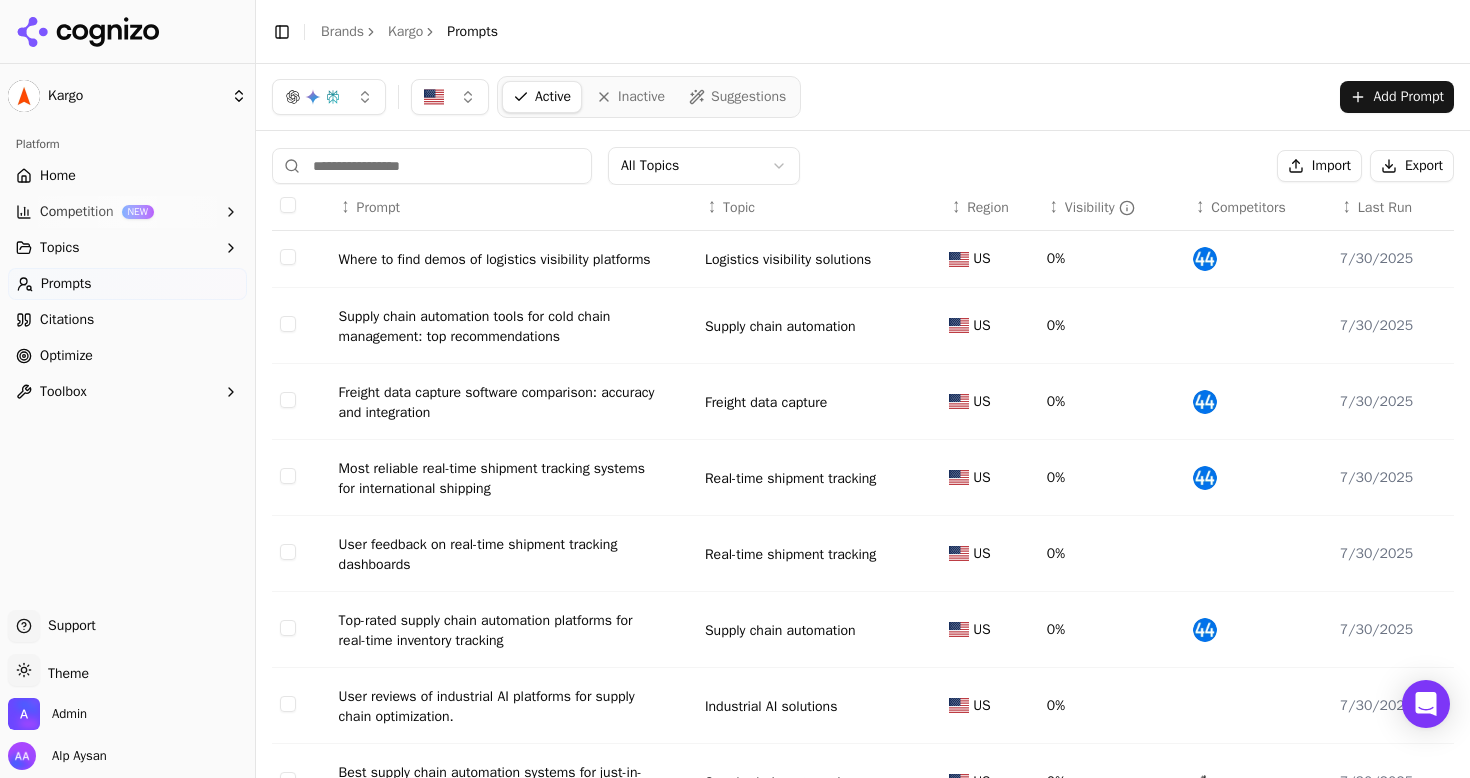 click on "Visibility" at bounding box center (1100, 208) 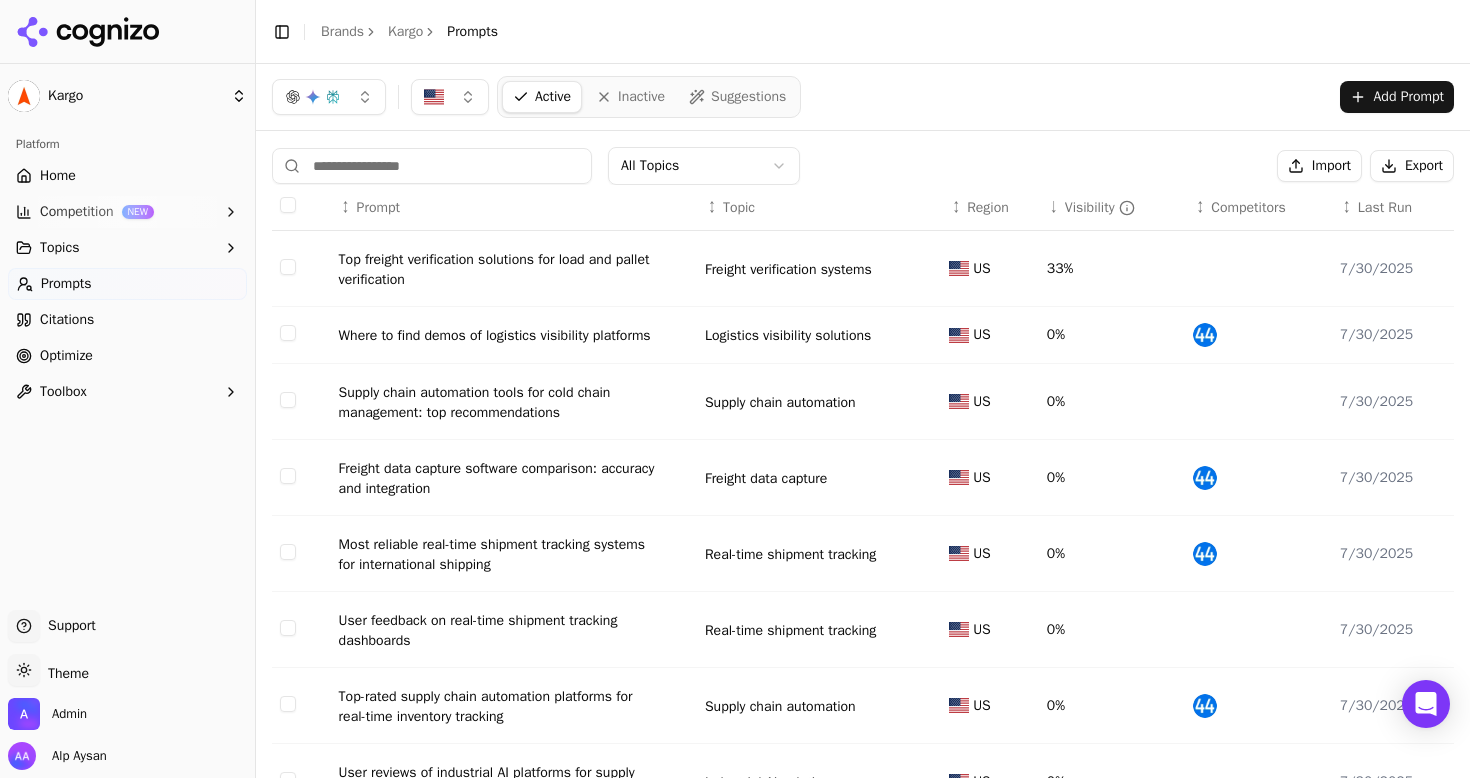 click on "Top freight verification solutions for load and pallet verification" at bounding box center [499, 270] 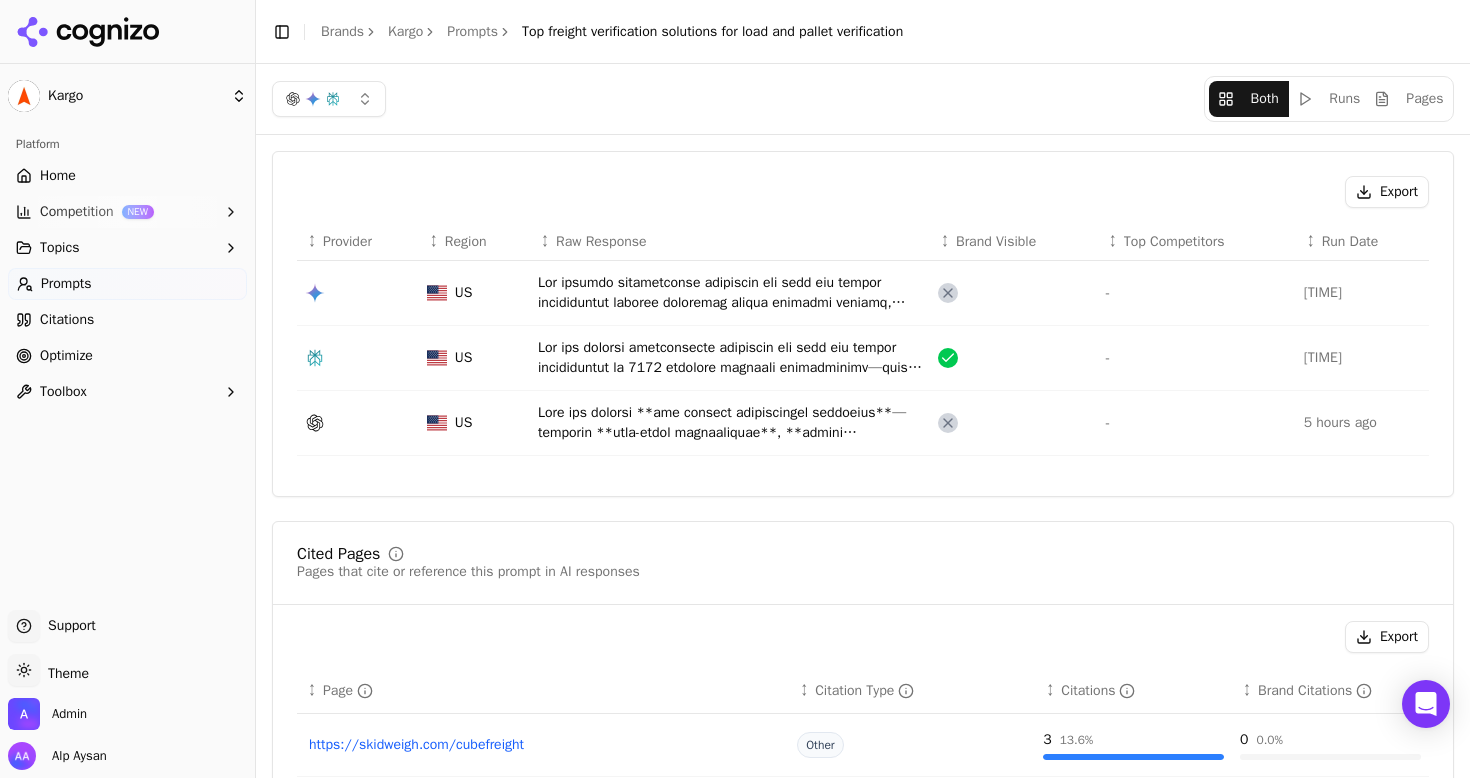 click at bounding box center [730, 358] 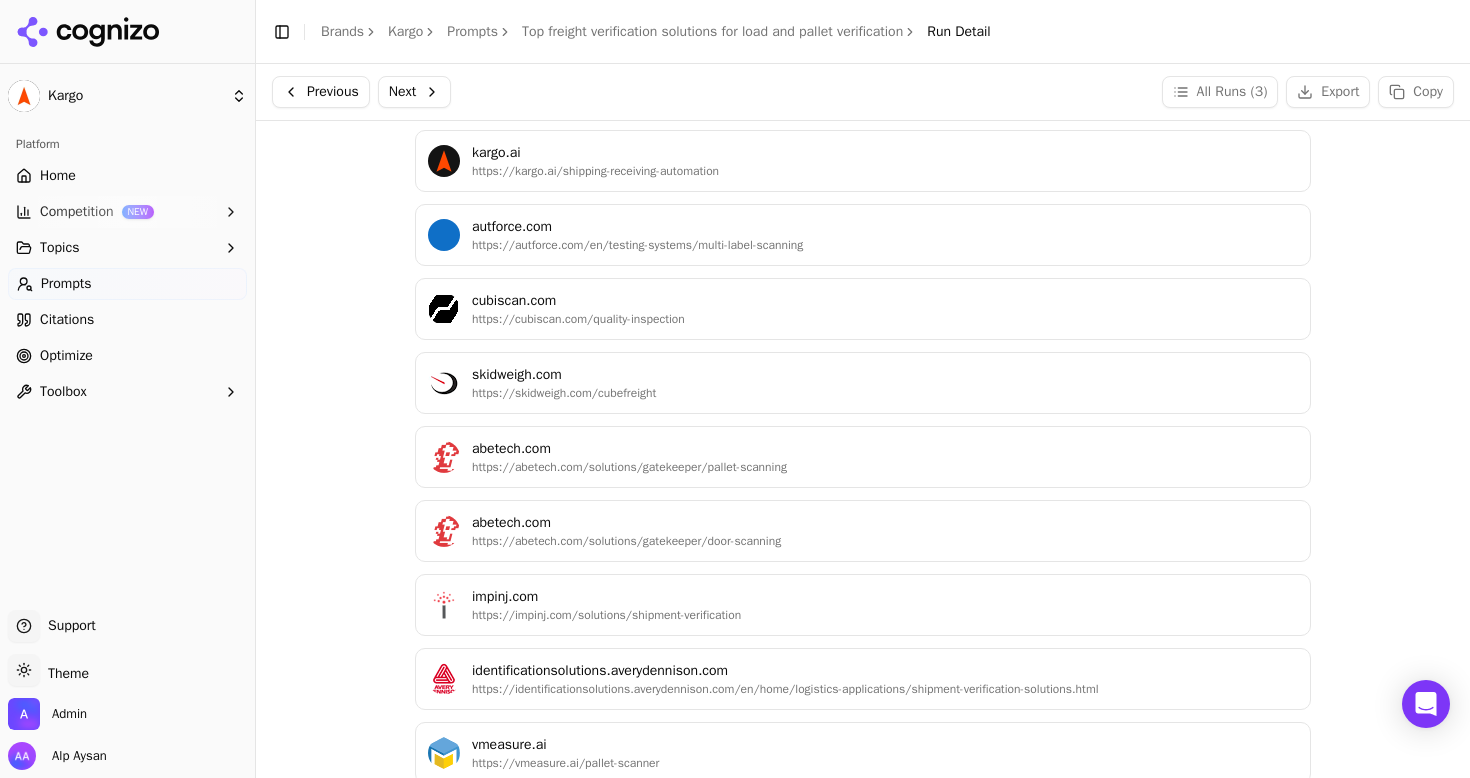 scroll, scrollTop: 937, scrollLeft: 0, axis: vertical 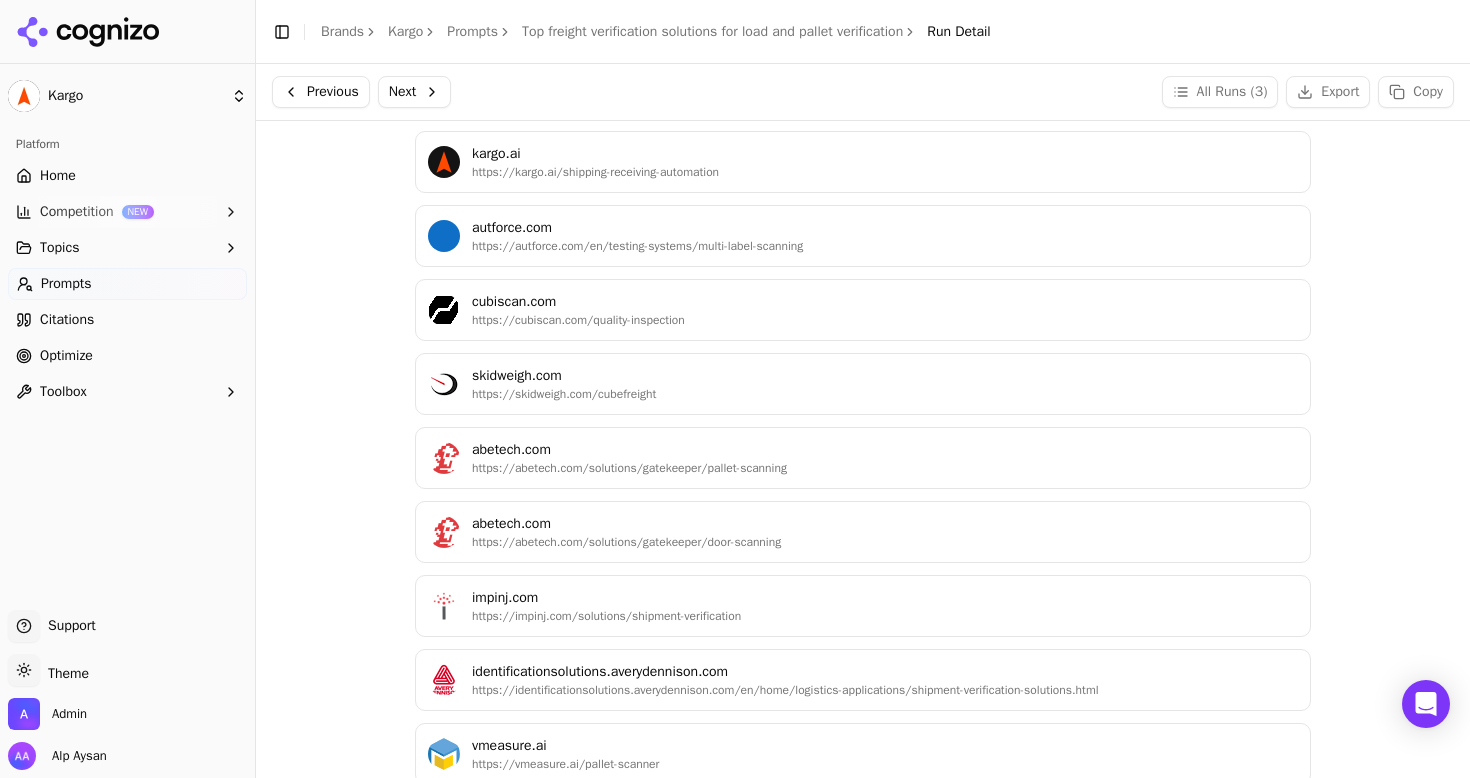 click on "kargo.ai" at bounding box center [885, 154] 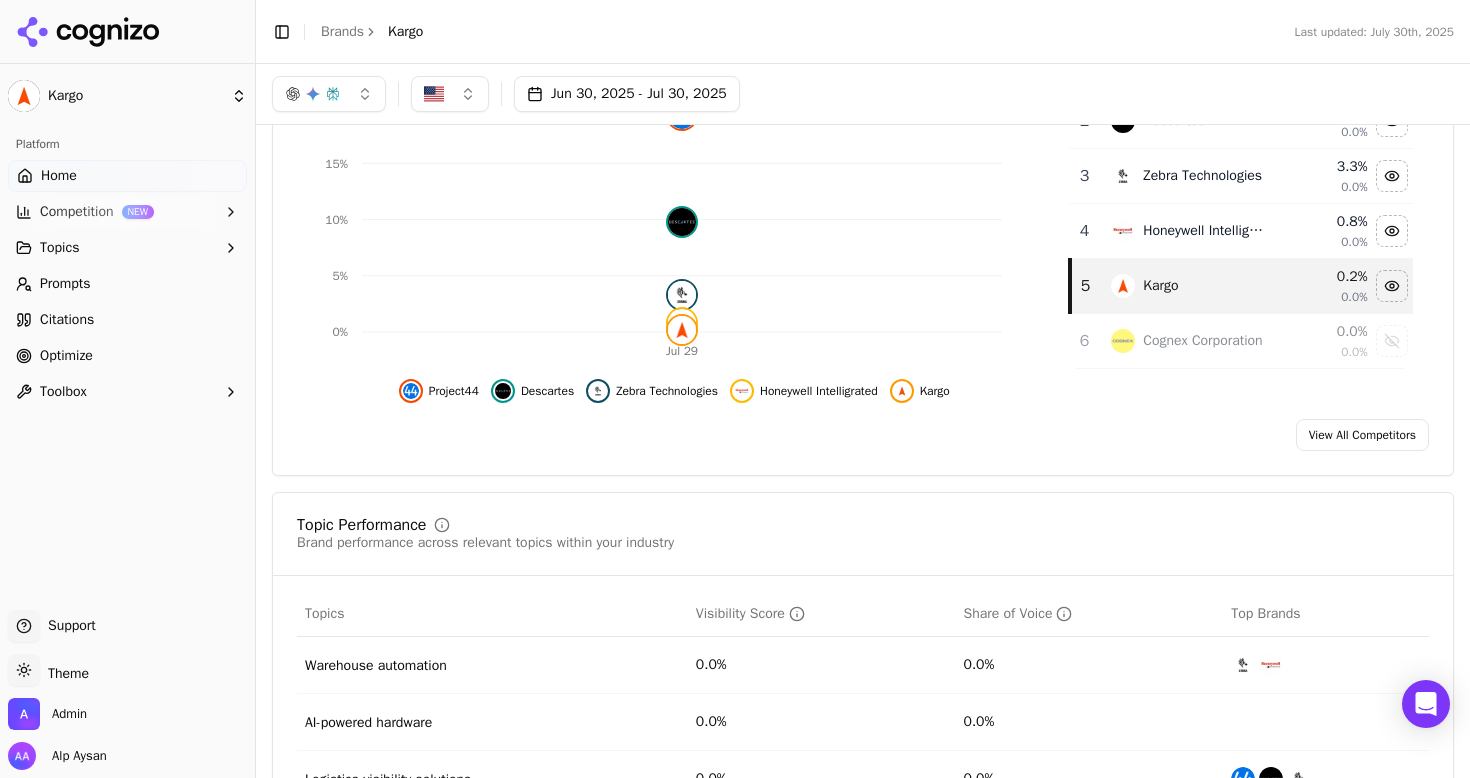 scroll, scrollTop: 0, scrollLeft: 0, axis: both 